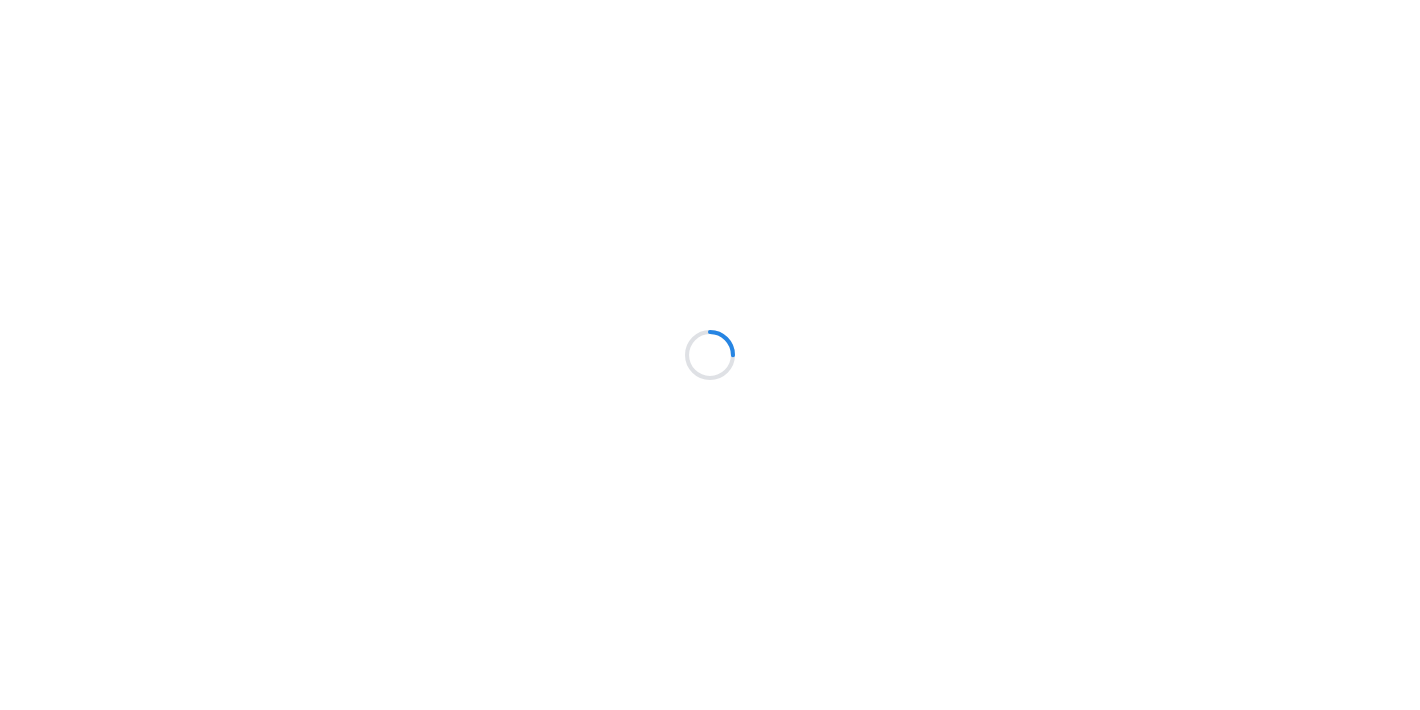 scroll, scrollTop: 0, scrollLeft: 0, axis: both 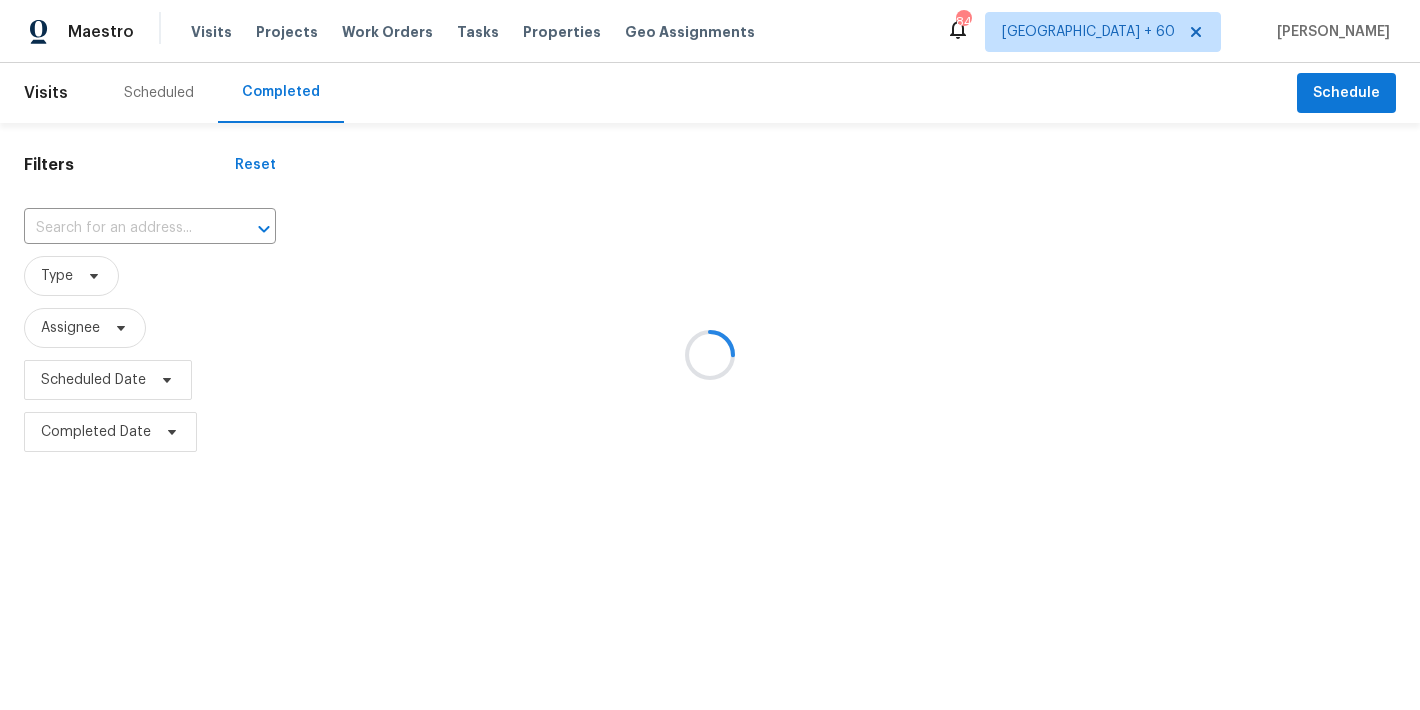 click at bounding box center (710, 355) 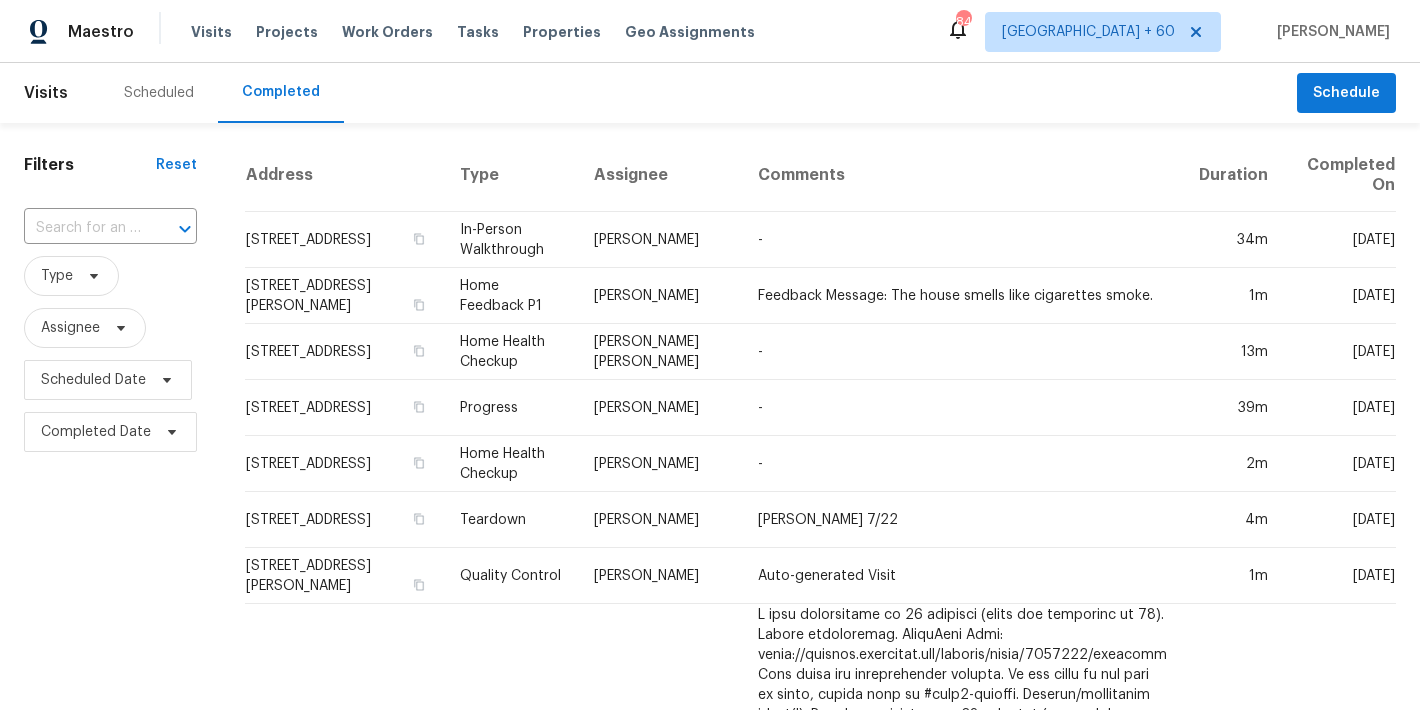 click at bounding box center [82, 228] 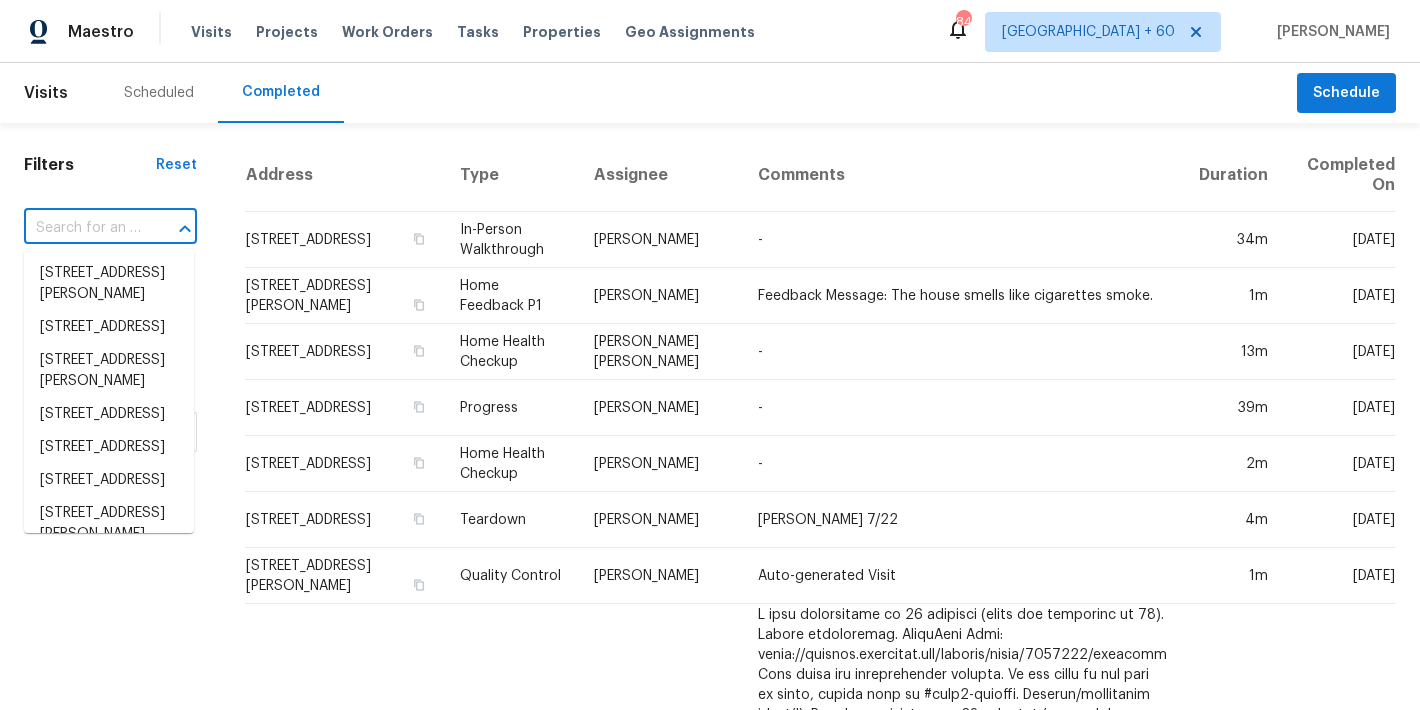 paste on "2685 Rainbow Ridge Rd Decatur, GA 30034" 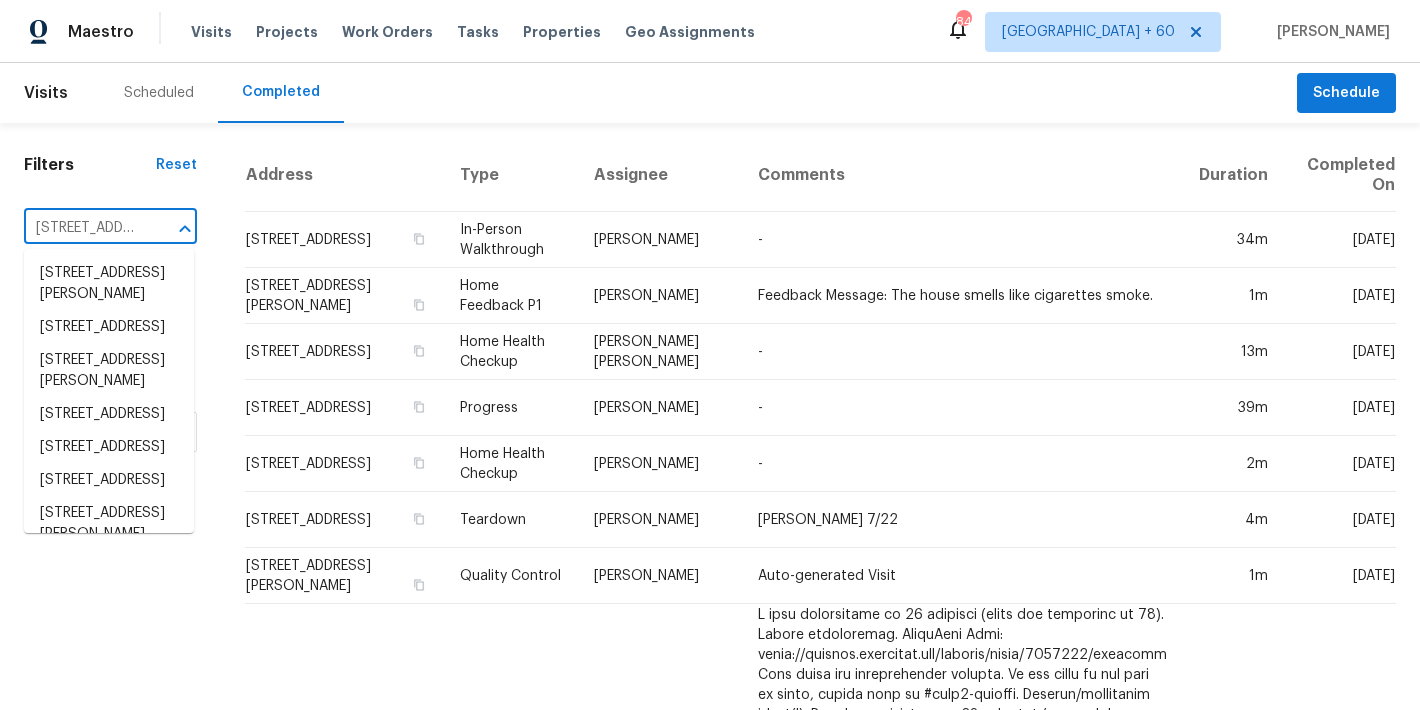 scroll, scrollTop: 0, scrollLeft: 183, axis: horizontal 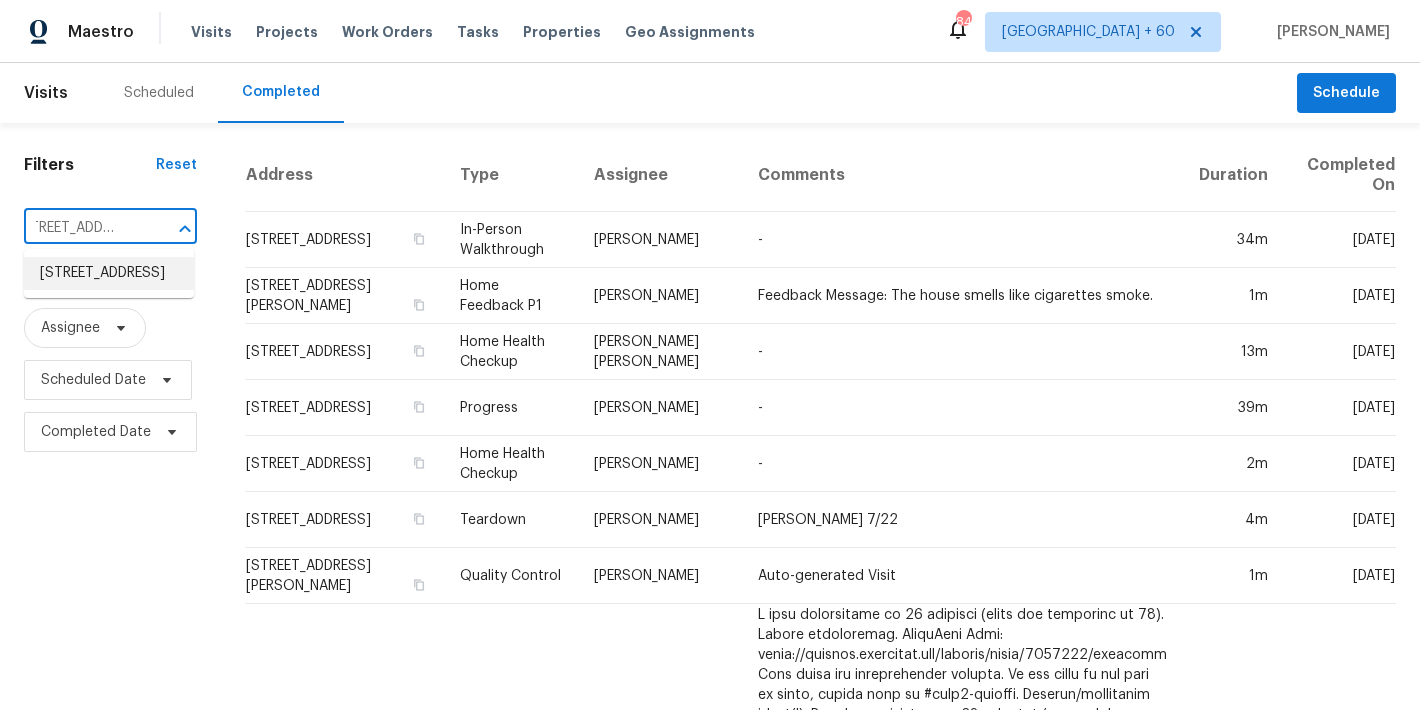 click on "2685 Rainbow Ridge Rd, Decatur, GA 30034" at bounding box center (109, 273) 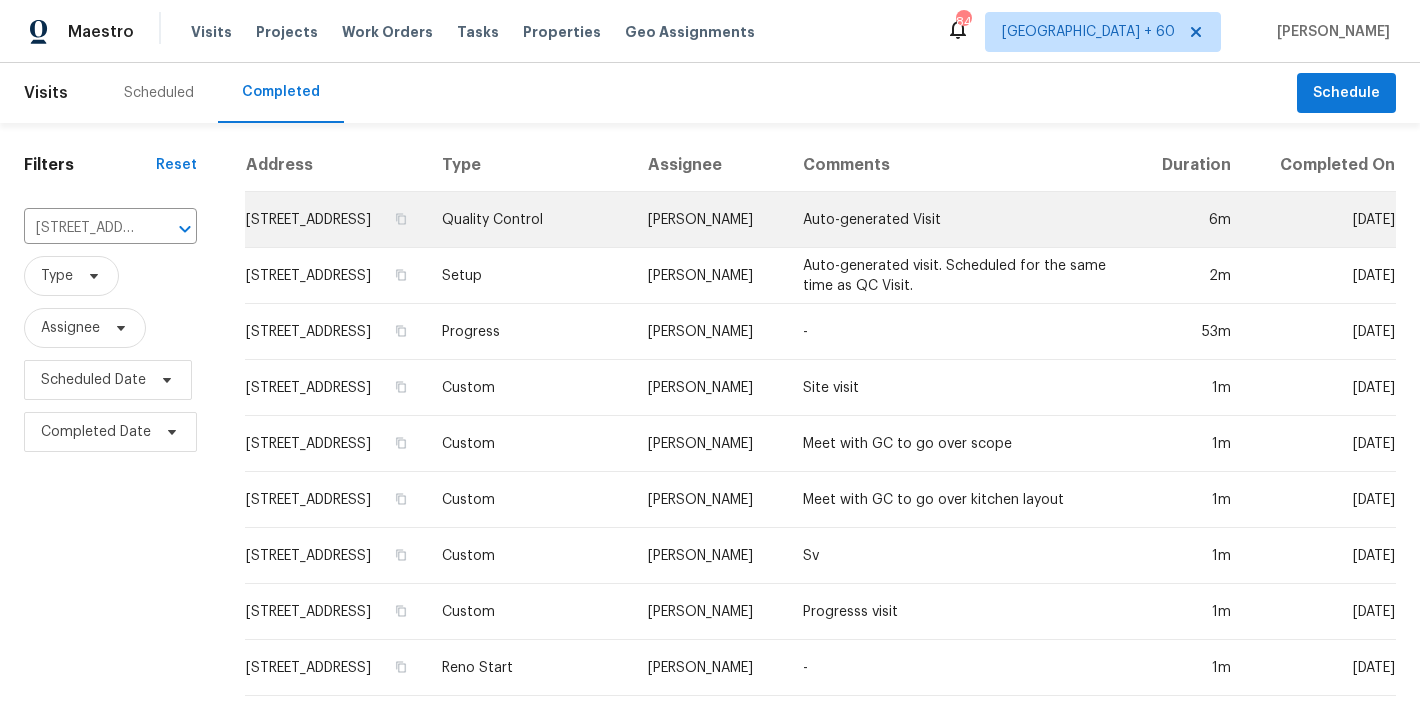 click on "2685 Rainbow Ridge Rd, Decatur, GA 30034" at bounding box center [335, 220] 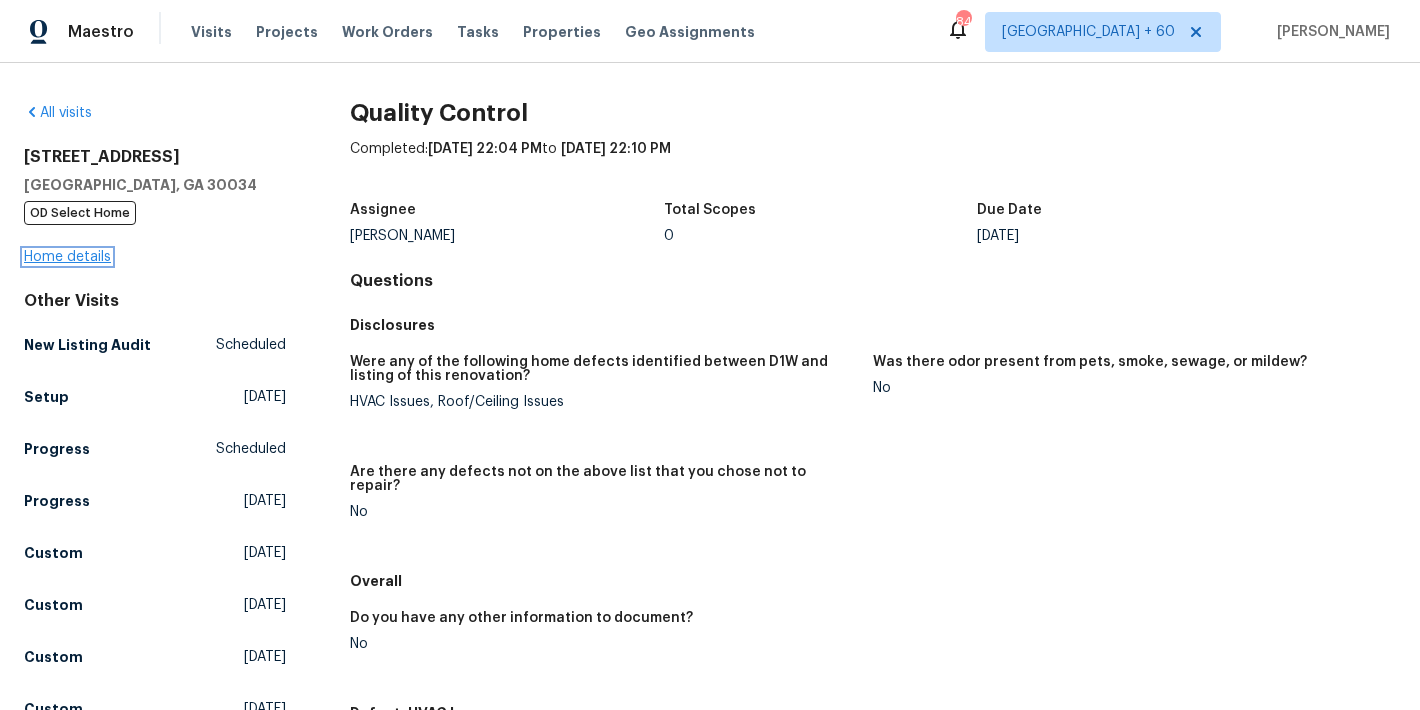 click on "Home details" at bounding box center (67, 257) 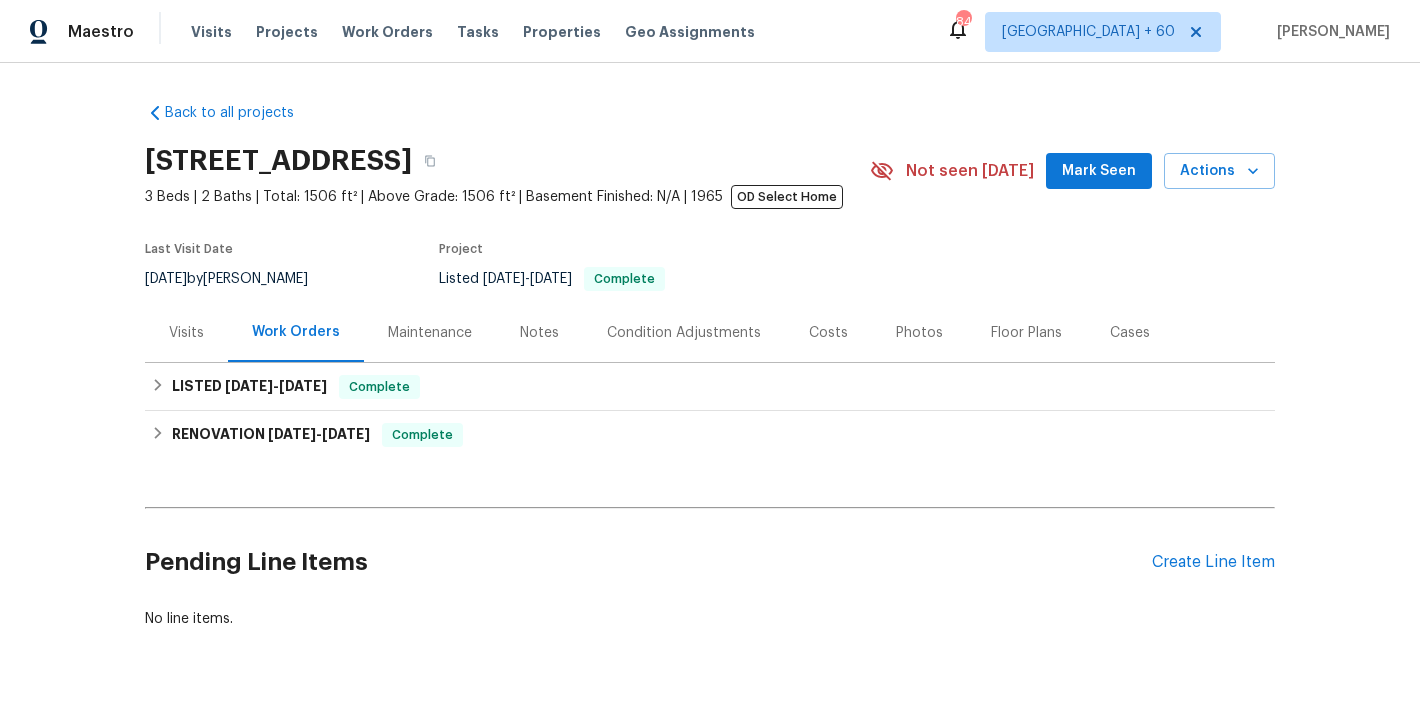 scroll, scrollTop: 70, scrollLeft: 0, axis: vertical 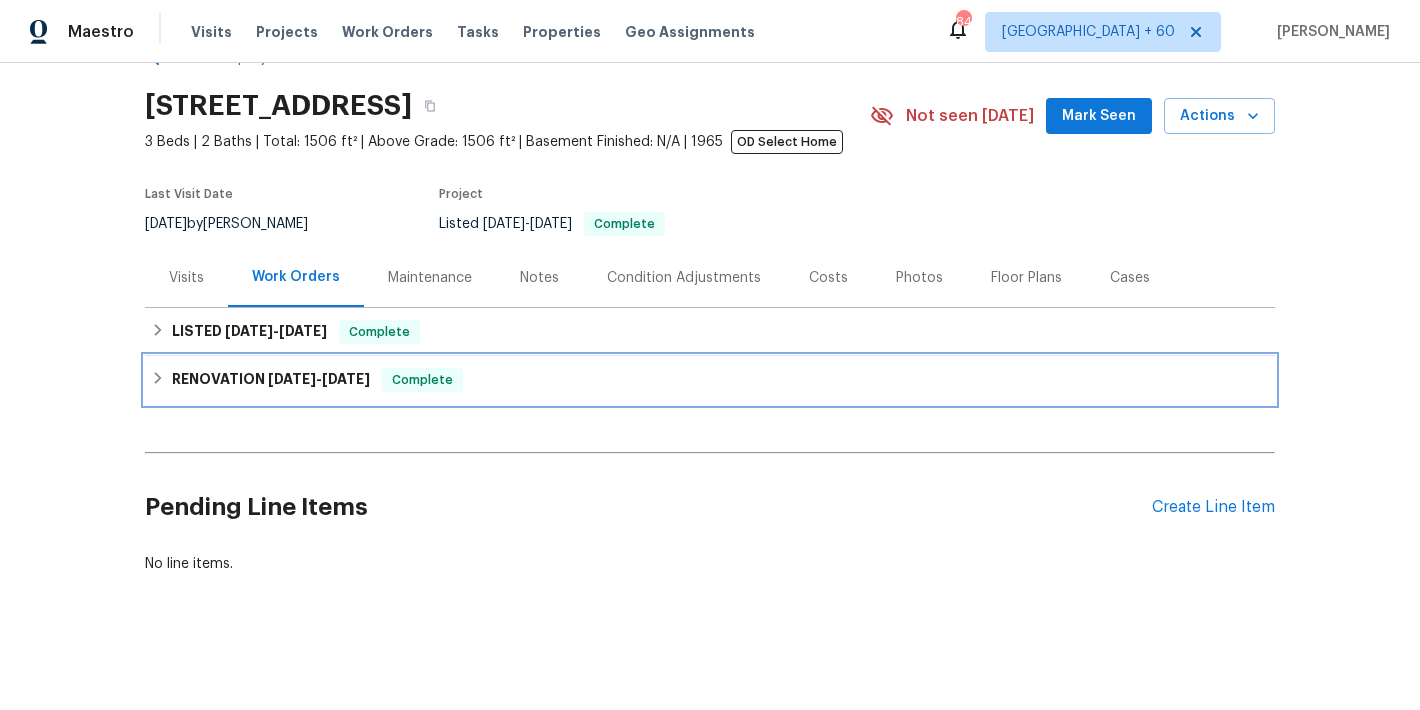 click on "RENOVATION   4/21/25  -  7/18/25 Complete" at bounding box center (710, 380) 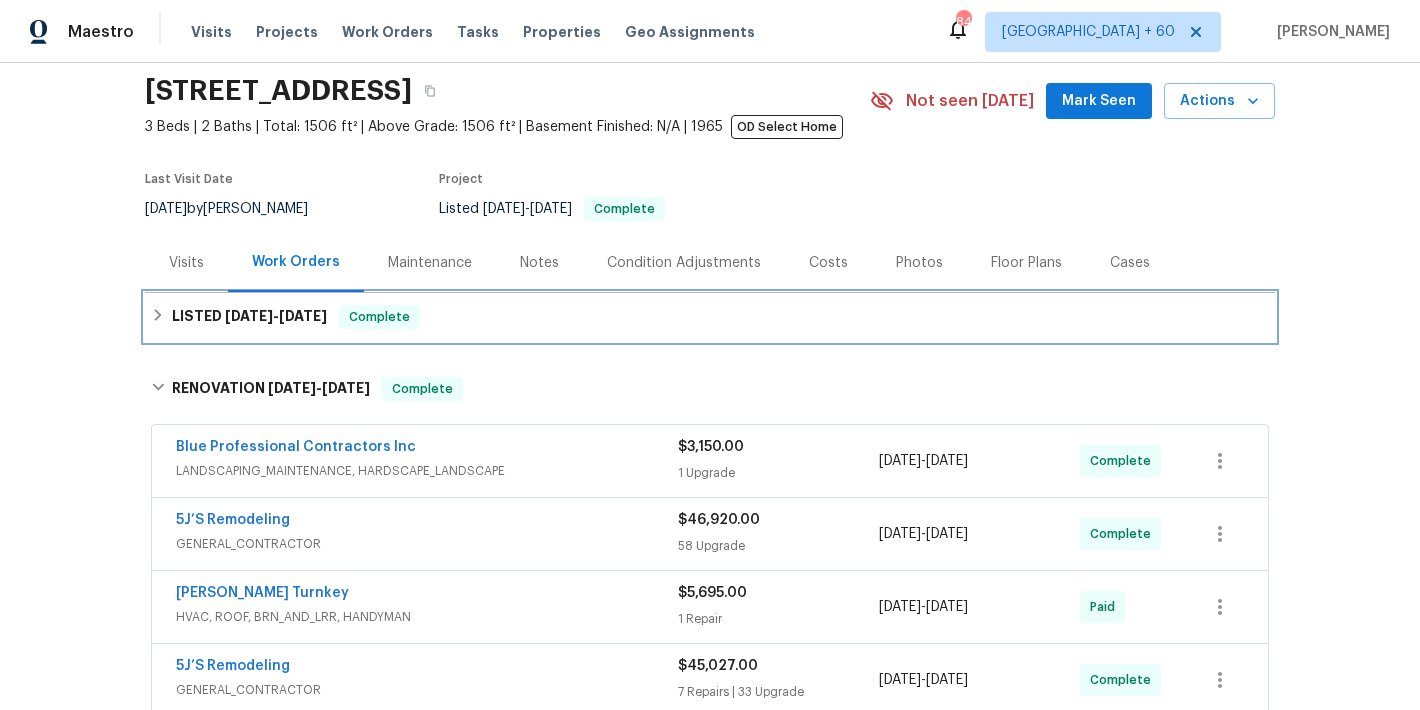 click on "4/28/25" at bounding box center [303, 316] 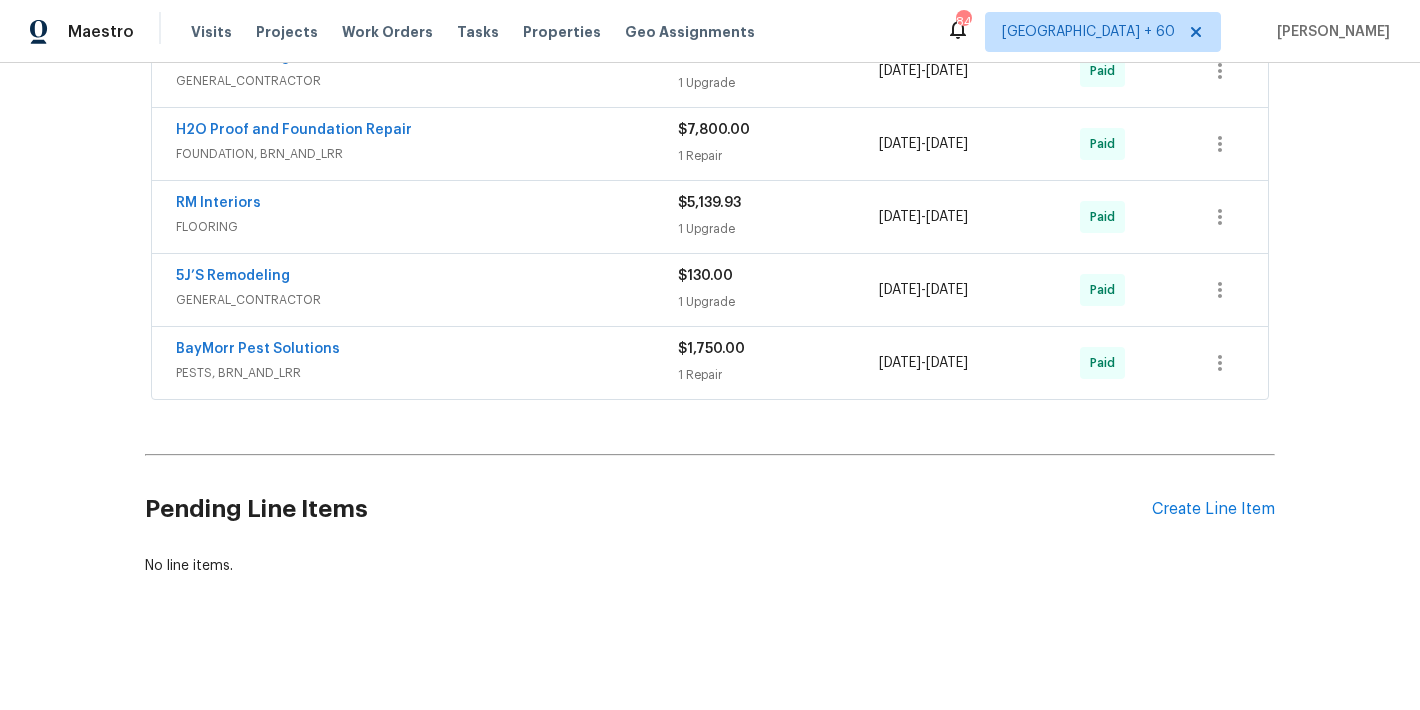 scroll, scrollTop: 884, scrollLeft: 0, axis: vertical 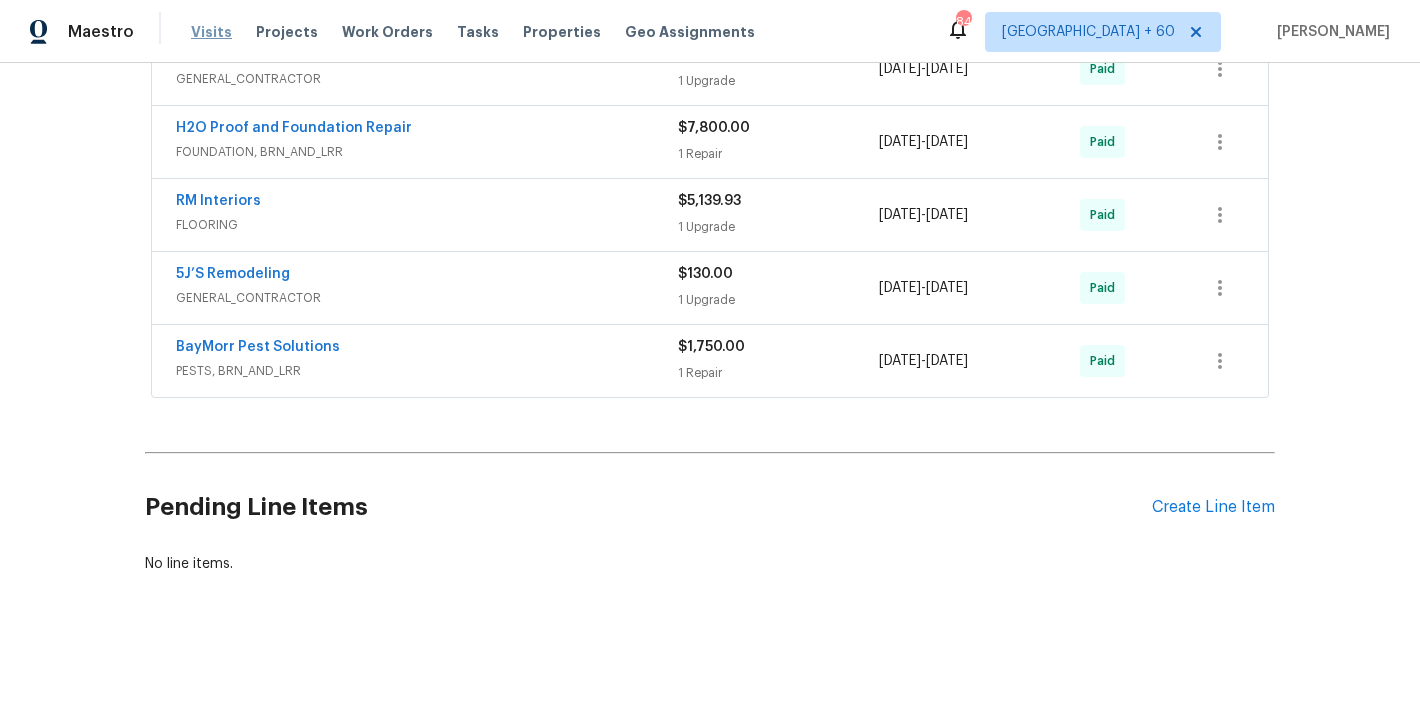 click on "Visits" at bounding box center (211, 32) 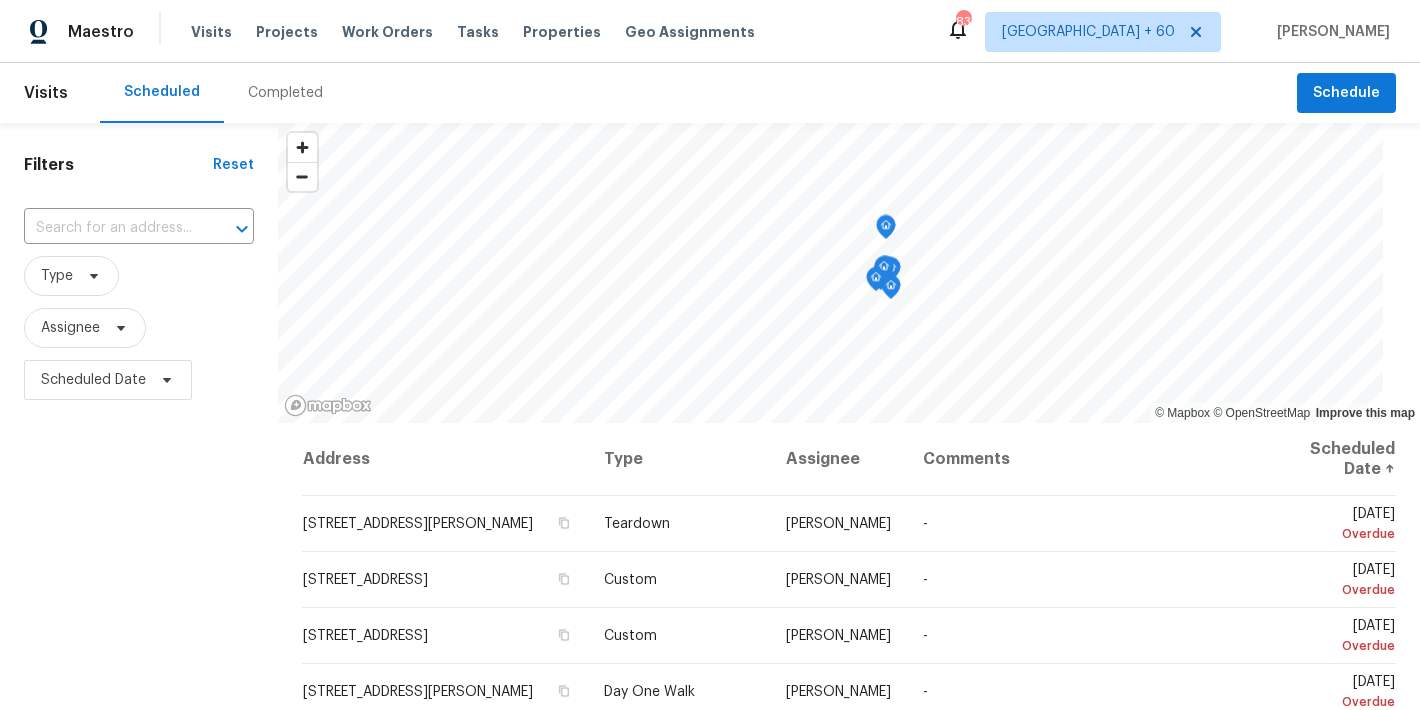 click on "Completed" at bounding box center (285, 93) 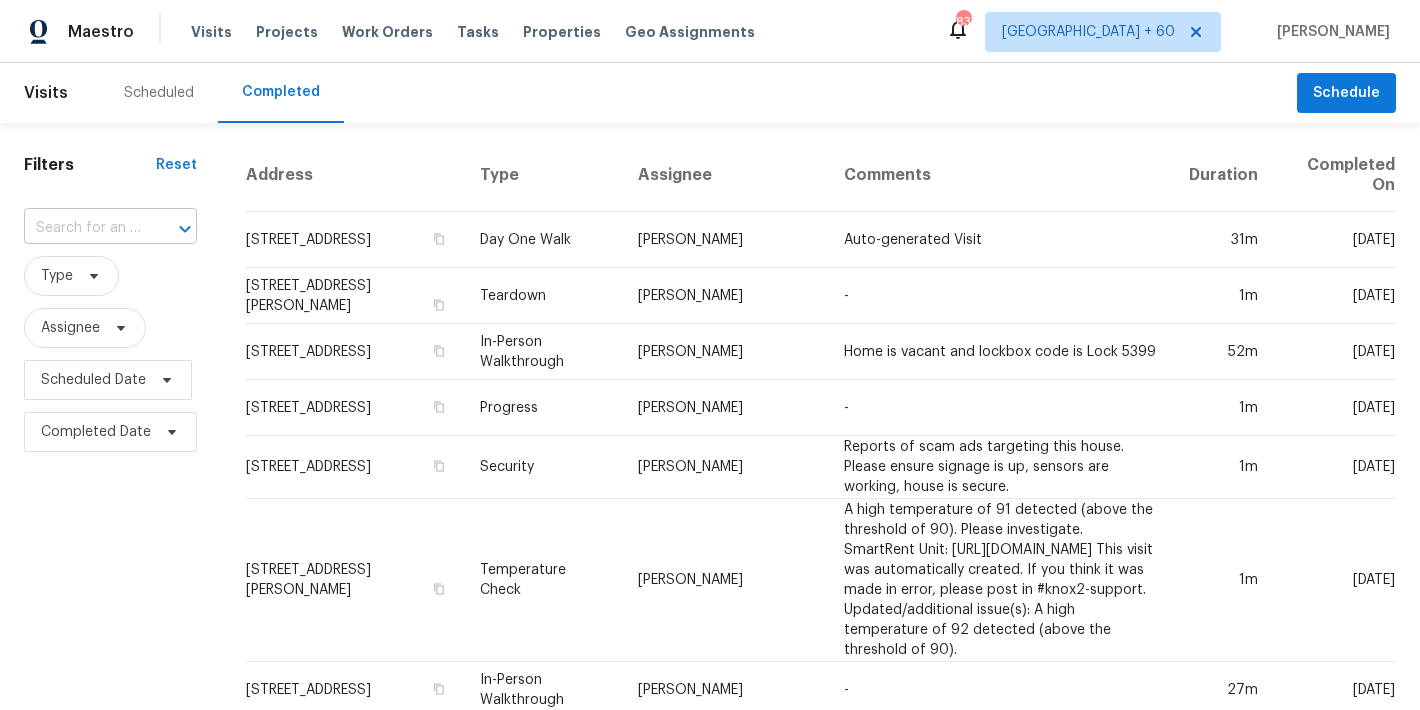 click at bounding box center (82, 228) 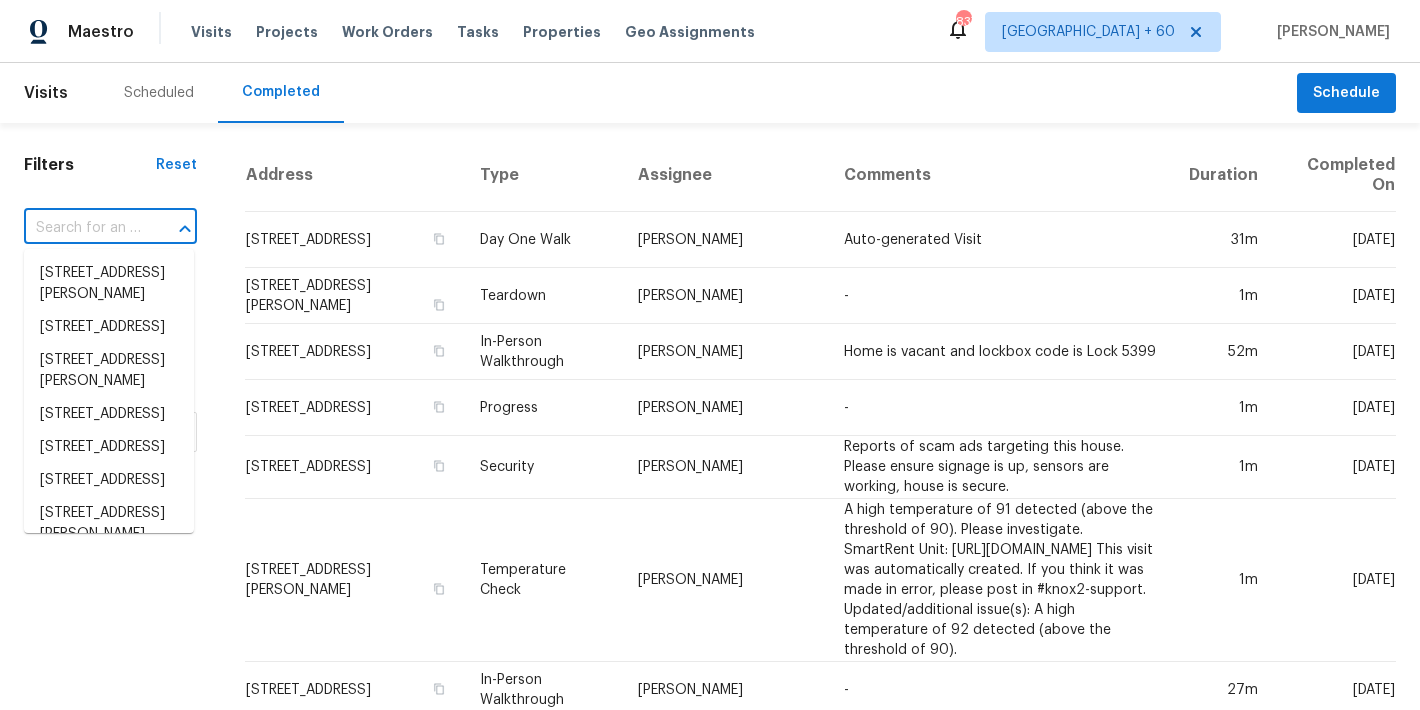 paste on "[STREET_ADDRESS][PERSON_NAME]" 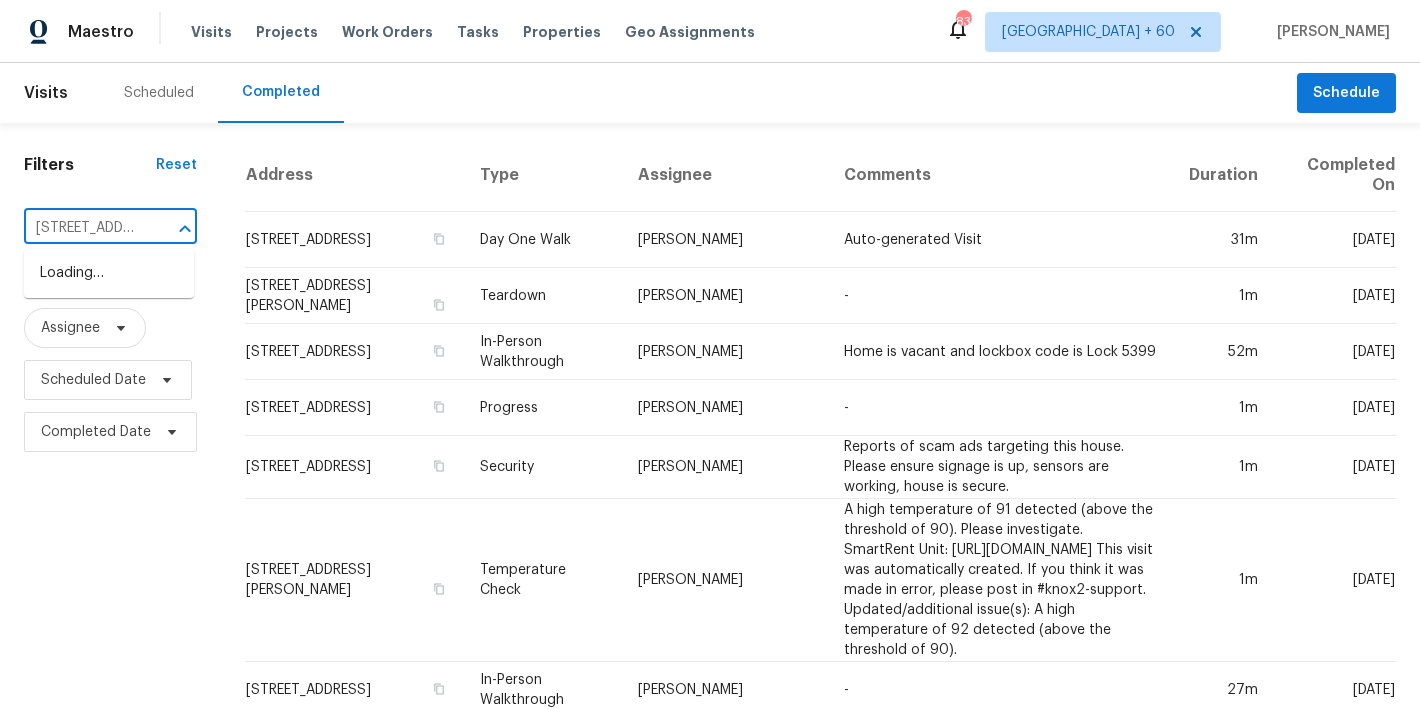 scroll, scrollTop: 0, scrollLeft: 143, axis: horizontal 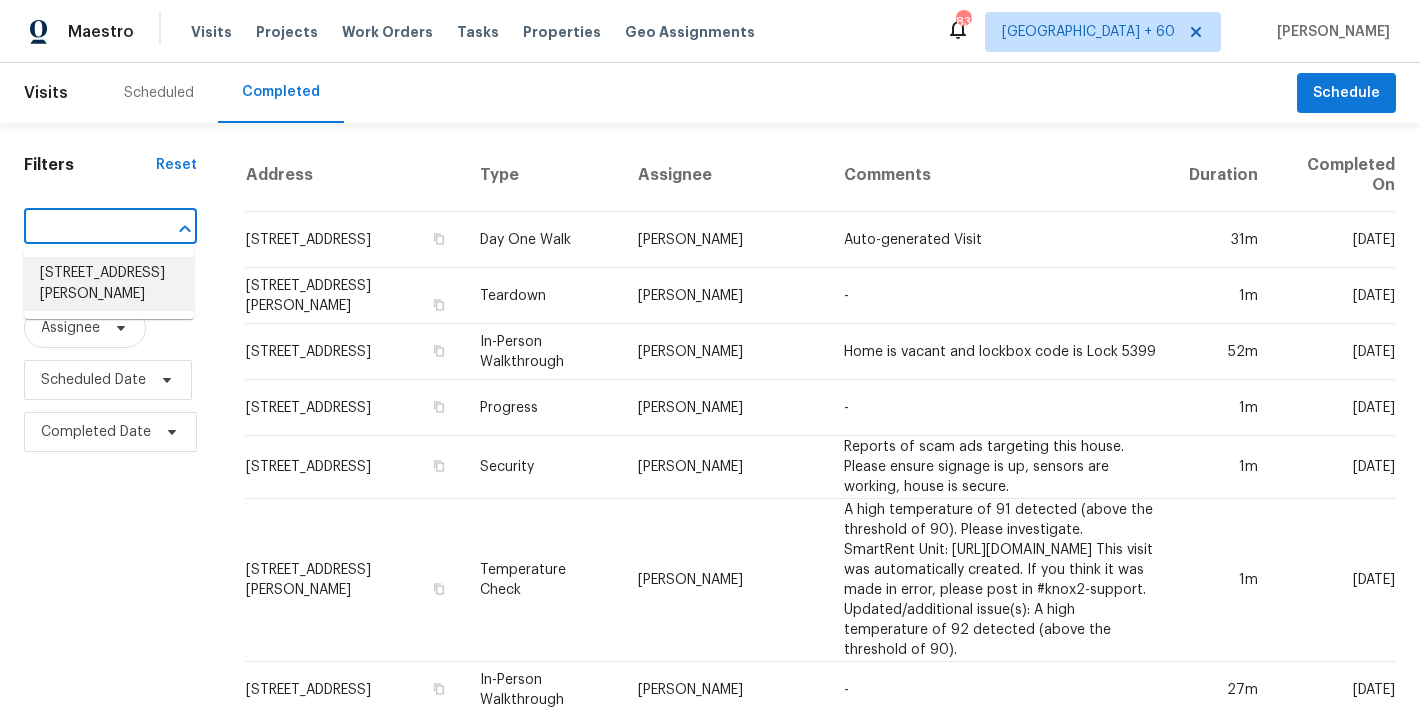 click on "[STREET_ADDRESS][PERSON_NAME]" at bounding box center (109, 284) 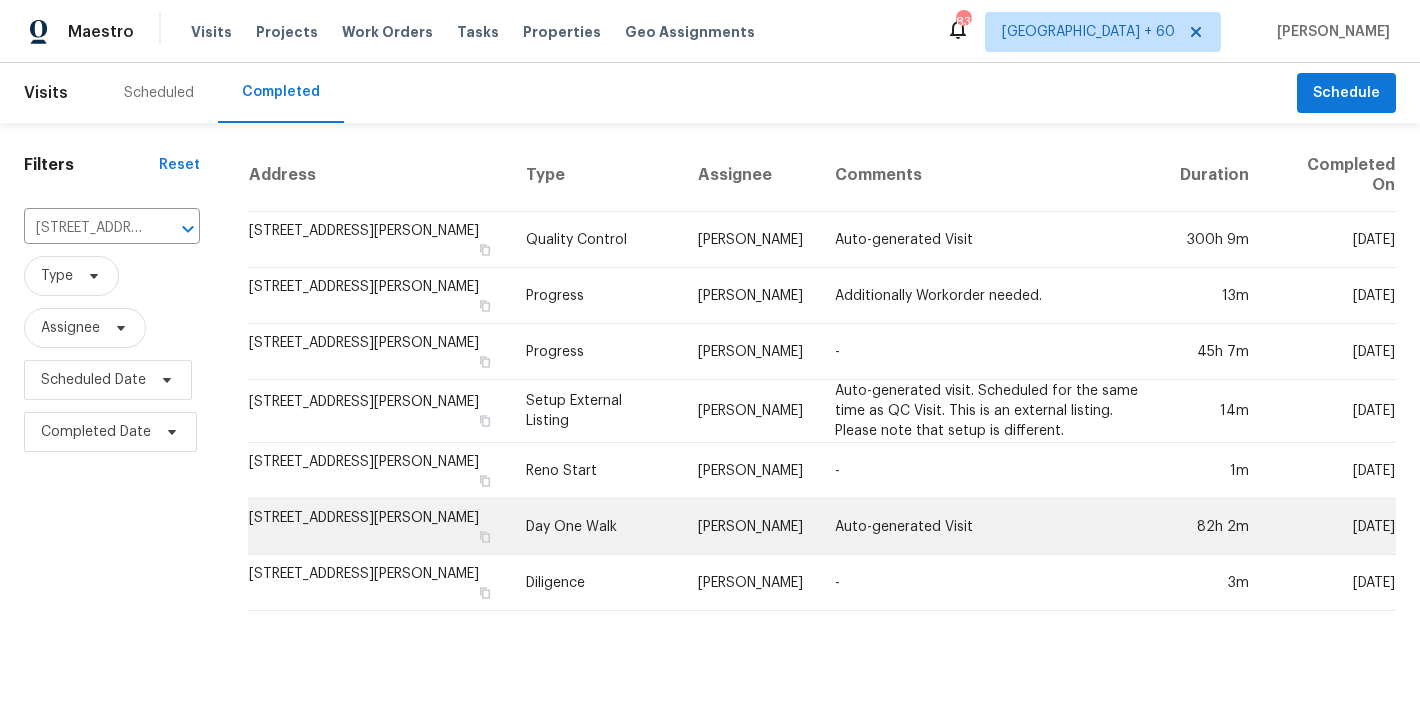 click on "[STREET_ADDRESS][PERSON_NAME]" at bounding box center (378, 527) 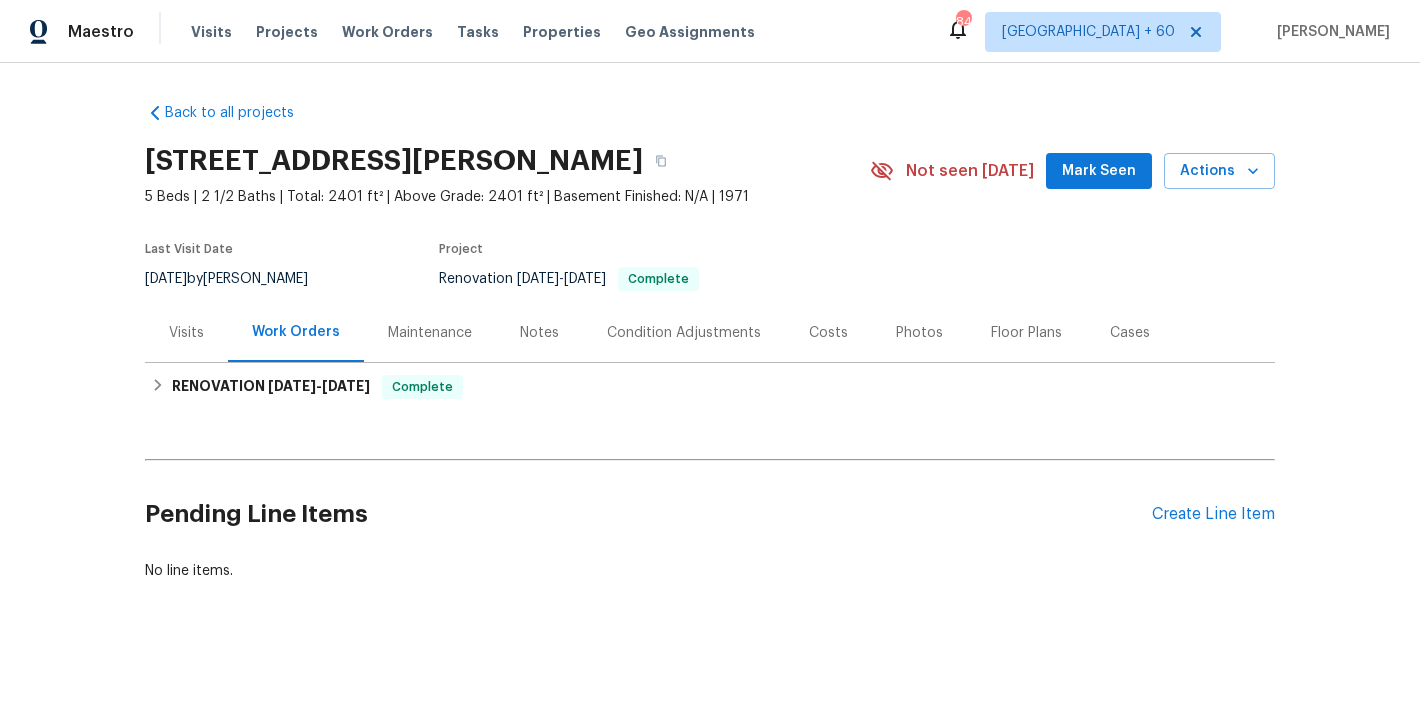 scroll, scrollTop: 0, scrollLeft: 0, axis: both 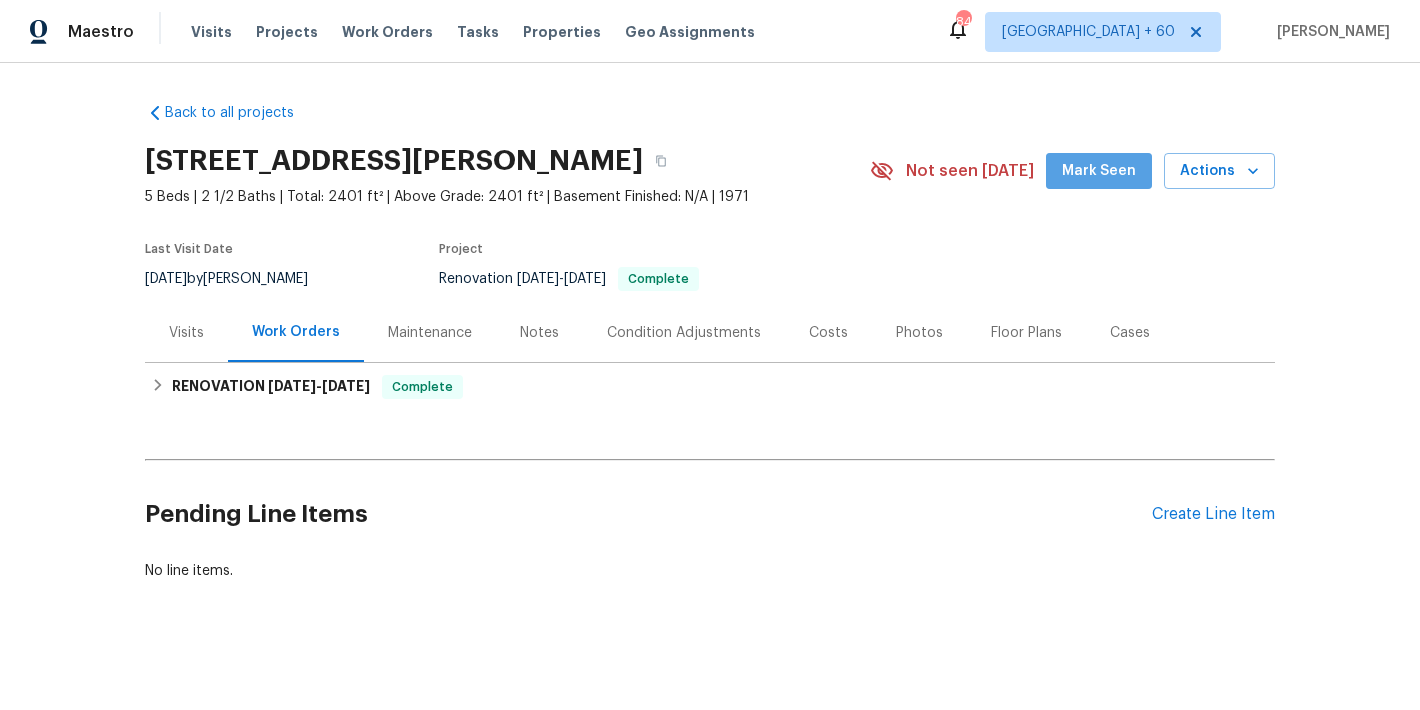 click on "Mark Seen" at bounding box center [1099, 171] 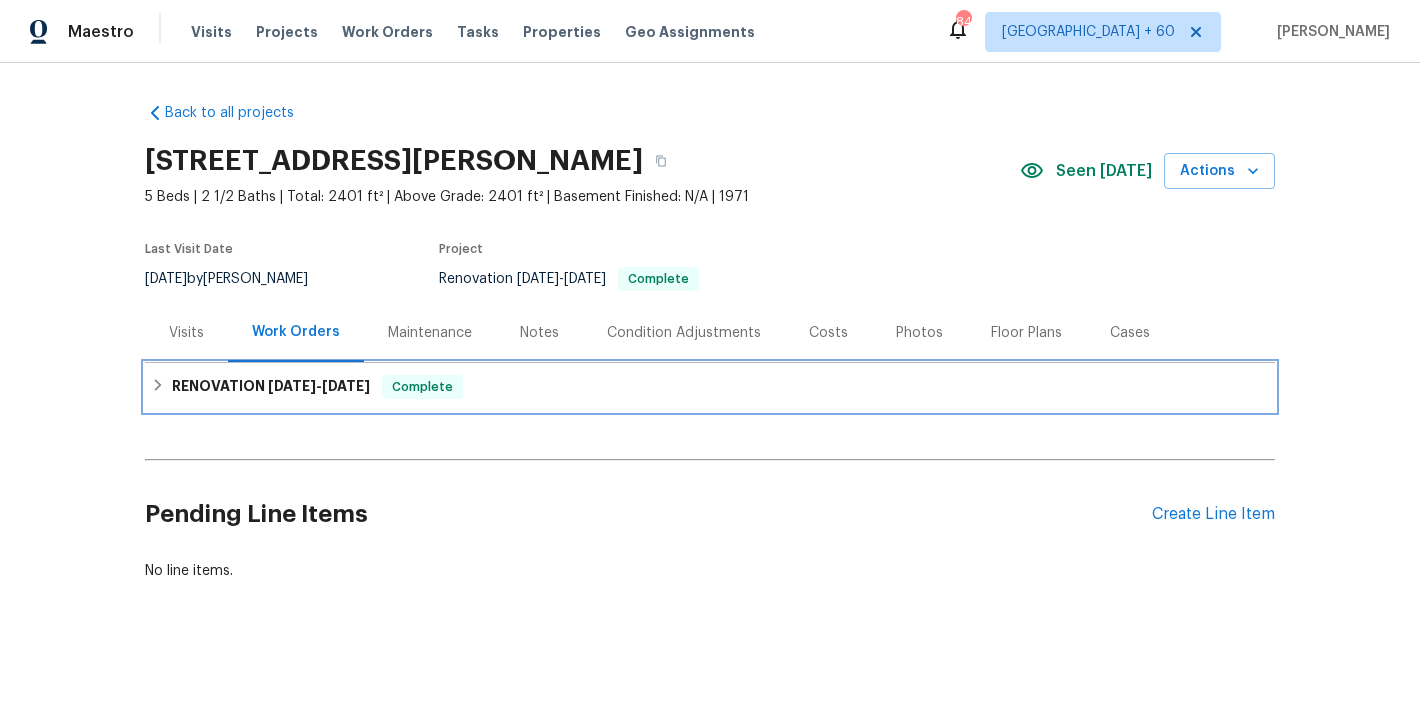 click on "RENOVATION   5/2/25  -  7/17/25 Complete" at bounding box center (710, 387) 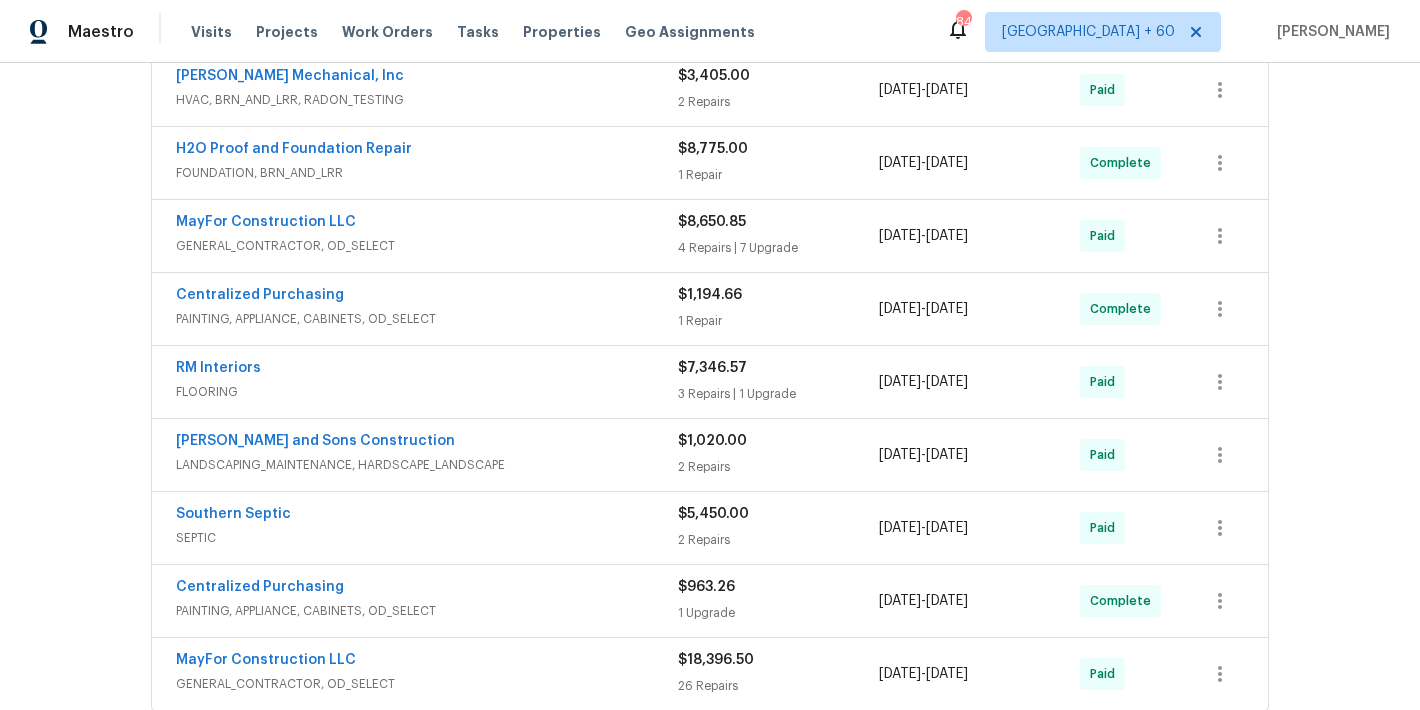 scroll, scrollTop: 721, scrollLeft: 0, axis: vertical 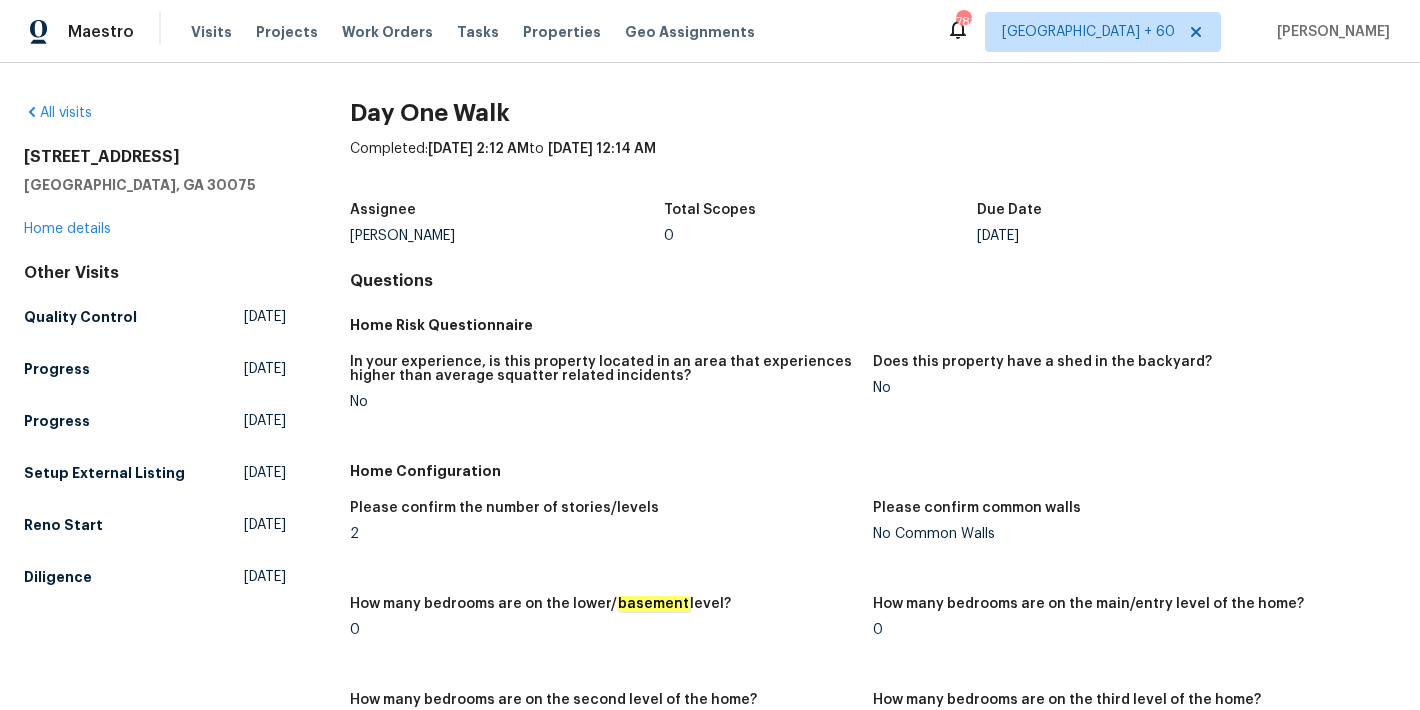 click on "Questions" at bounding box center [873, 281] 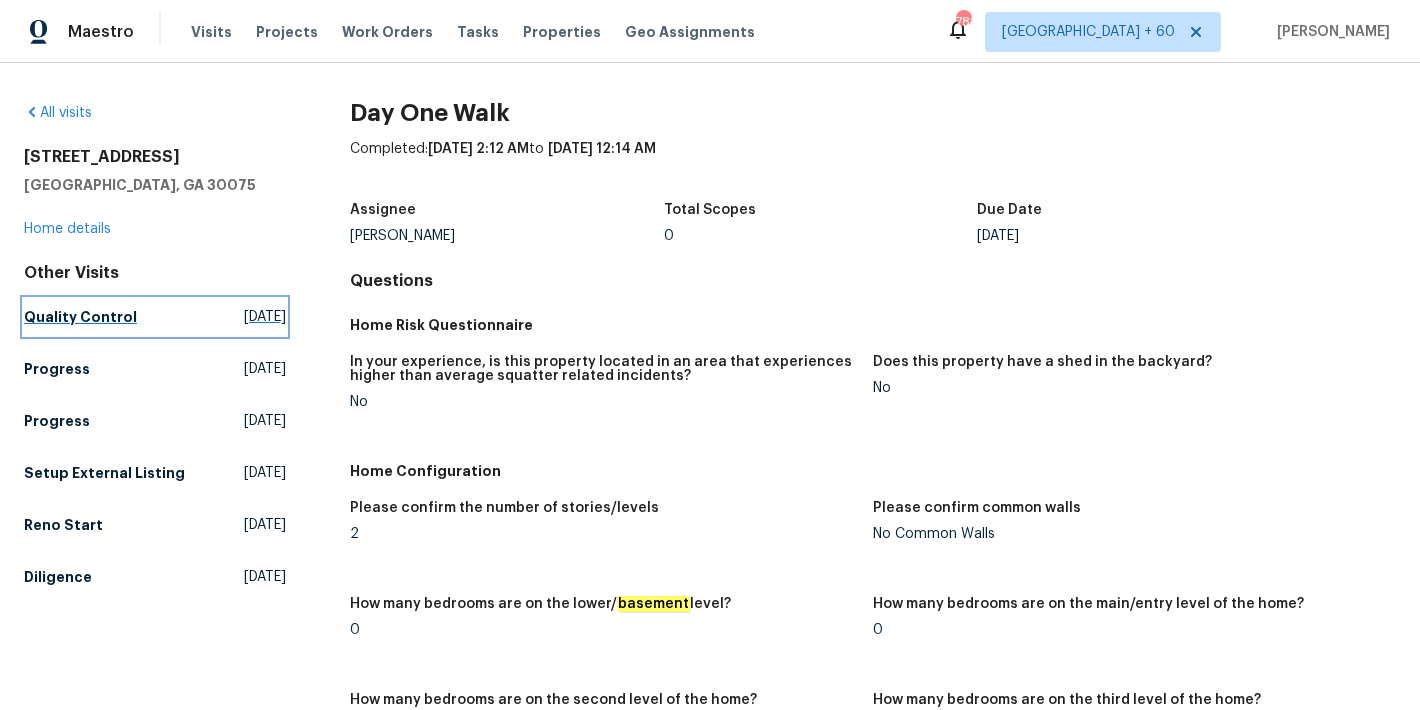 click on "Quality Control" at bounding box center [80, 317] 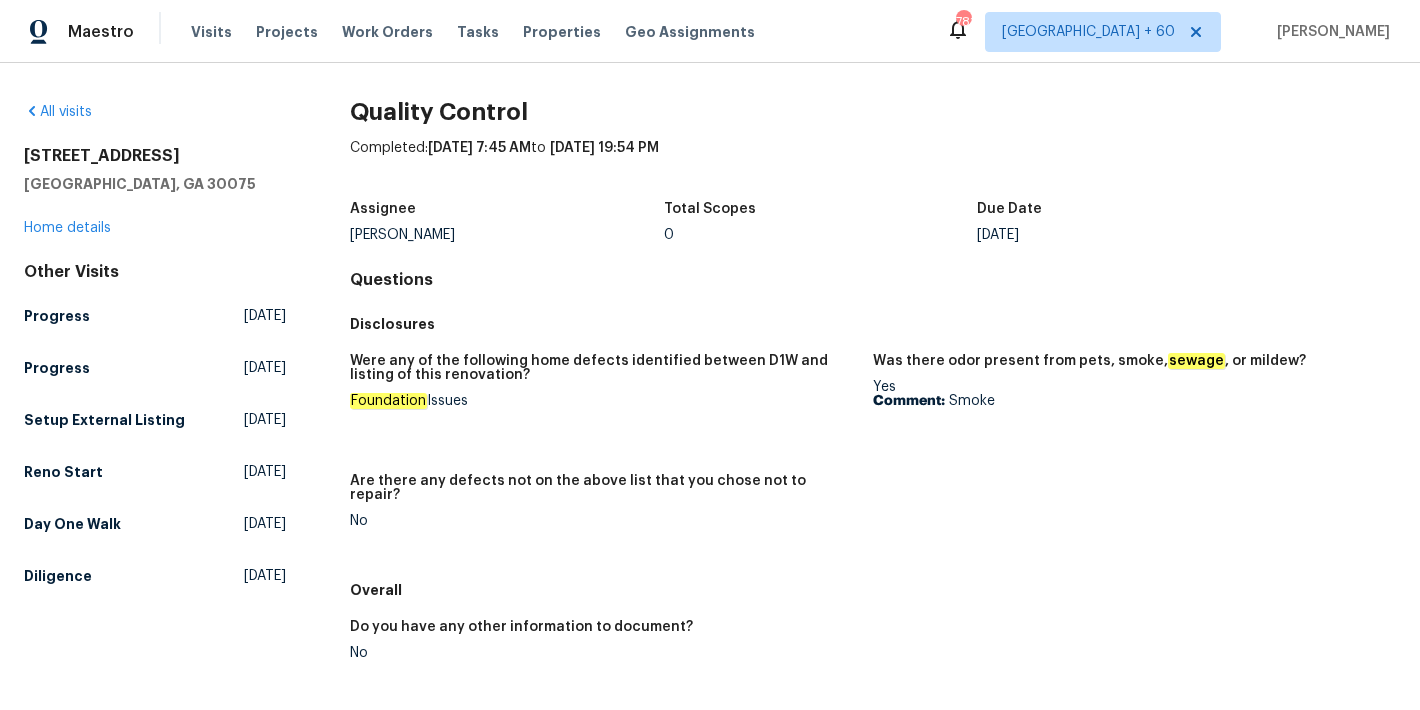 scroll, scrollTop: 0, scrollLeft: 0, axis: both 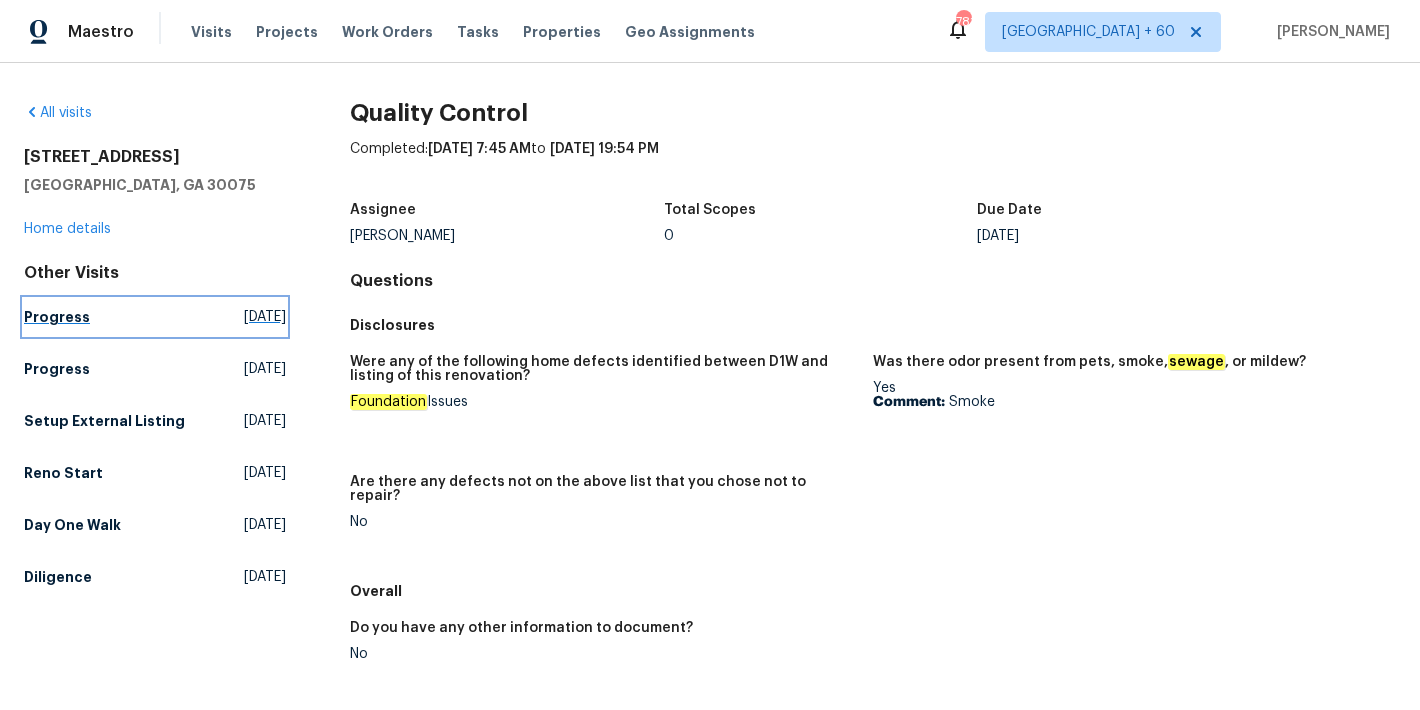 click on "Progress" at bounding box center [57, 317] 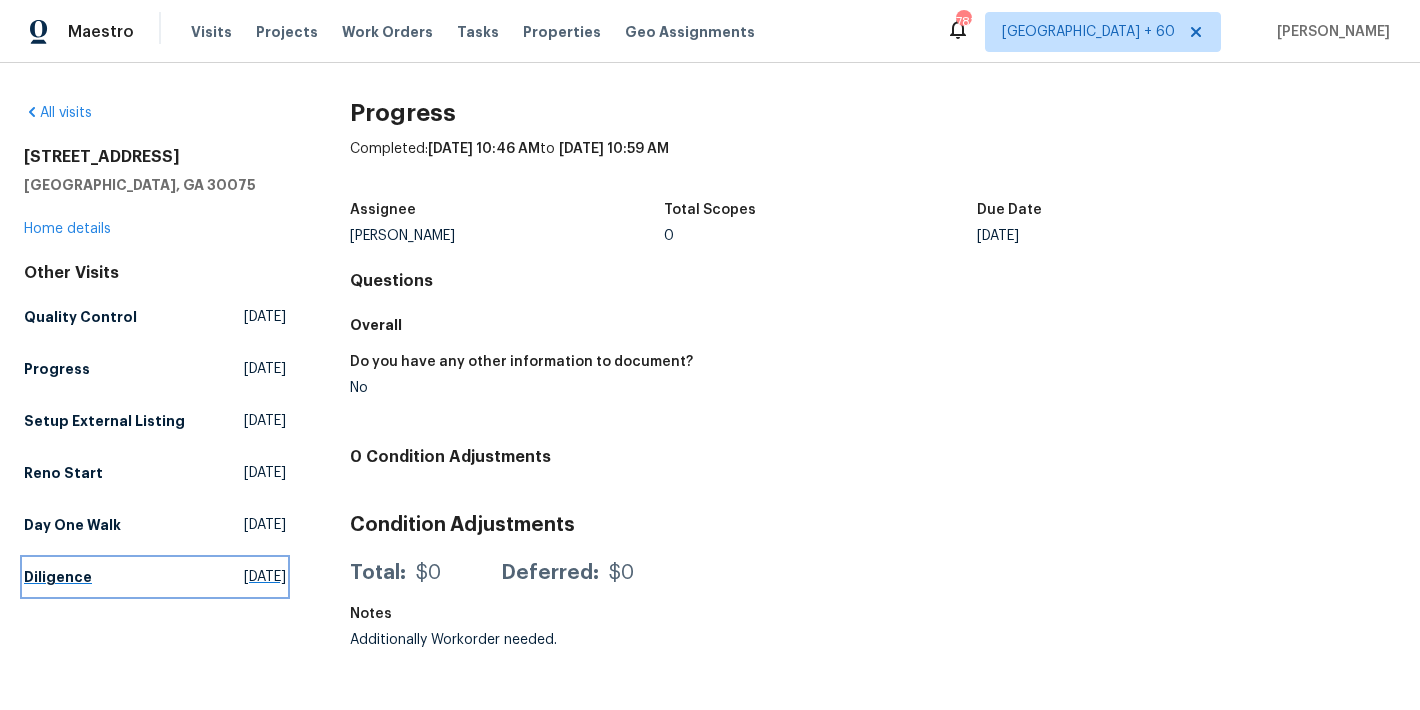 click on "Diligence" at bounding box center [58, 577] 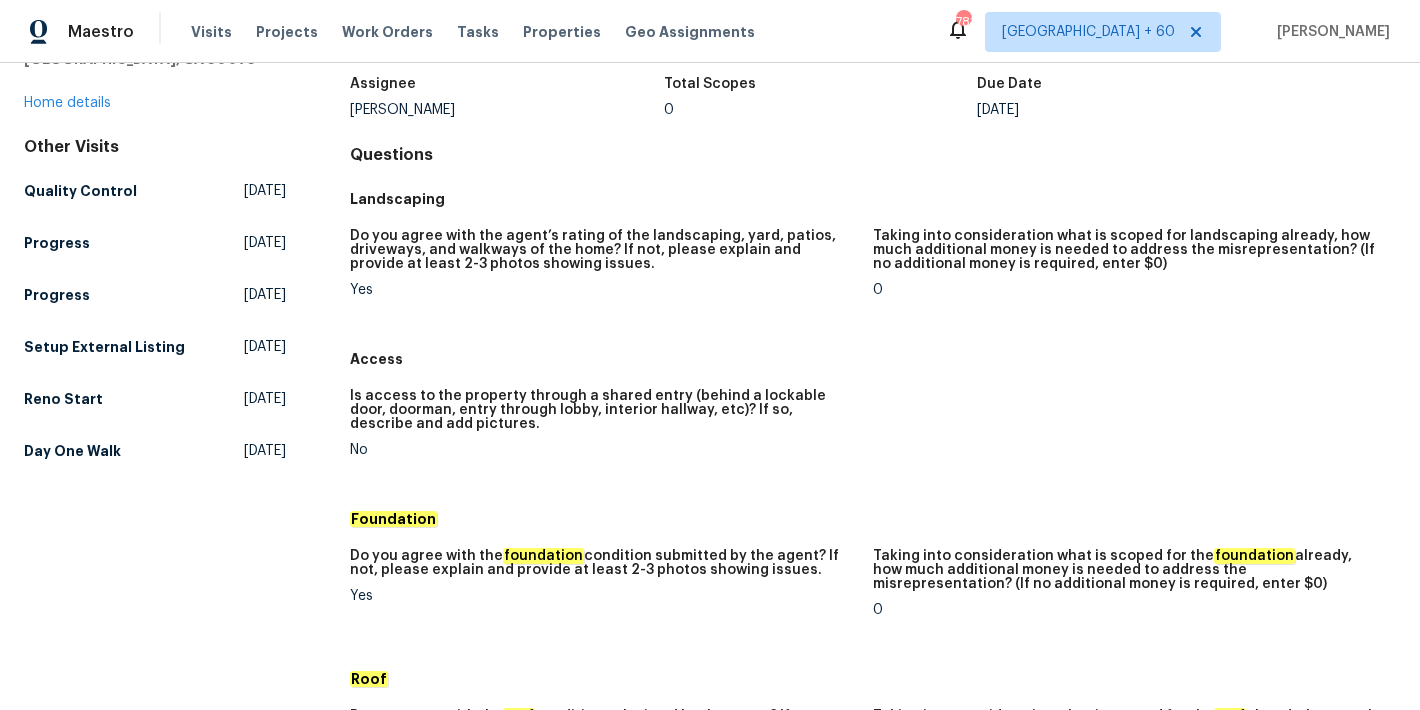 scroll, scrollTop: 0, scrollLeft: 0, axis: both 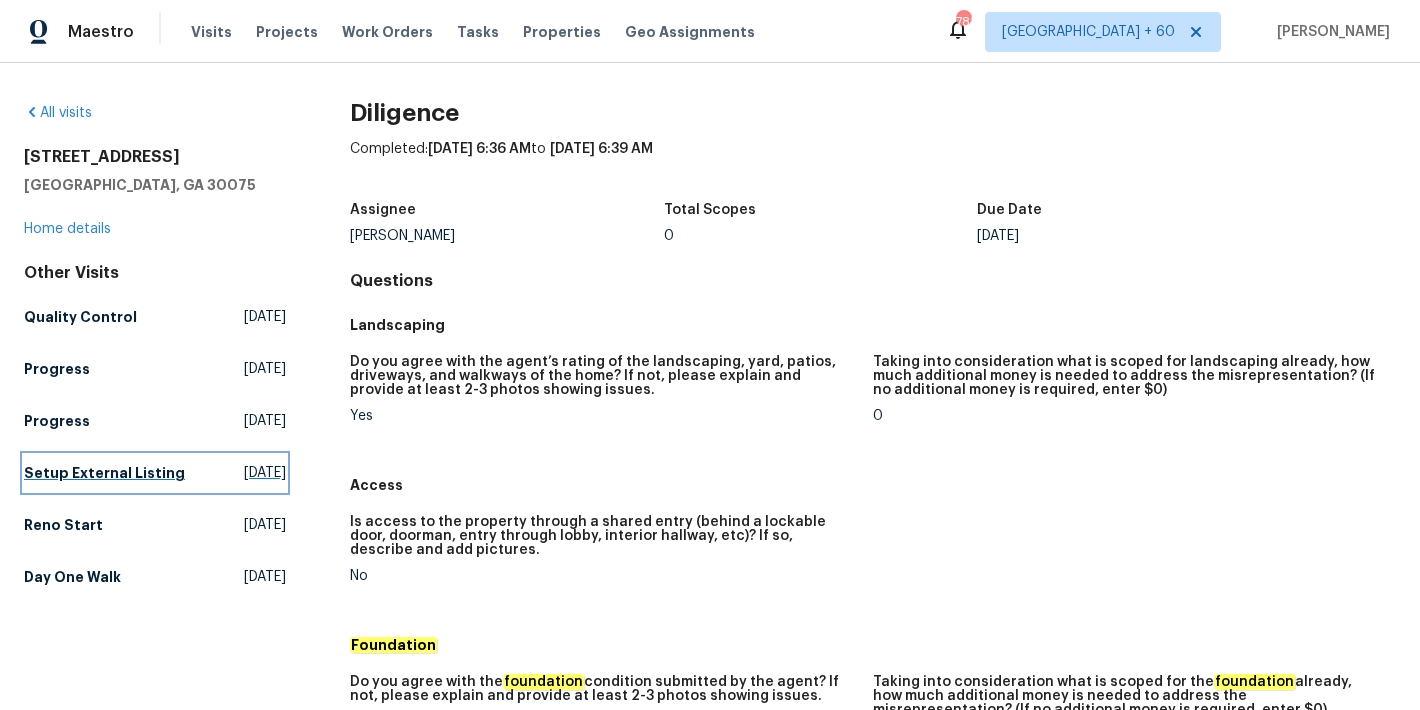 click on "Setup External Listing" at bounding box center (104, 473) 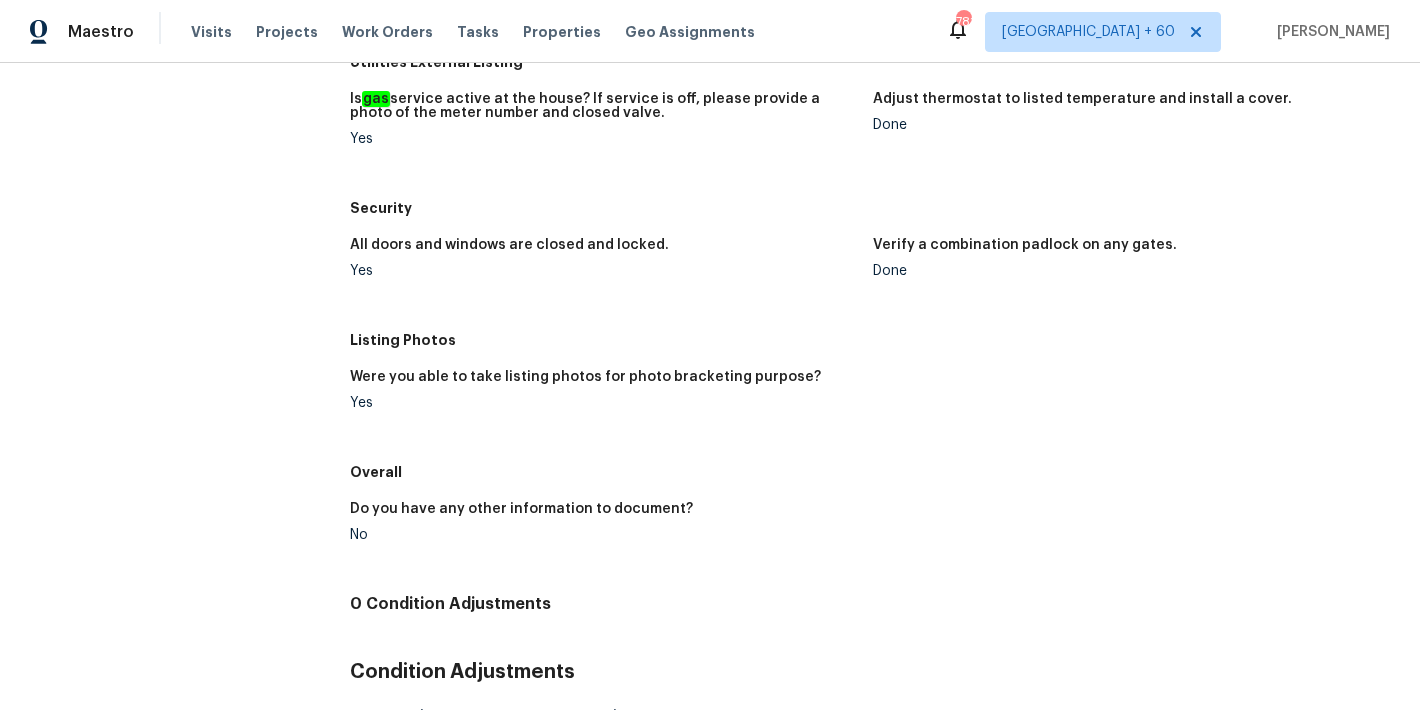 scroll, scrollTop: 704, scrollLeft: 0, axis: vertical 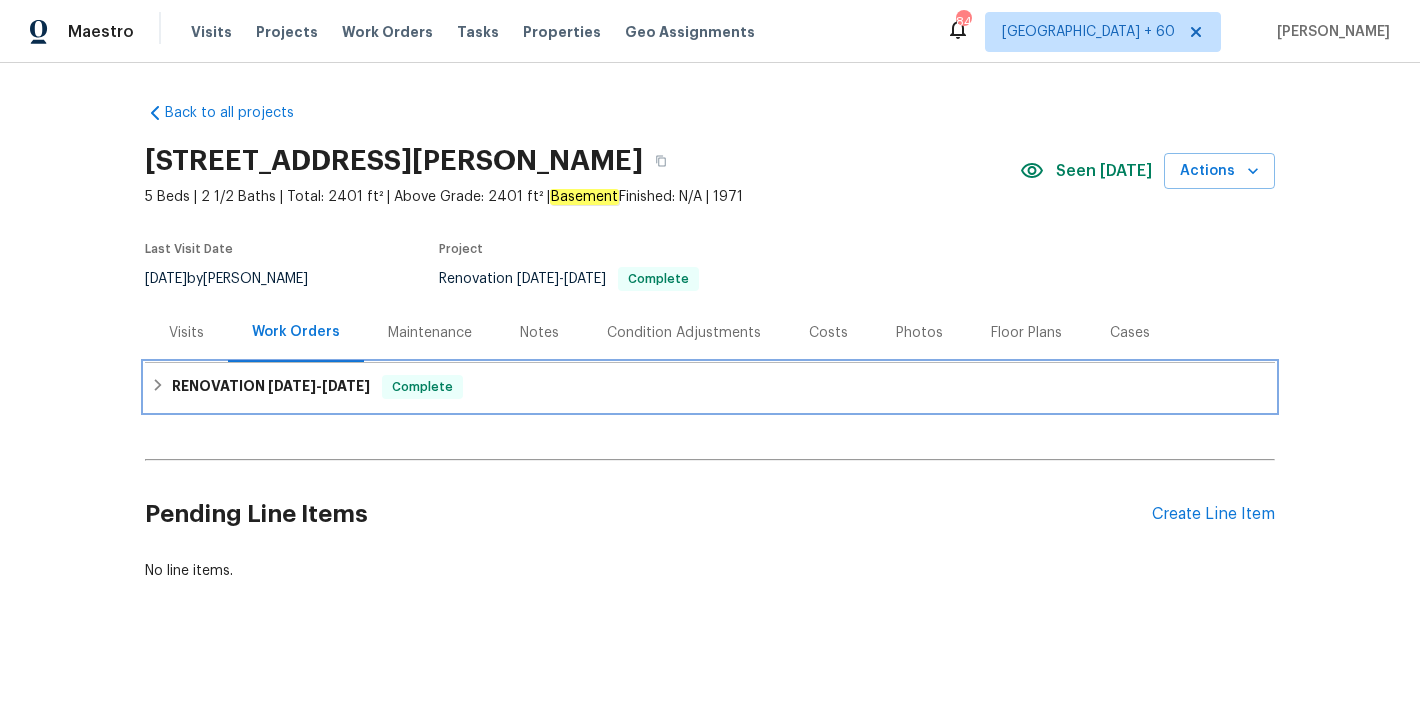 click on "RENOVATION   [DATE]  -  [DATE]" at bounding box center (271, 387) 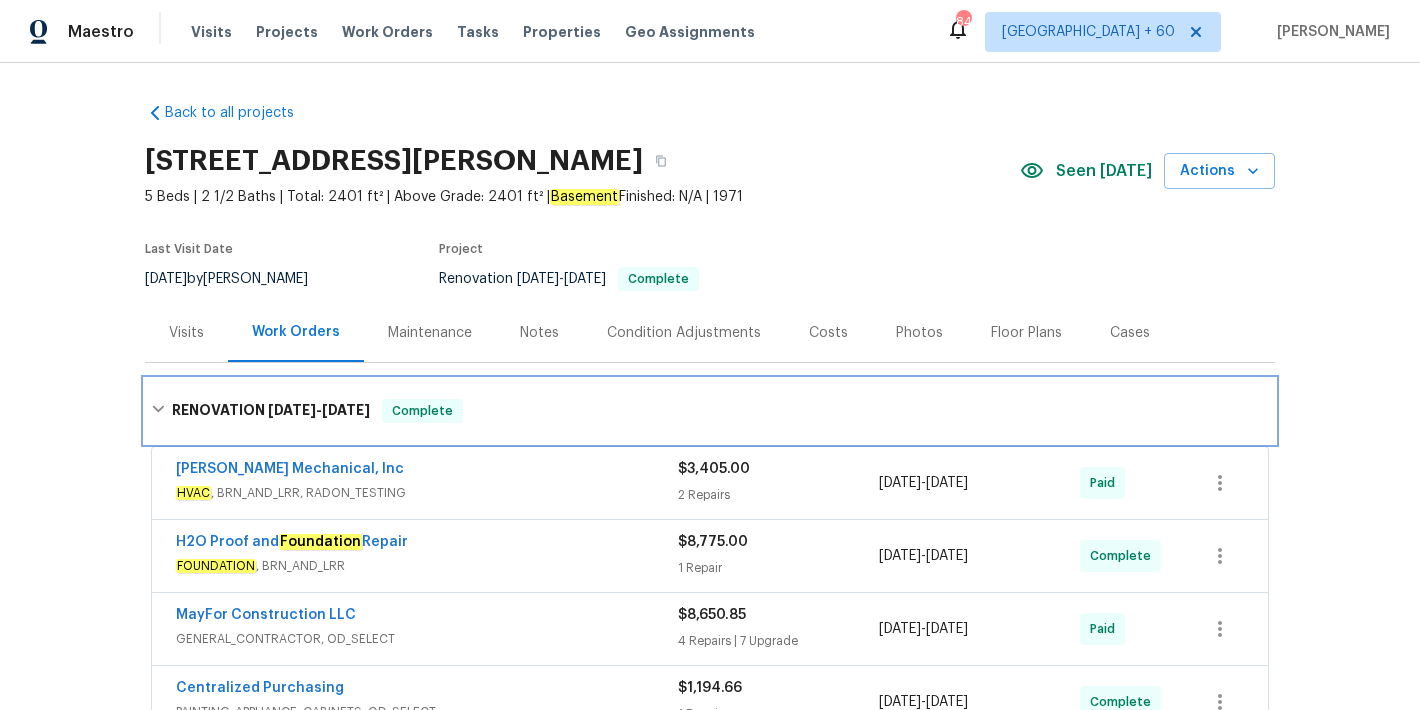 scroll, scrollTop: 721, scrollLeft: 0, axis: vertical 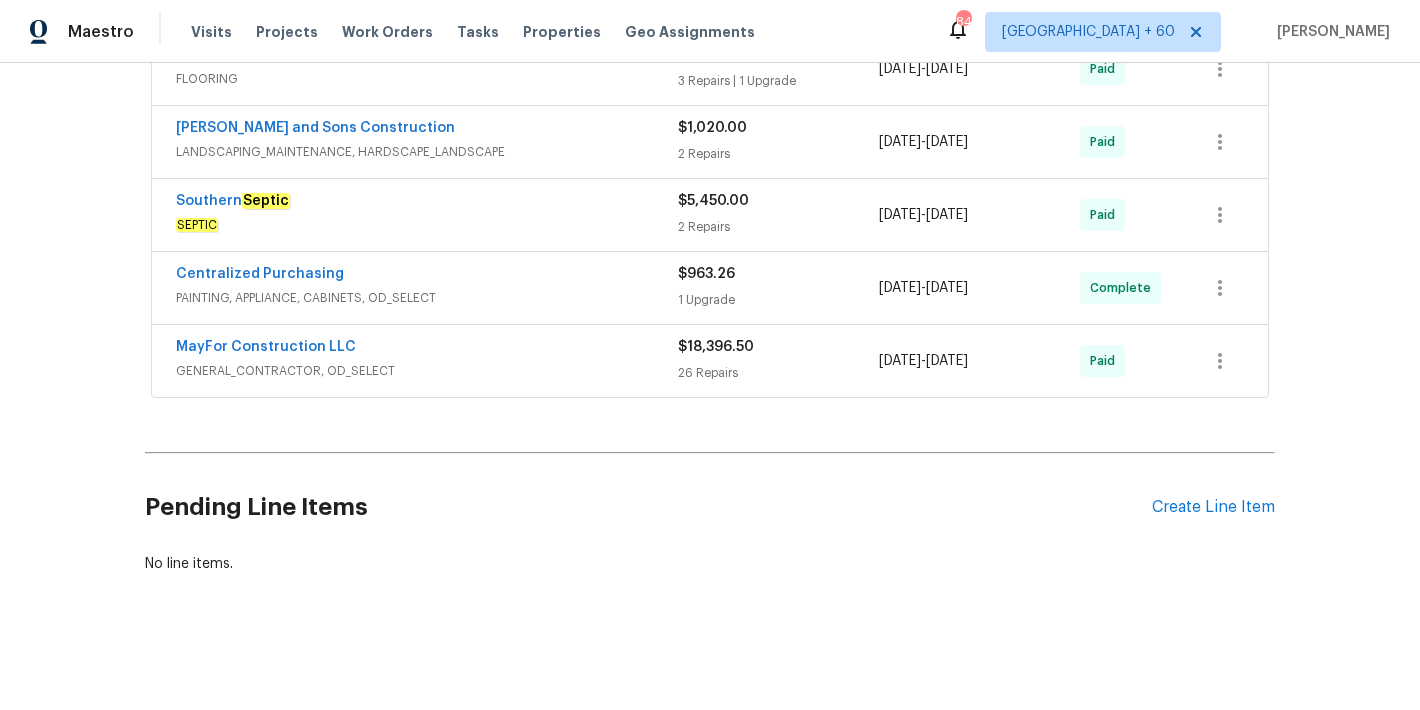 click on "MayFor Construction LLC GENERAL_CONTRACTOR, OD_SELECT" at bounding box center [427, 361] 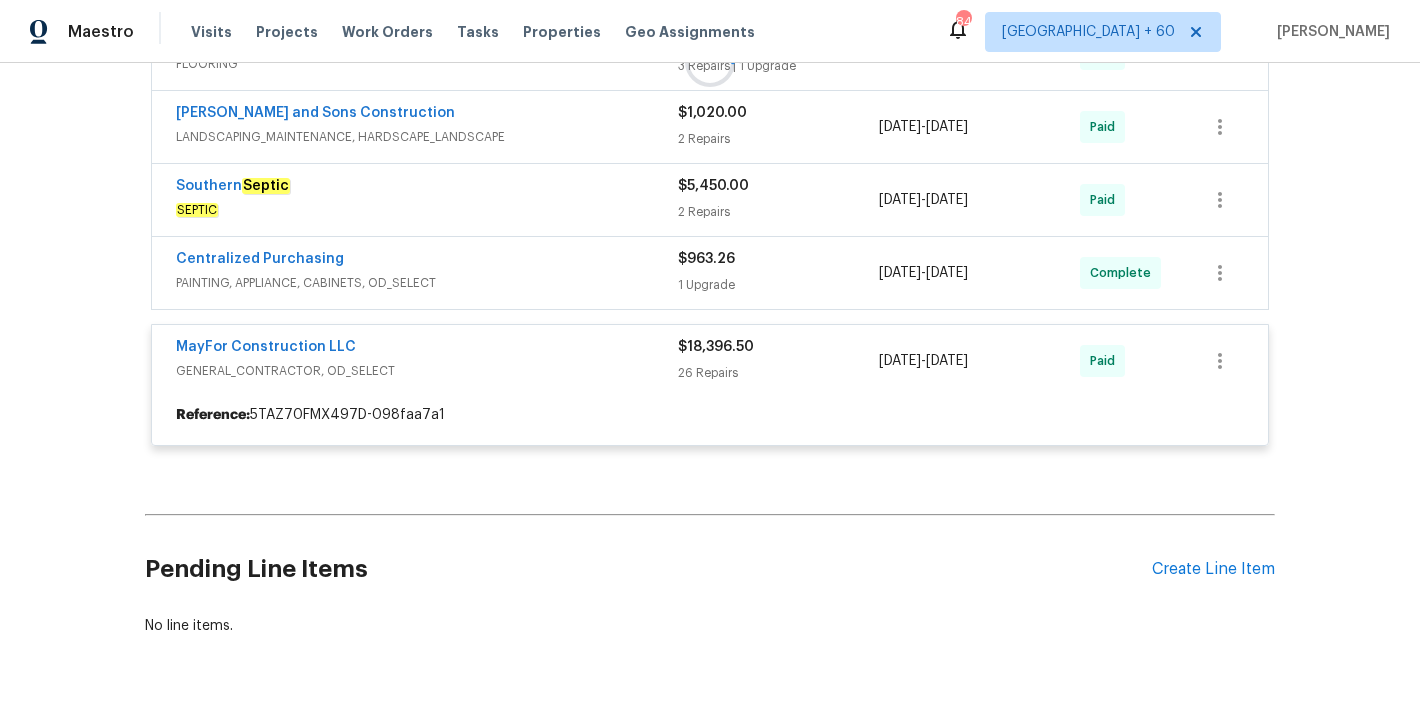 scroll, scrollTop: 642, scrollLeft: 0, axis: vertical 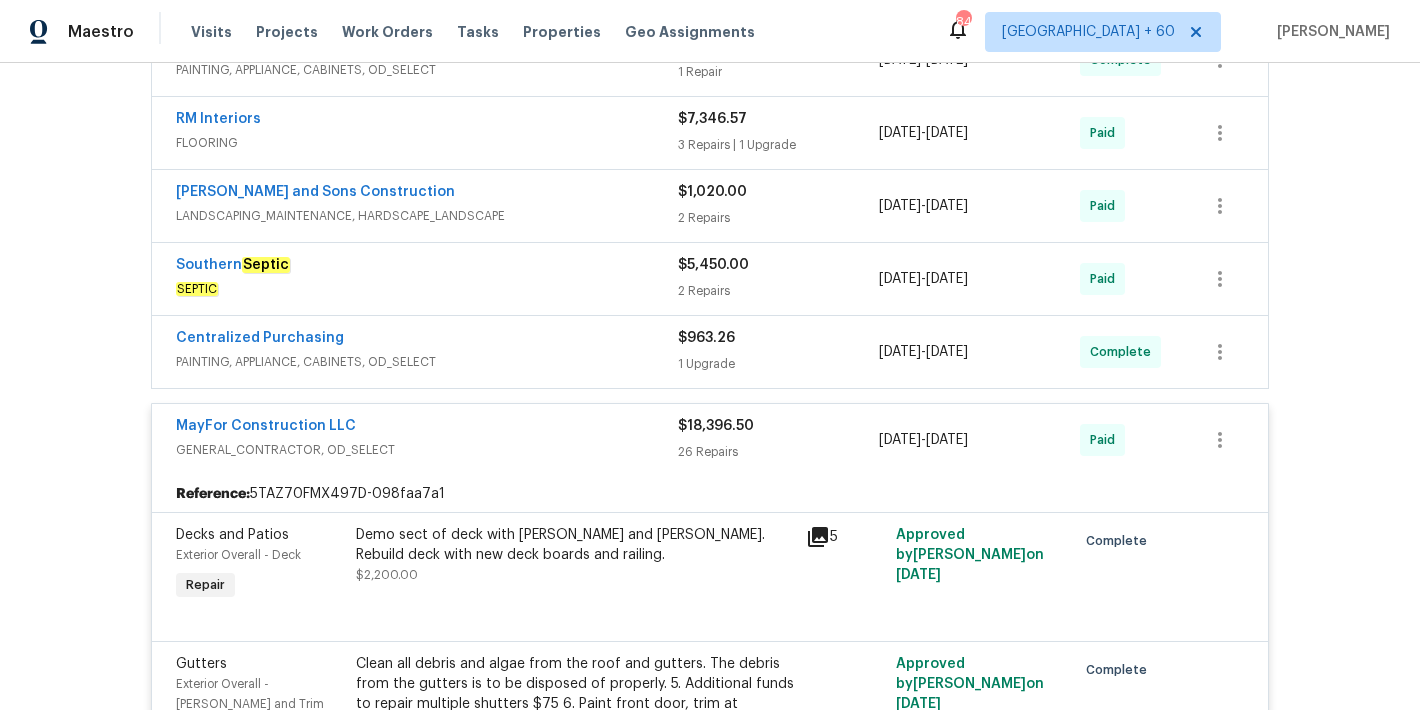 click on "PAINTING, APPLIANCE, CABINETS, OD_SELECT" at bounding box center (427, 362) 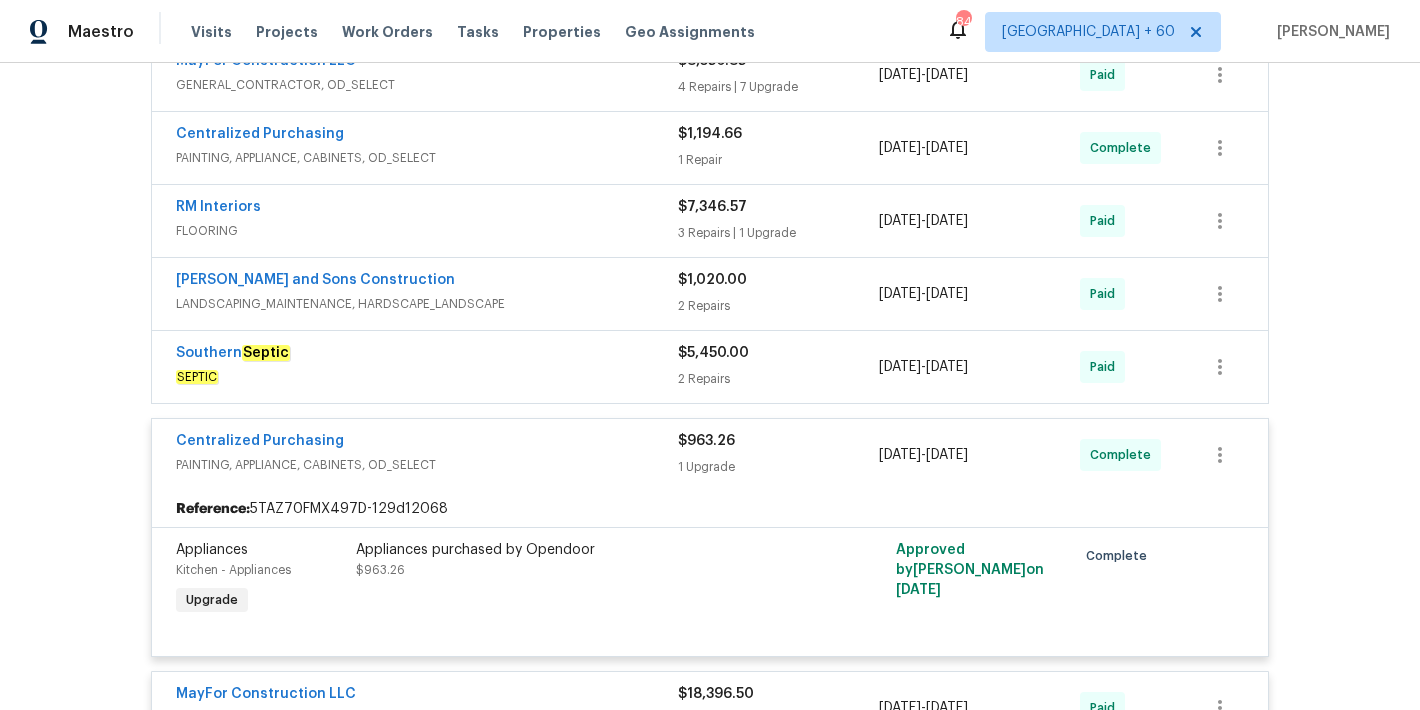 scroll, scrollTop: 535, scrollLeft: 0, axis: vertical 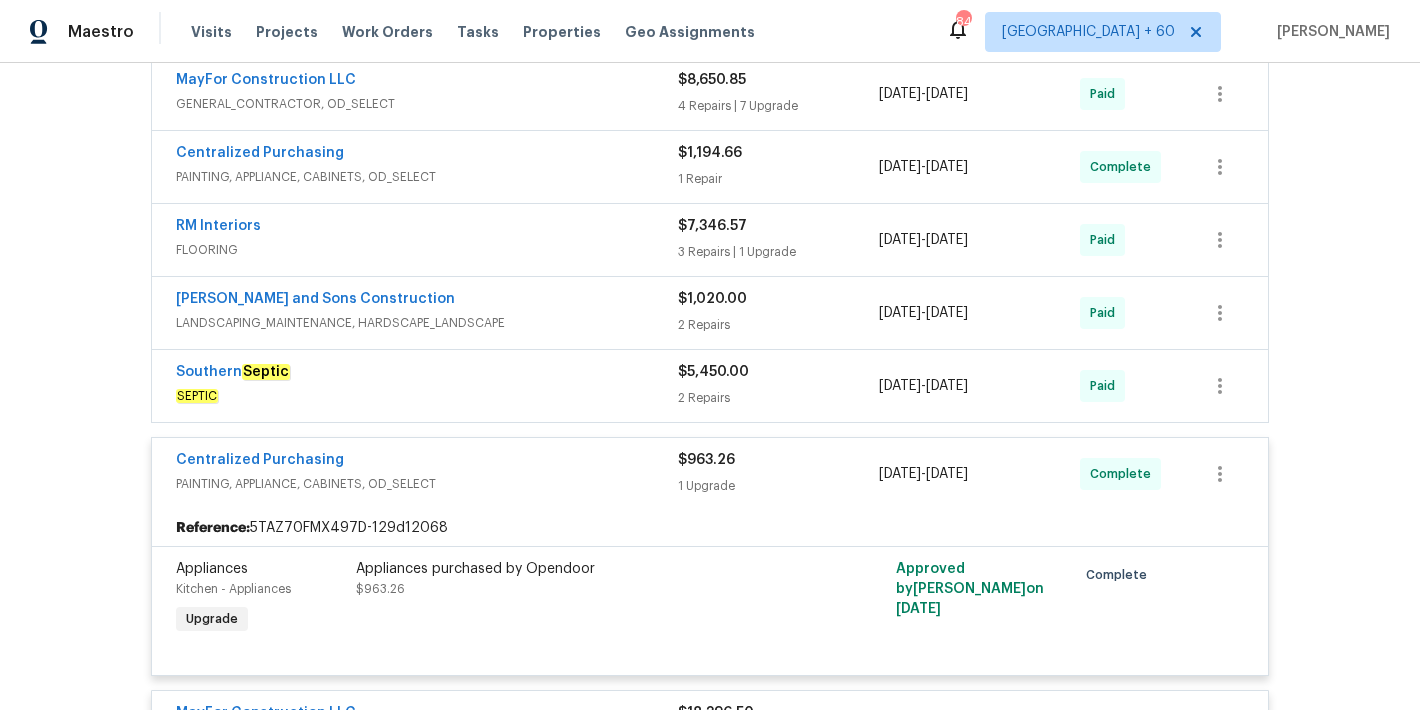 click on "Southern  Septic" at bounding box center [427, 374] 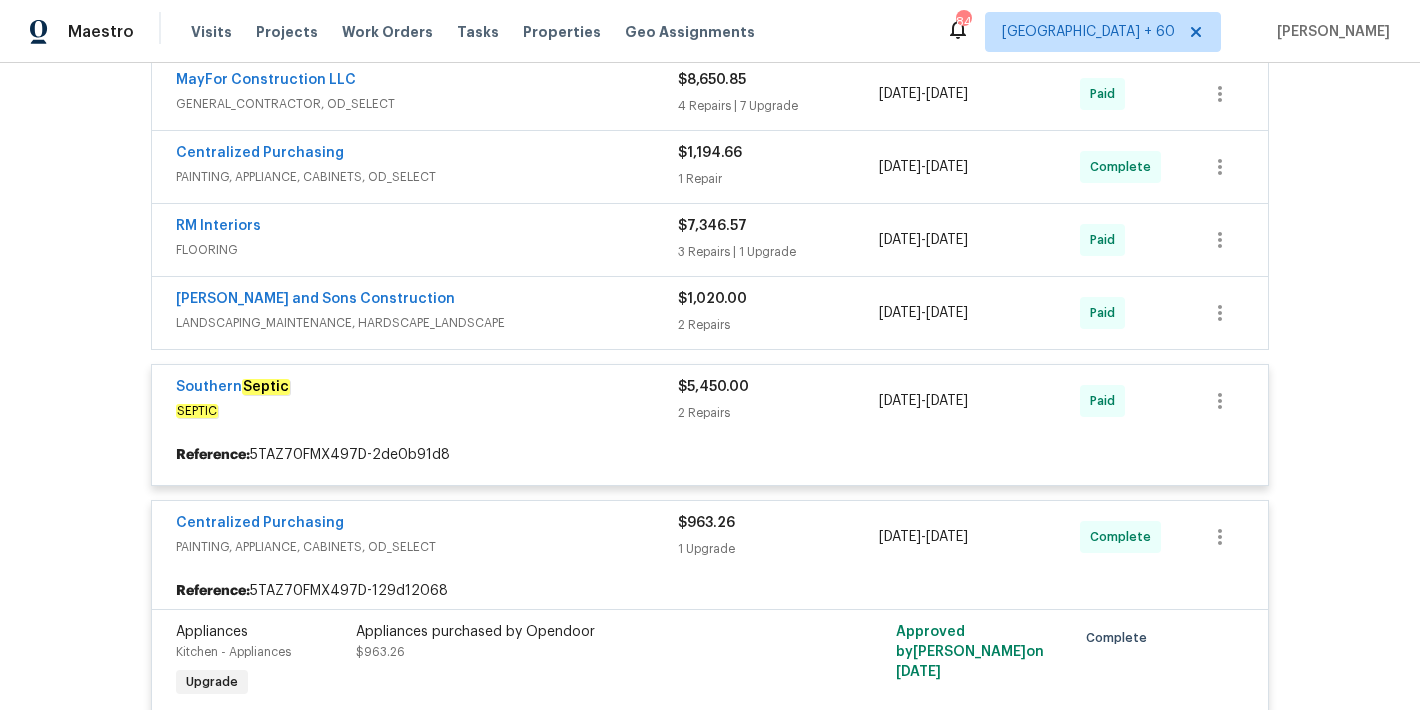 scroll, scrollTop: 469, scrollLeft: 0, axis: vertical 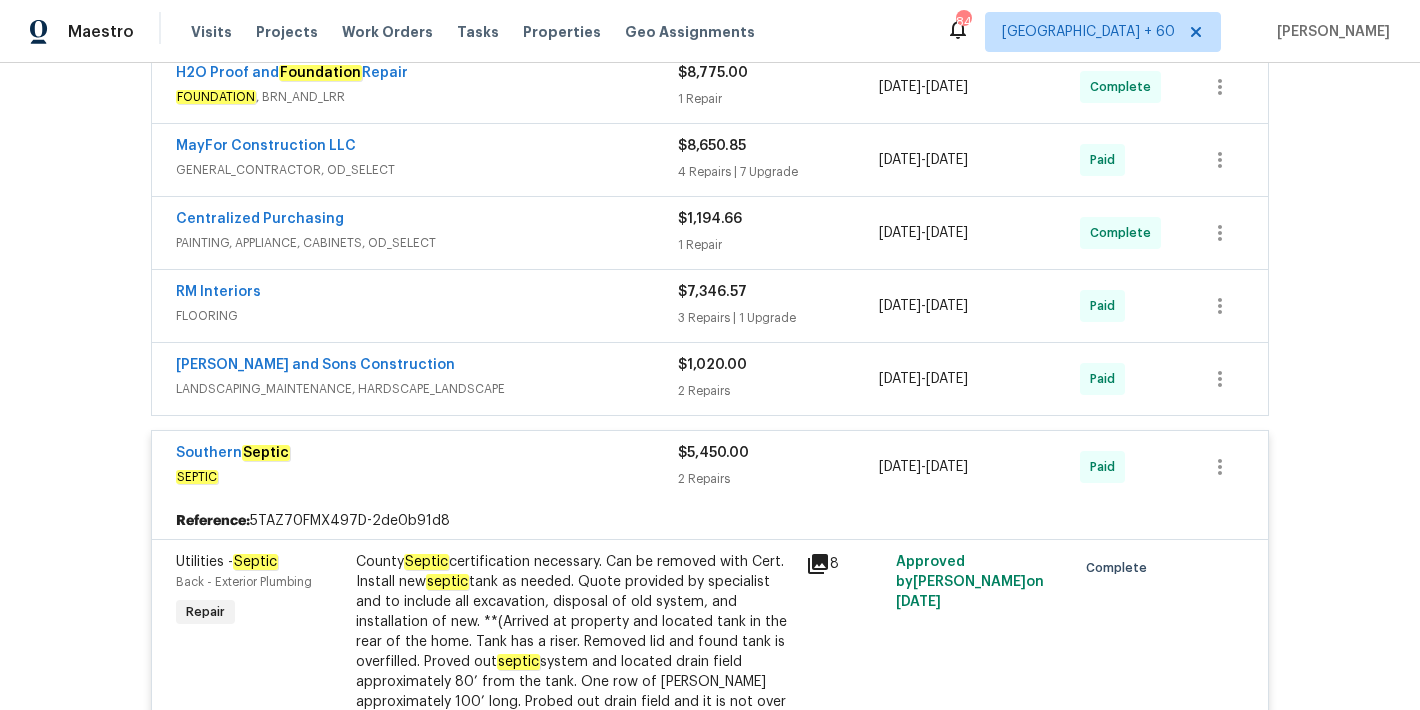 click on "LANDSCAPING_MAINTENANCE, HARDSCAPE_LANDSCAPE" at bounding box center [427, 389] 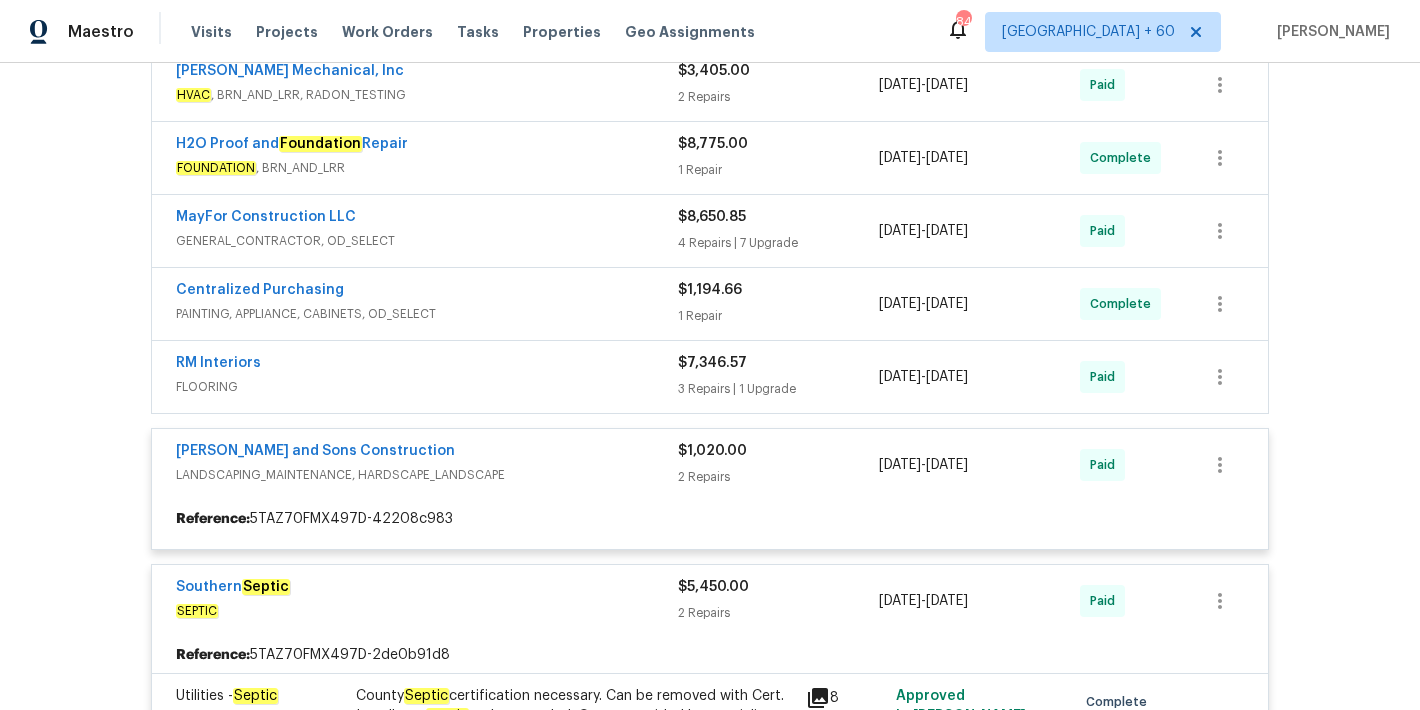 scroll, scrollTop: 392, scrollLeft: 0, axis: vertical 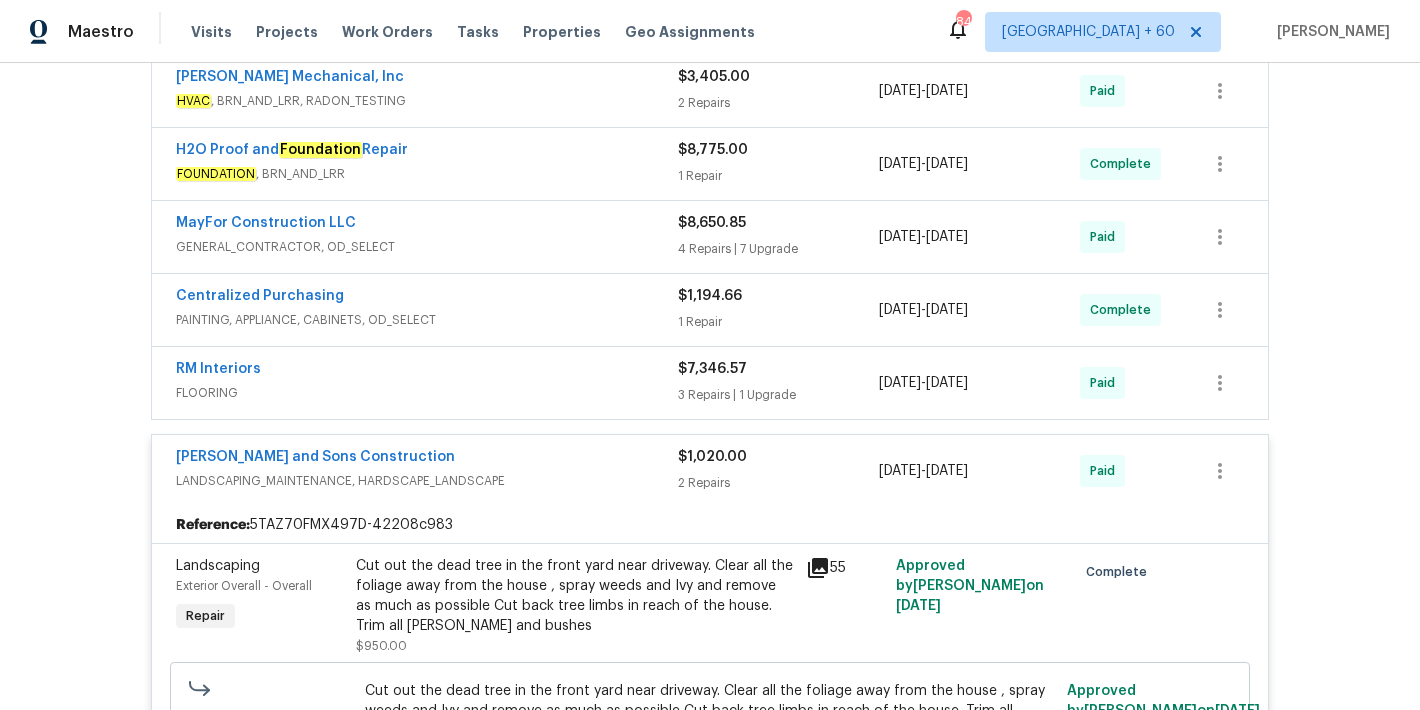 click on "FLOORING" at bounding box center (427, 393) 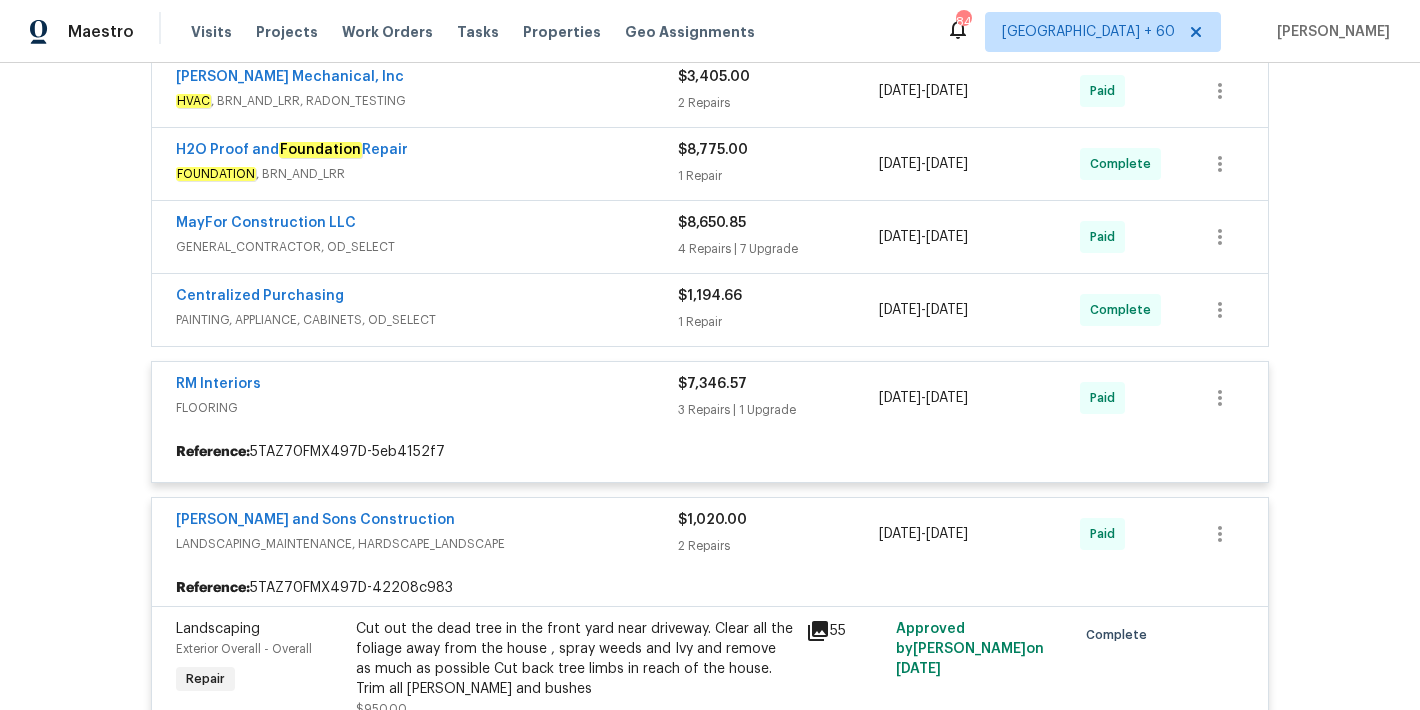 scroll, scrollTop: 291, scrollLeft: 0, axis: vertical 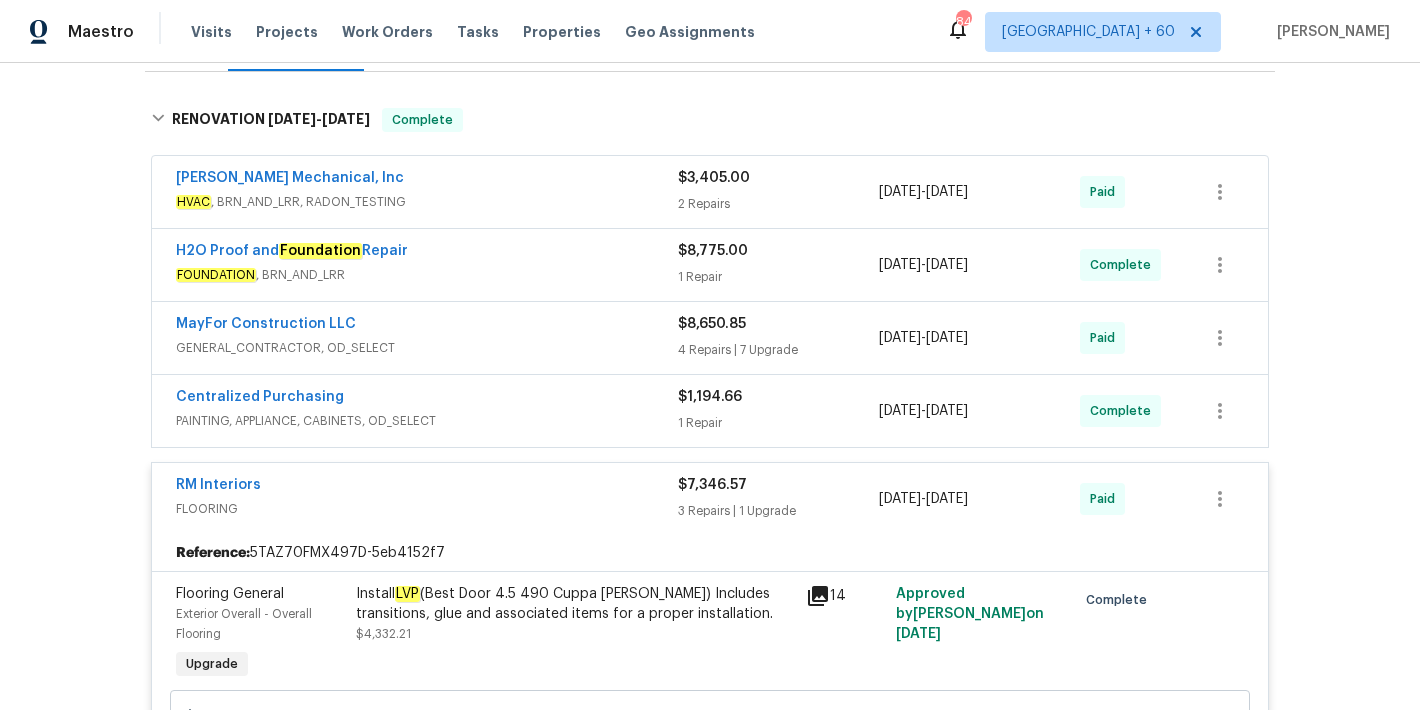 click on "Centralized Purchasing" at bounding box center [427, 399] 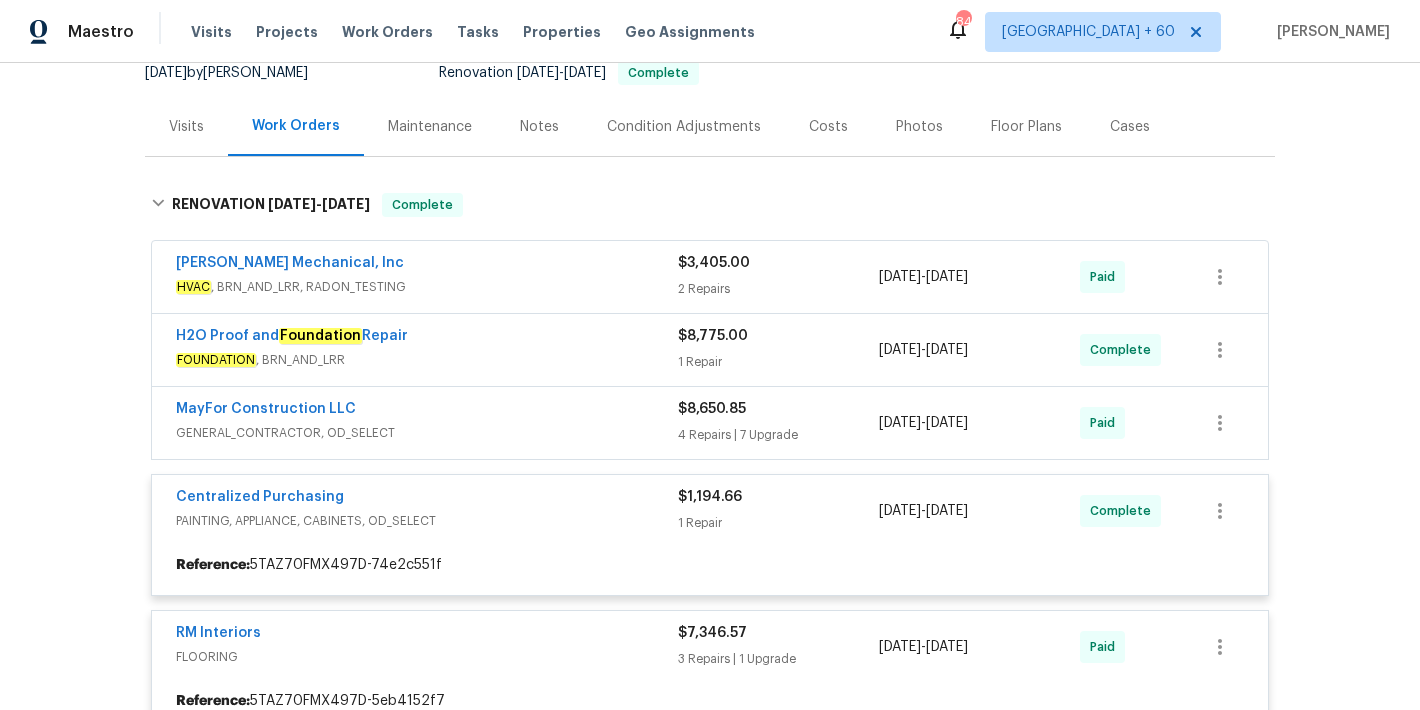 scroll, scrollTop: 184, scrollLeft: 0, axis: vertical 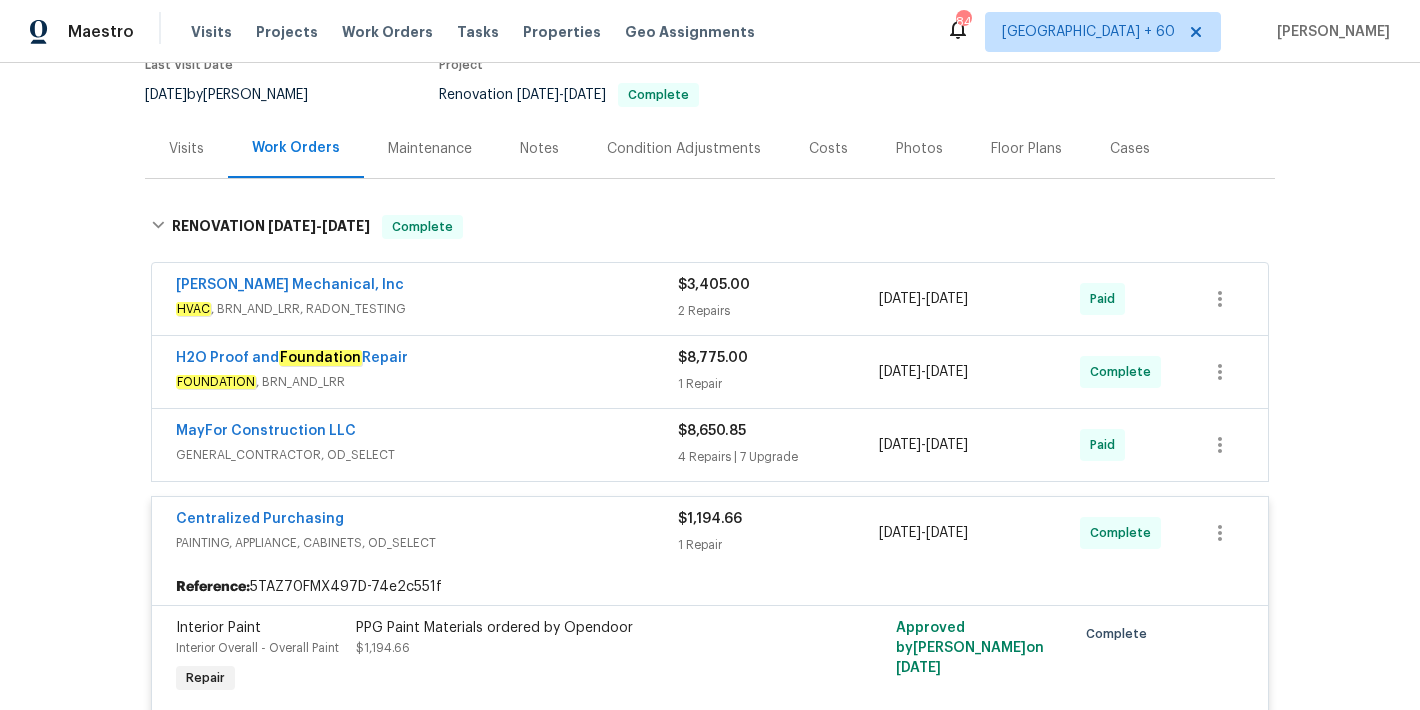 click on "MayFor Construction LLC" at bounding box center [427, 433] 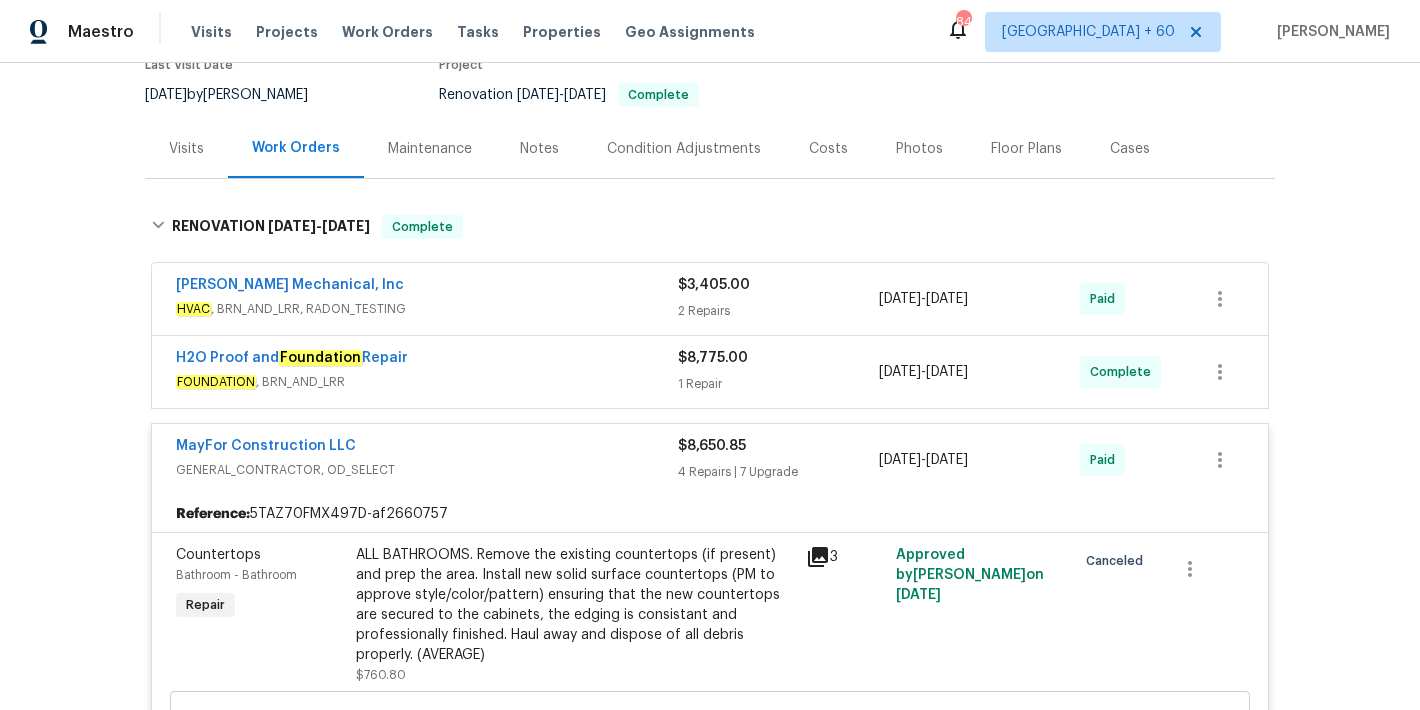 click on "FOUNDATION , BRN_AND_LRR" at bounding box center [427, 382] 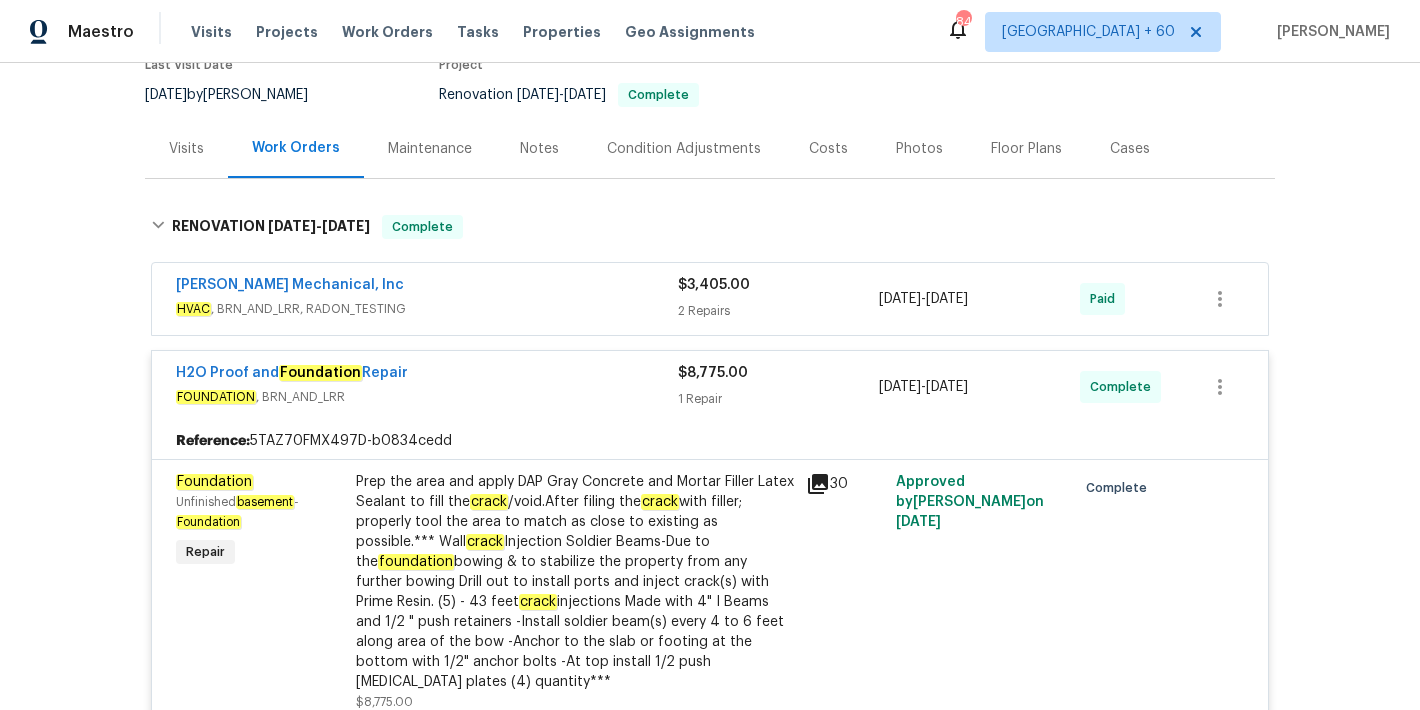 click on "JH Martin Mechanical, Inc" at bounding box center (427, 287) 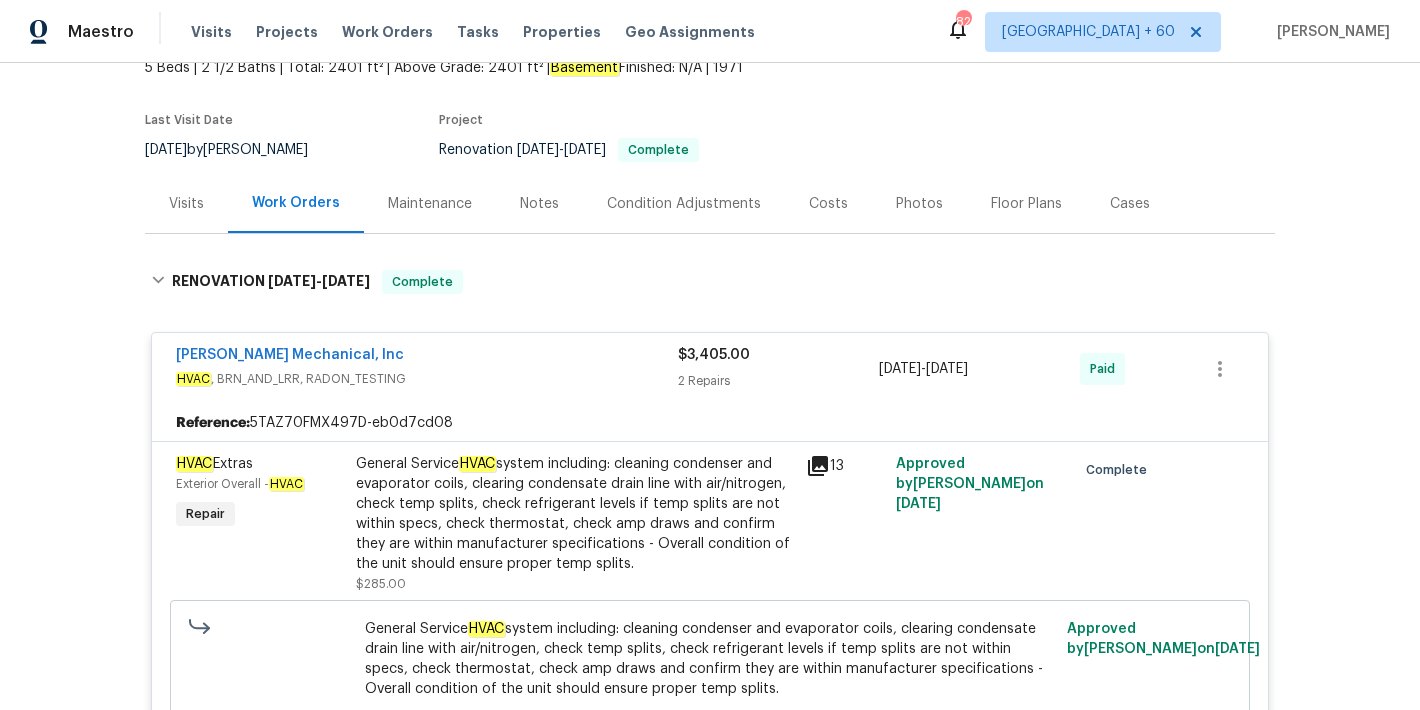 scroll, scrollTop: 566, scrollLeft: 0, axis: vertical 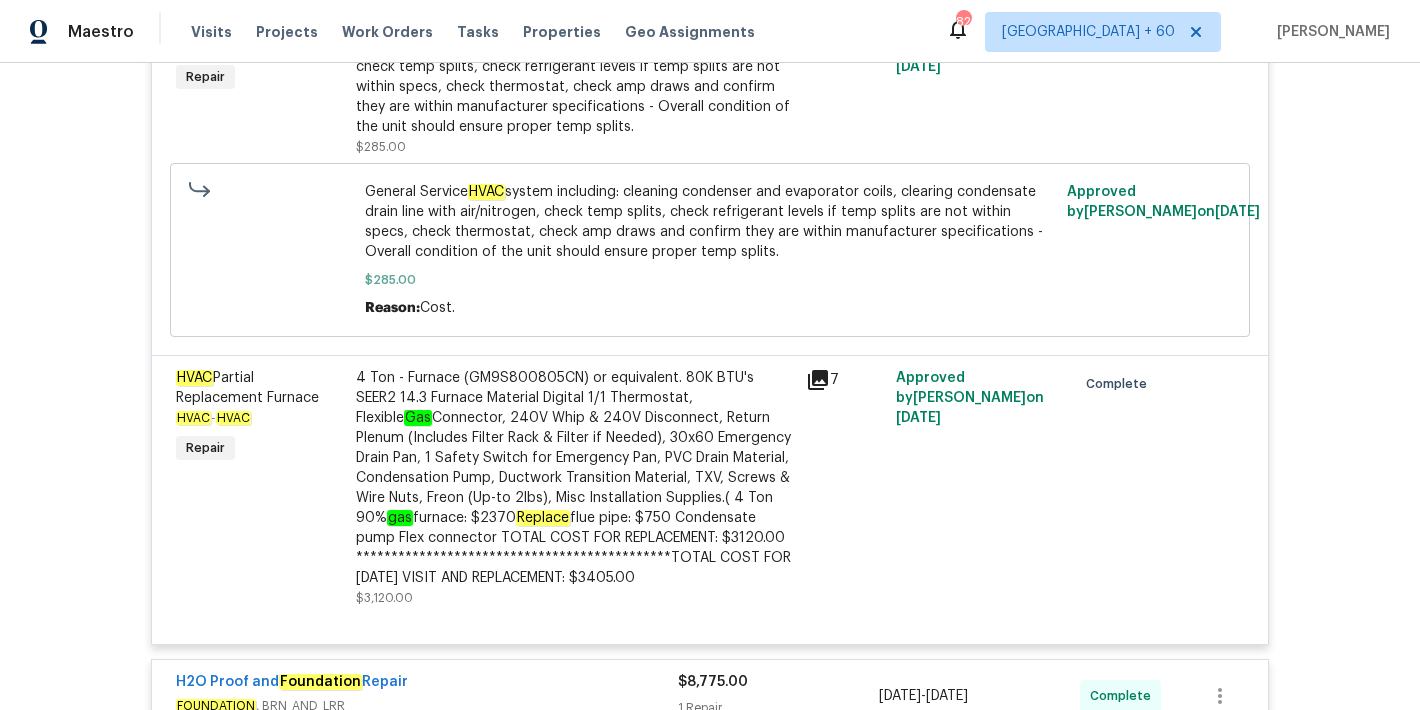 click on "**********" at bounding box center (575, 478) 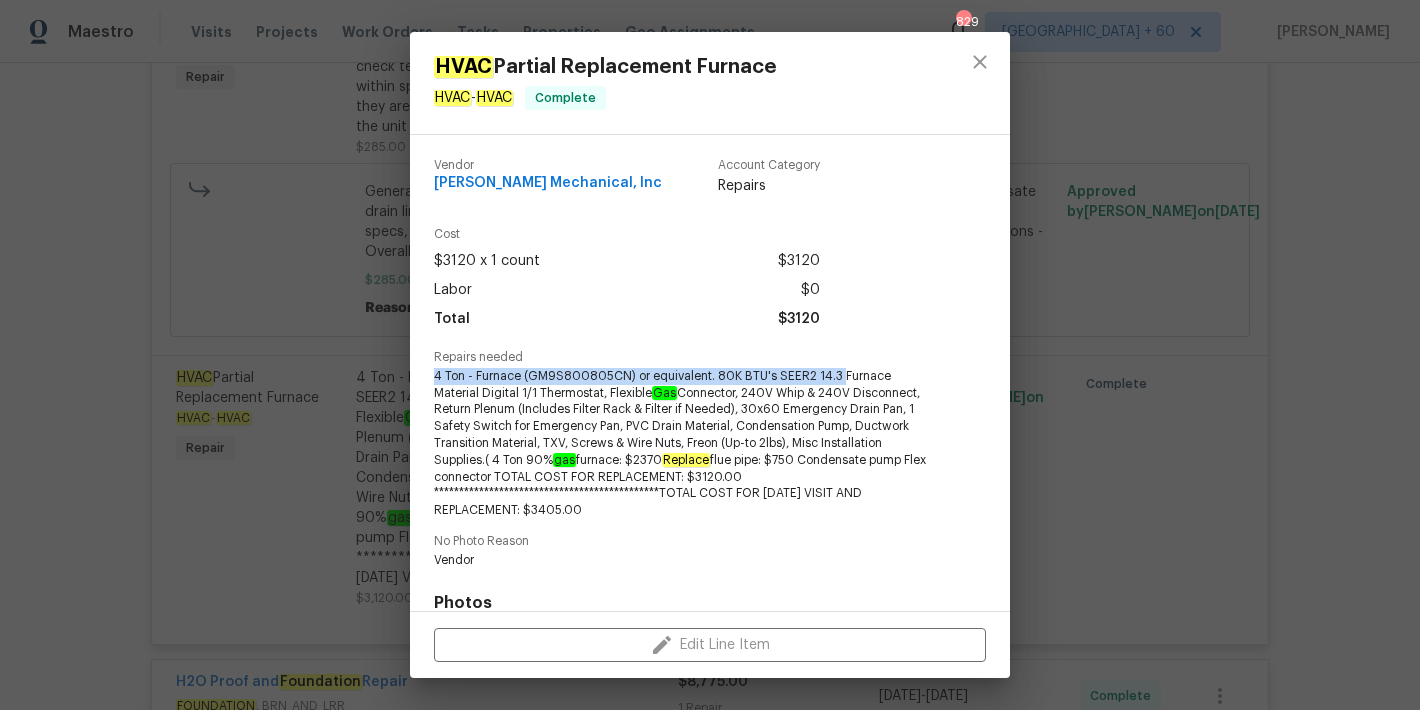 drag, startPoint x: 834, startPoint y: 373, endPoint x: 428, endPoint y: 378, distance: 406.0308 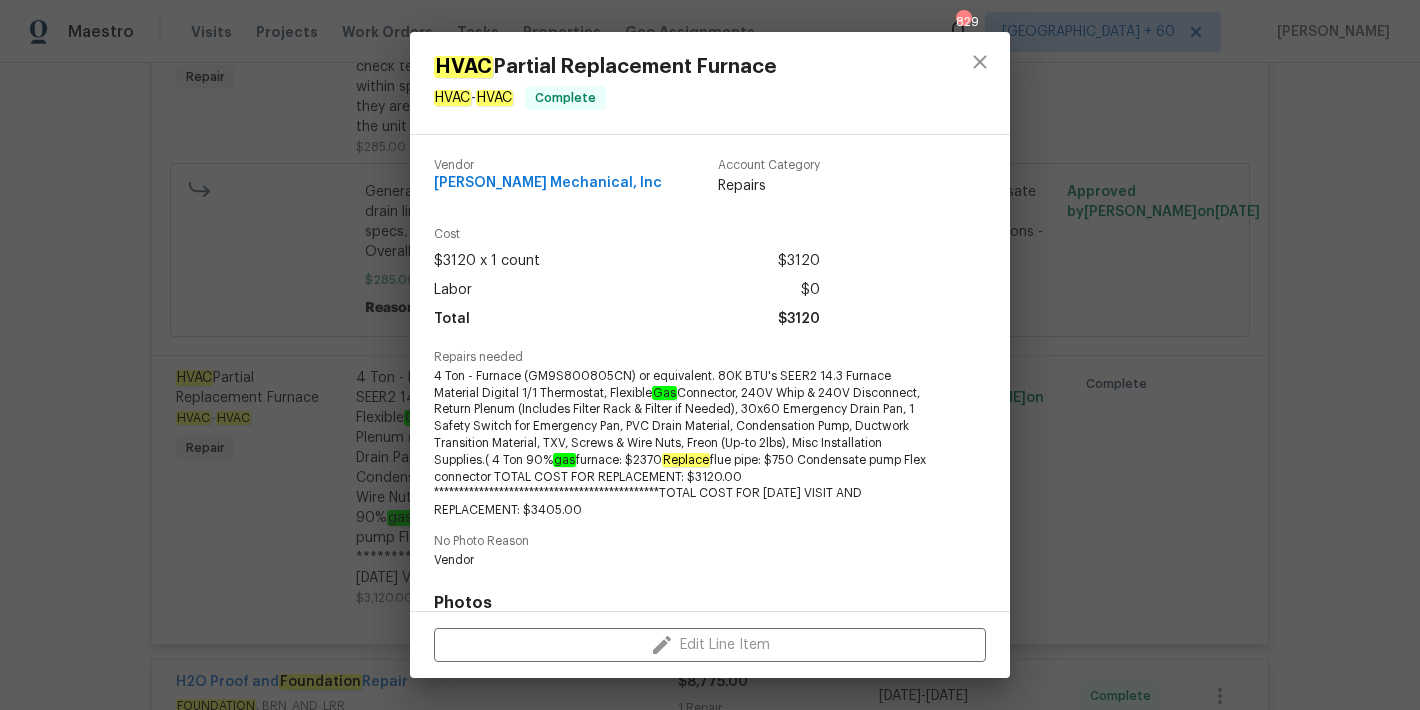click on "**********" at bounding box center [710, 355] 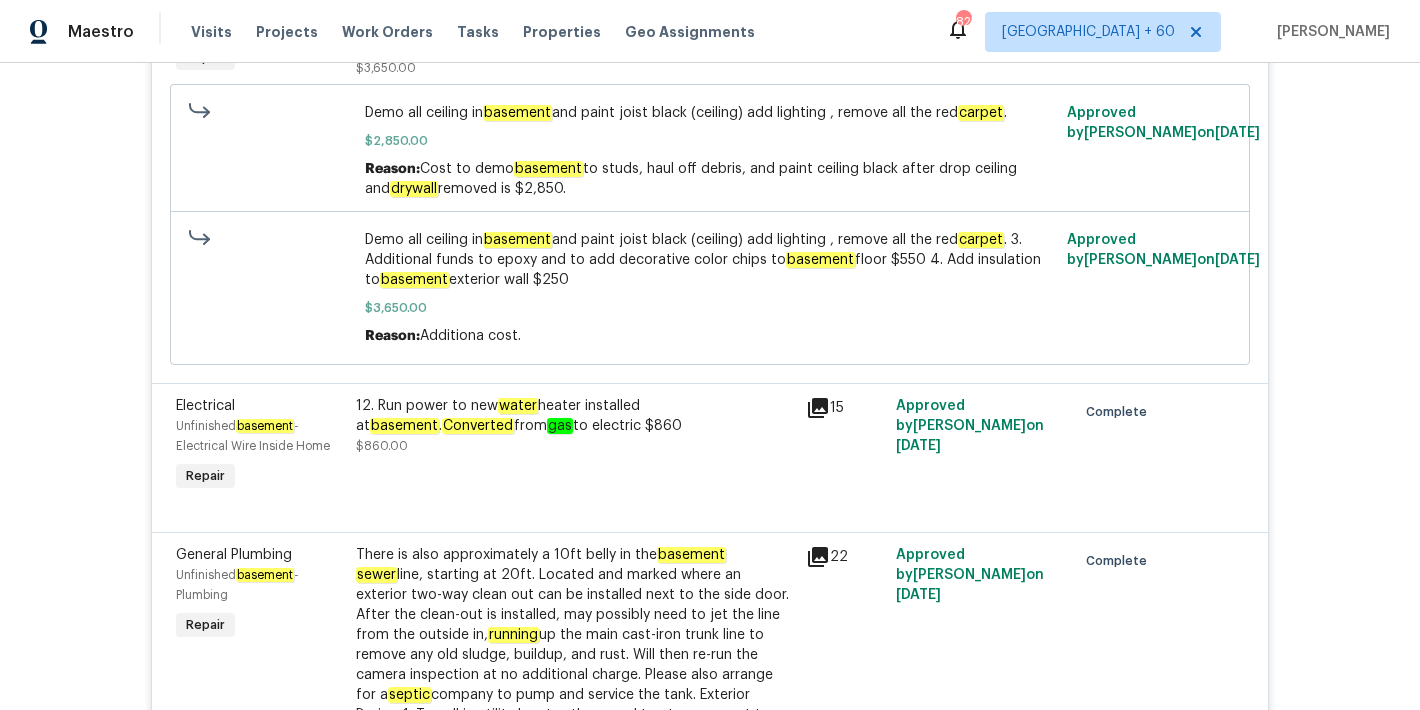 scroll, scrollTop: 12052, scrollLeft: 0, axis: vertical 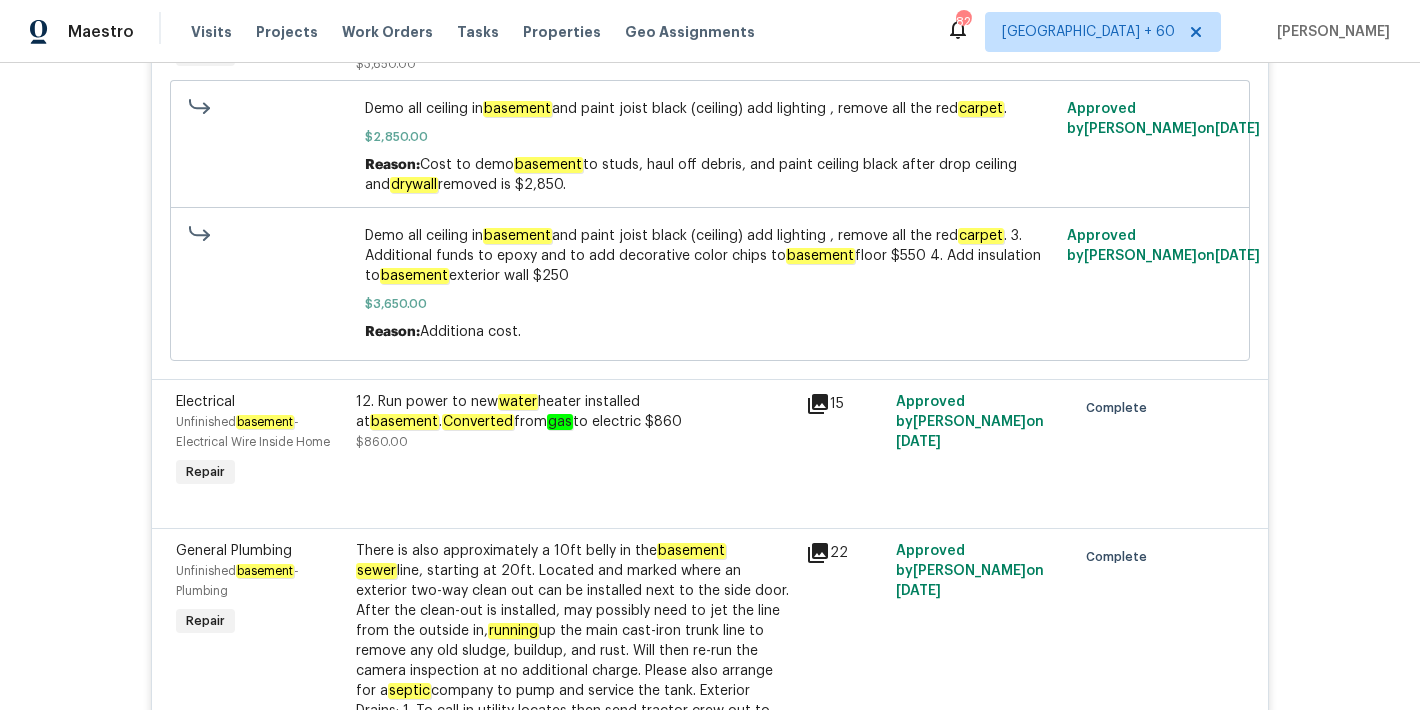 click on "12. Run power to new  water  heater installed at  basement .  Converted  from  gas  to electric $860" at bounding box center (575, 412) 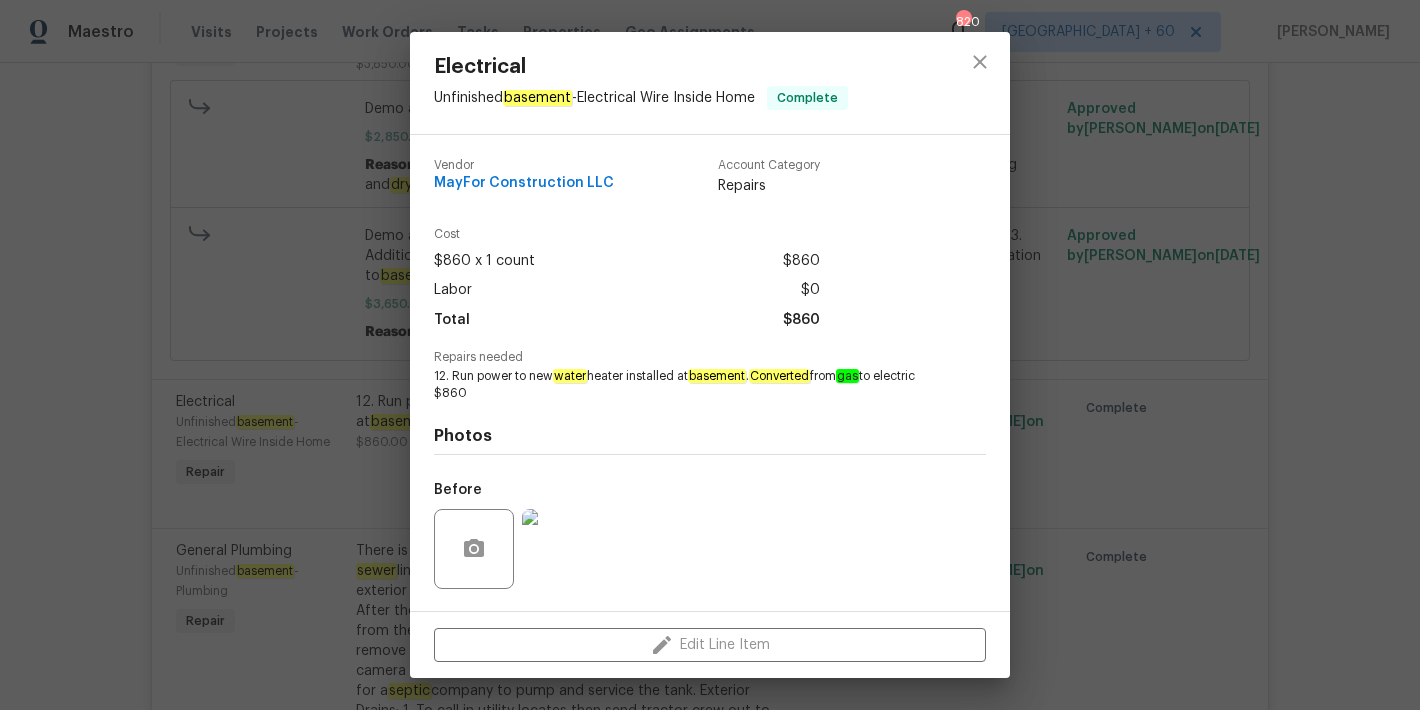 drag, startPoint x: 530, startPoint y: 399, endPoint x: 436, endPoint y: 394, distance: 94.13288 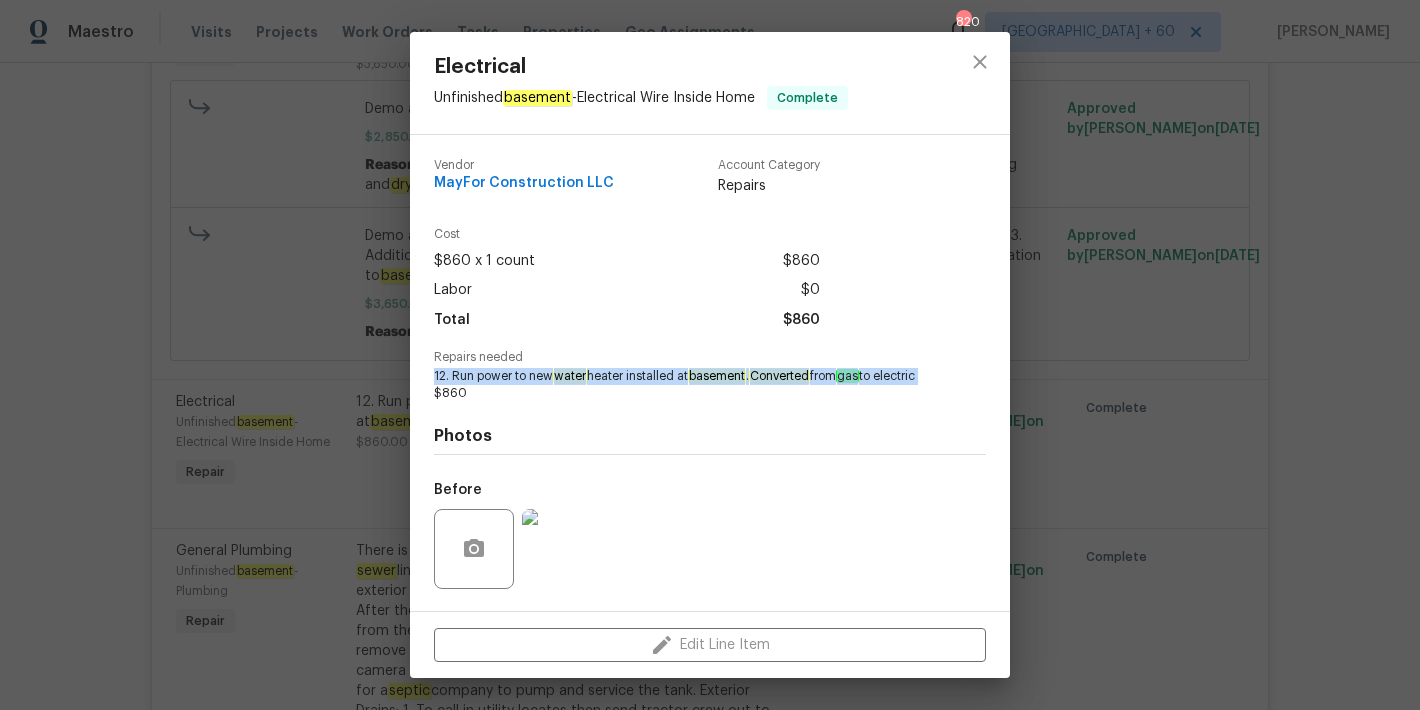 drag, startPoint x: 477, startPoint y: 396, endPoint x: 427, endPoint y: 380, distance: 52.49762 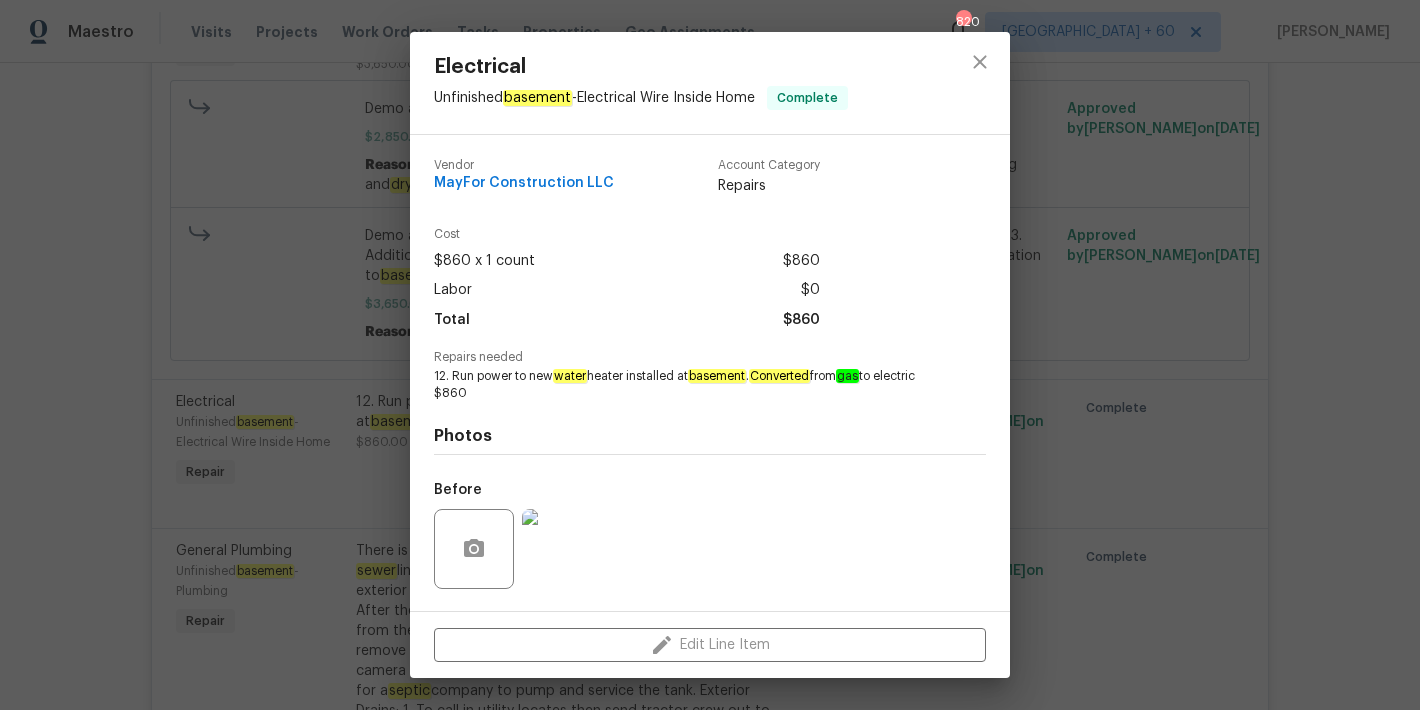 click on "Electrical Unfinished  basement  -  Electrical Wire Inside Home Complete Vendor MayFor Construction LLC Account Category Repairs Cost $860 x 1 count $860 Labor $0 Total $860 Repairs needed 12. Run power to new  water  heater installed at  basement .  Converted  from  gas  to electric $860 Photos Before After  +10  Edit Line Item" at bounding box center (710, 355) 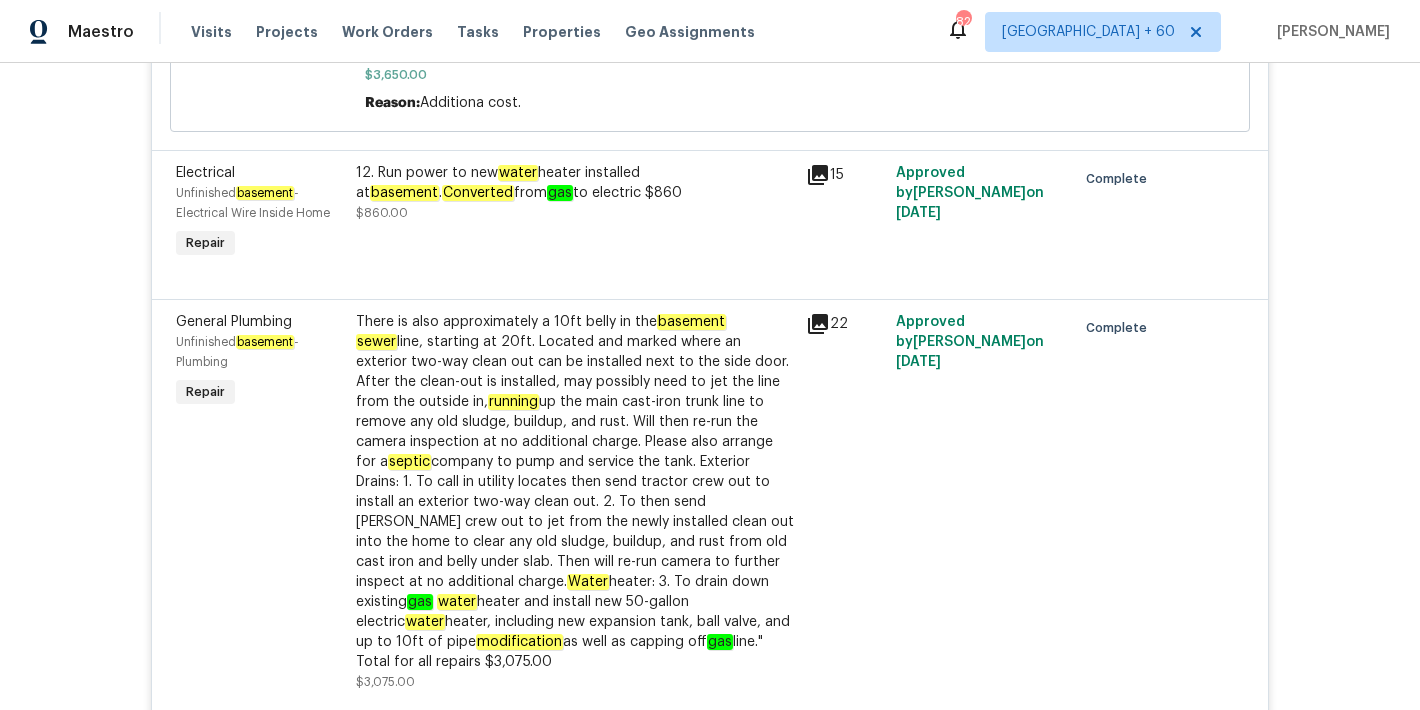 scroll, scrollTop: 5766, scrollLeft: 0, axis: vertical 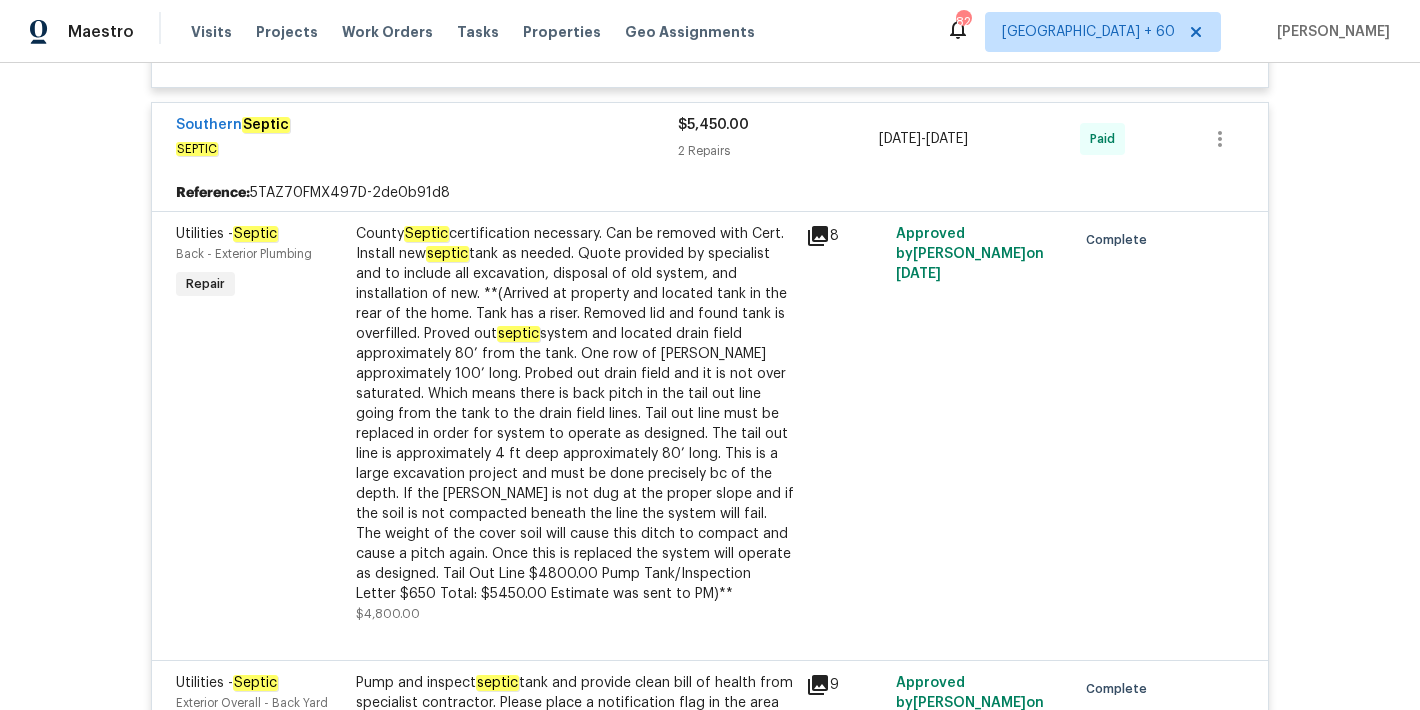 click on "County  Septic  certification necessary. Can be removed with Cert. Install new  septic  tank as needed. Quote provided by specialist and to include all excavation, disposal of old system, and installation of new. **(Arrived at property and located tank in the rear of the home. Tank has a riser. Removed lid and found tank is overfilled. Proved out  septic" at bounding box center [575, 414] 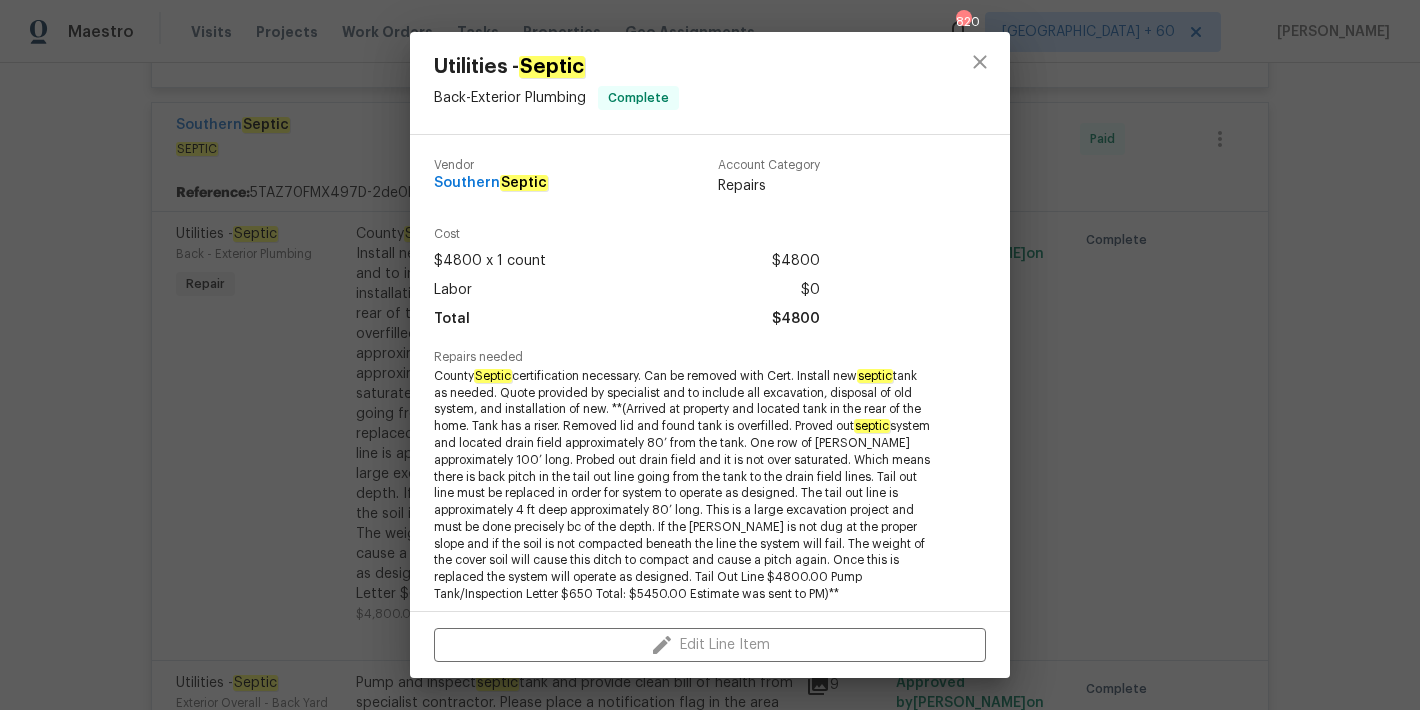scroll, scrollTop: 395, scrollLeft: 0, axis: vertical 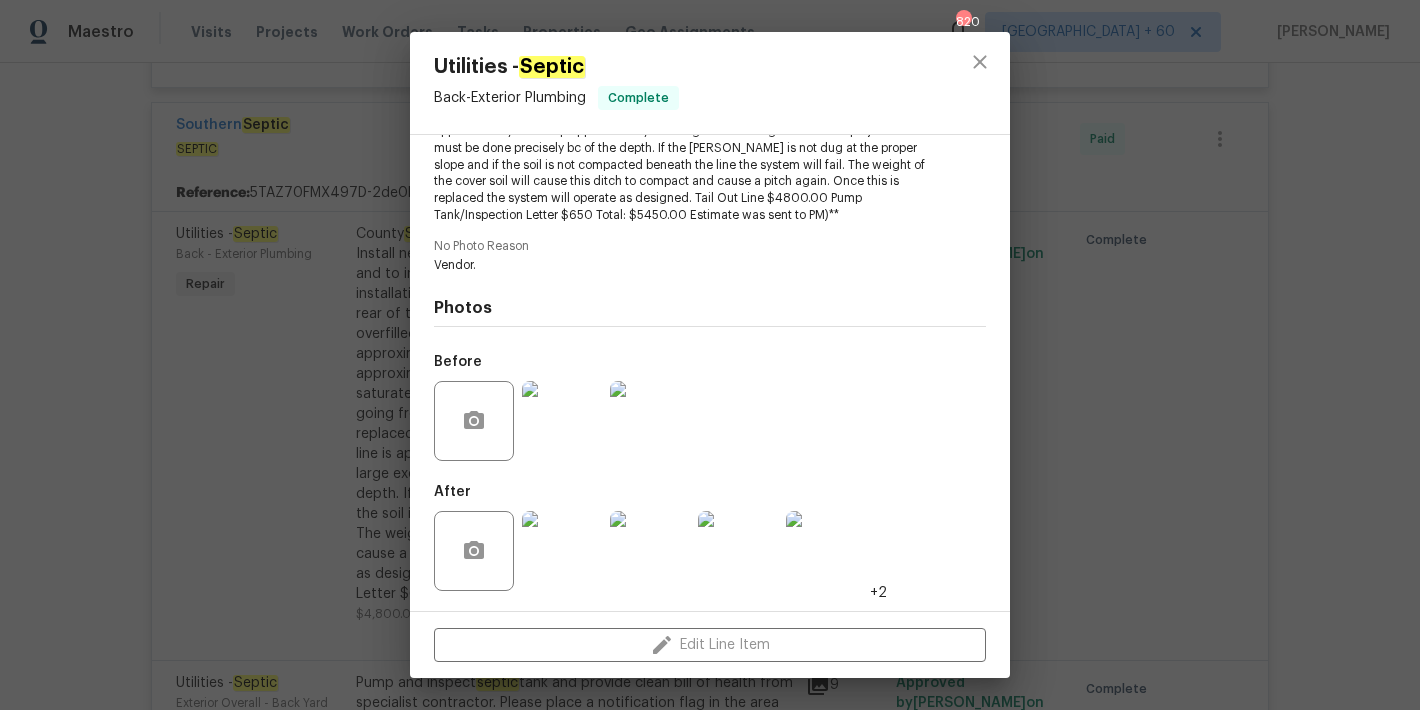 click at bounding box center [826, 551] 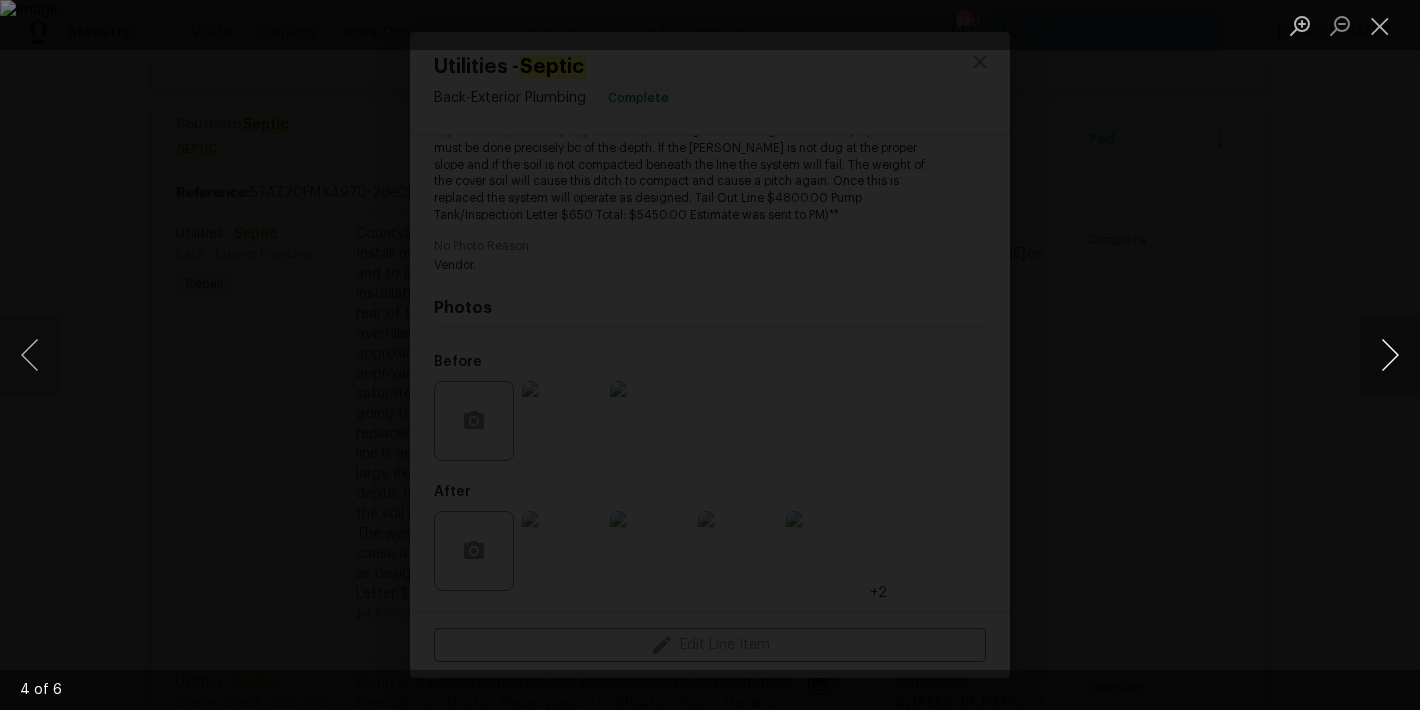 click at bounding box center (1390, 355) 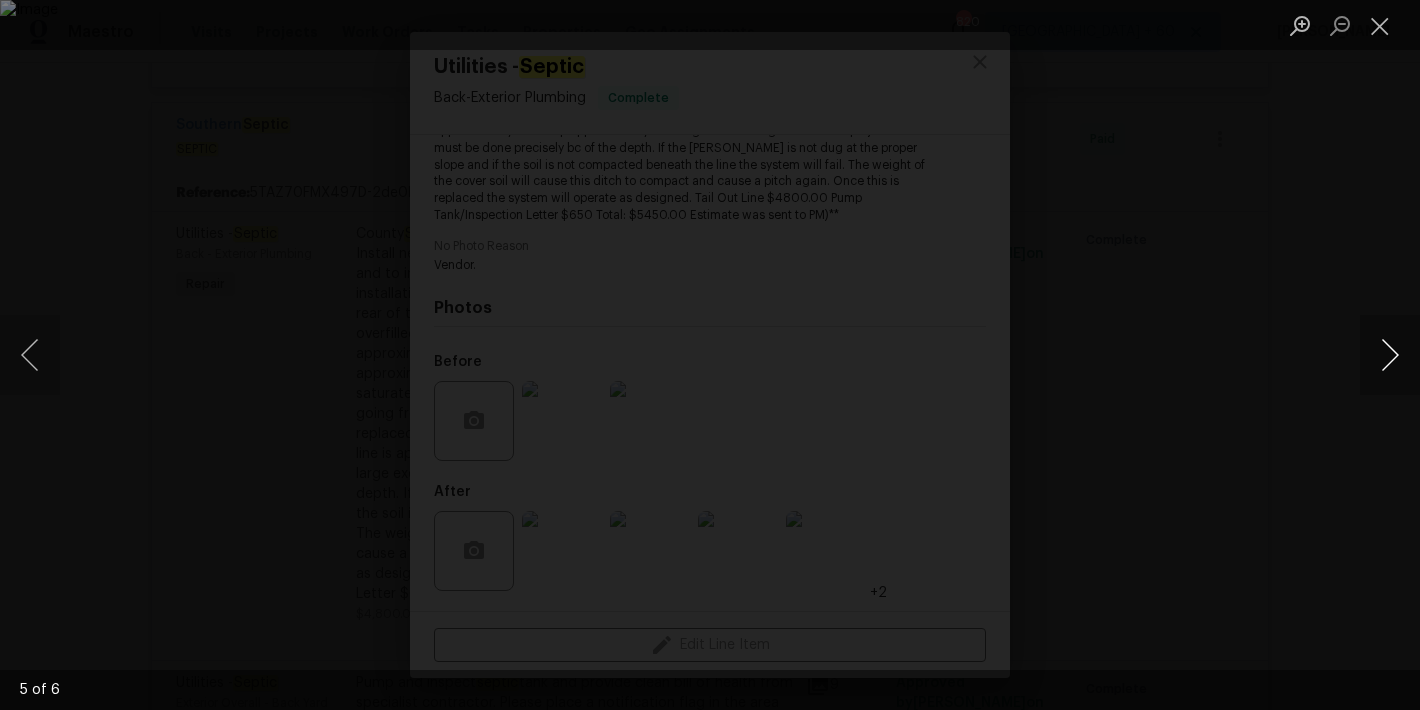 click at bounding box center [1390, 355] 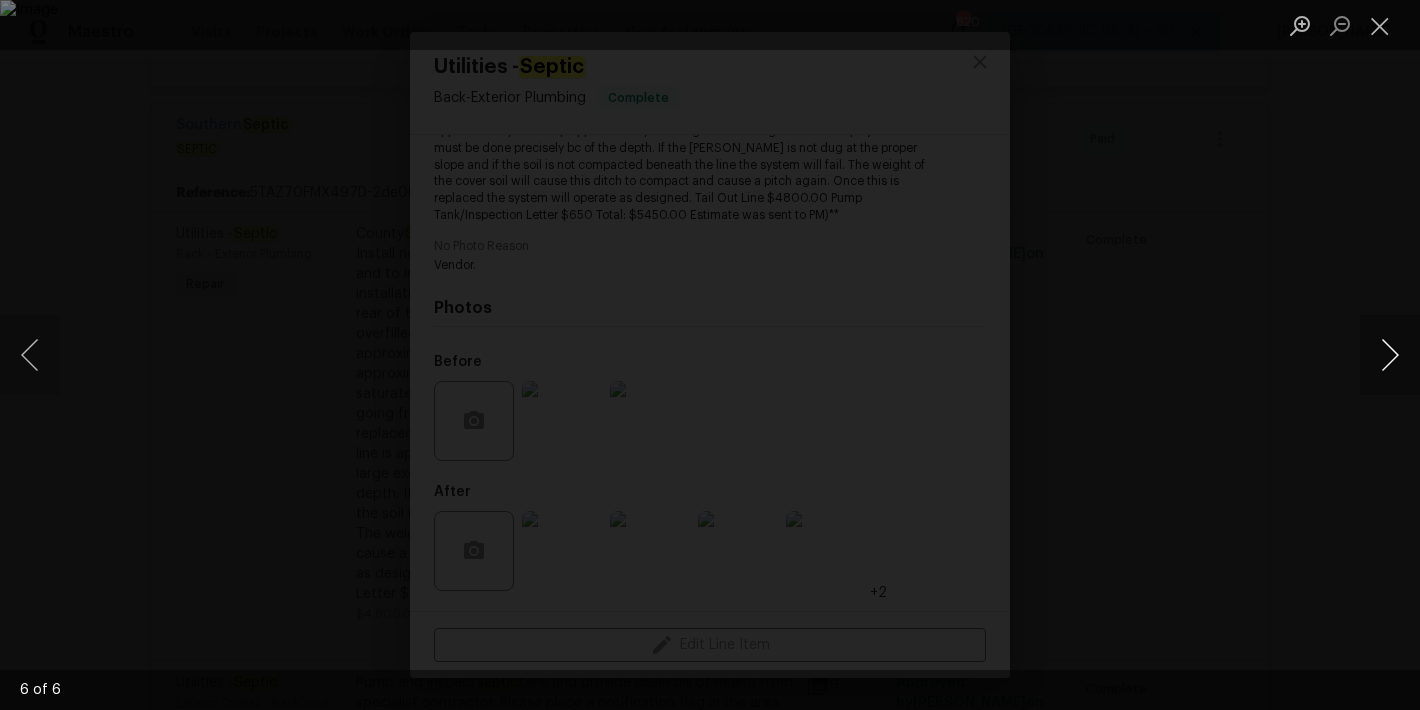 click at bounding box center (1390, 355) 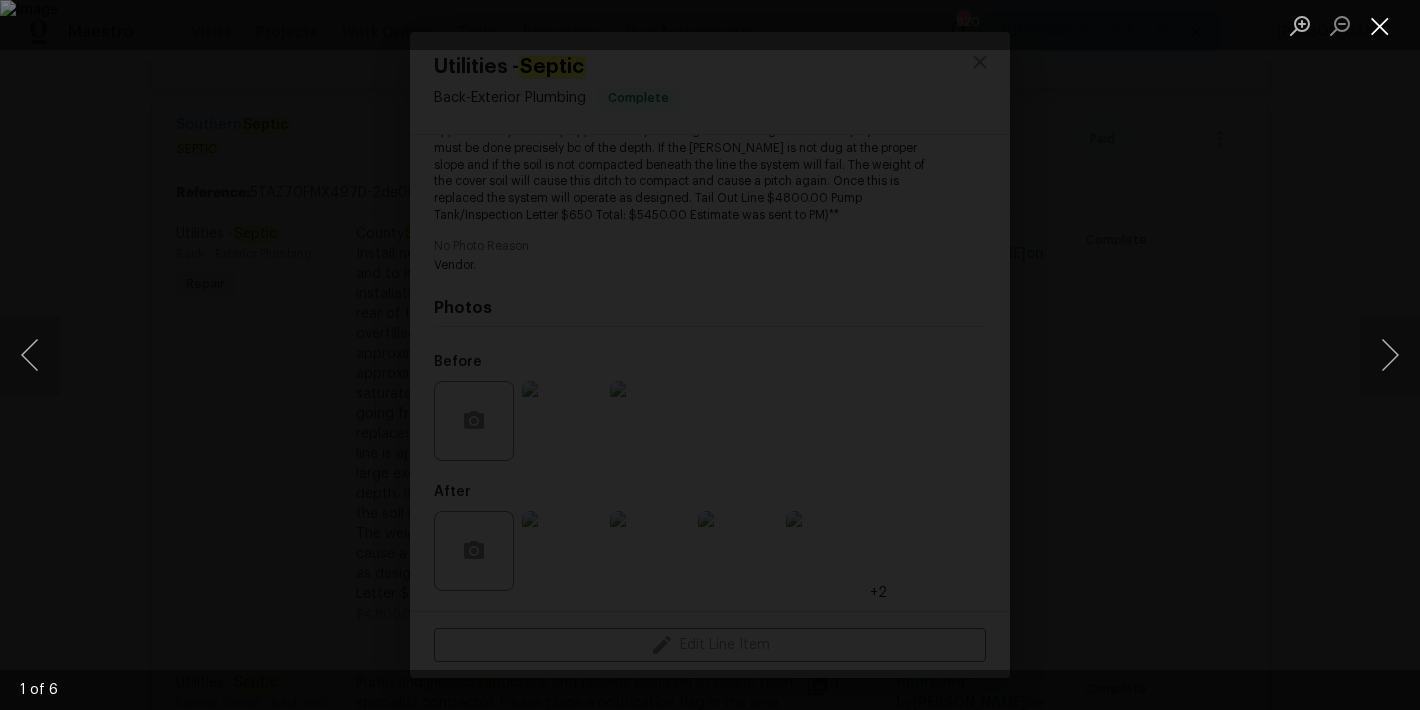 click at bounding box center [1380, 25] 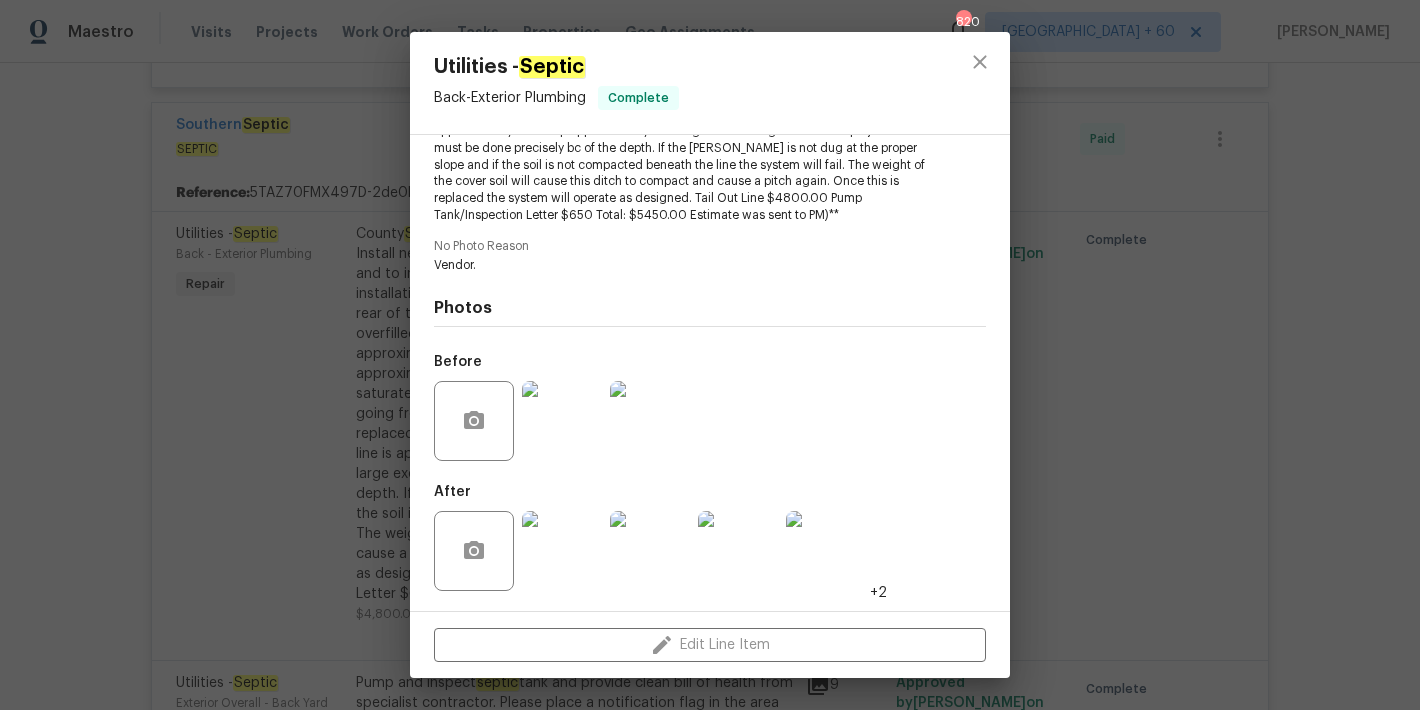 click on "Utilities -  Septic Back  -  Exterior Plumbing Complete Vendor Southern  Septic Account Category Repairs Cost $4800 x 1 count $4800 Labor $0 Total $4800 Repairs needed County  Septic  certification necessary. Can be removed with Cert. Install new  septic  tank as needed. Quote provided by specialist and to include all excavation, disposal of old system, and installation of new. **(Arrived at property and located tank in the rear of the home. Tank has a riser. Removed lid and found tank is overfilled. Proved out  septic No Photo Reason Vendor. Photos Before After  +2  Edit Line Item" at bounding box center (710, 355) 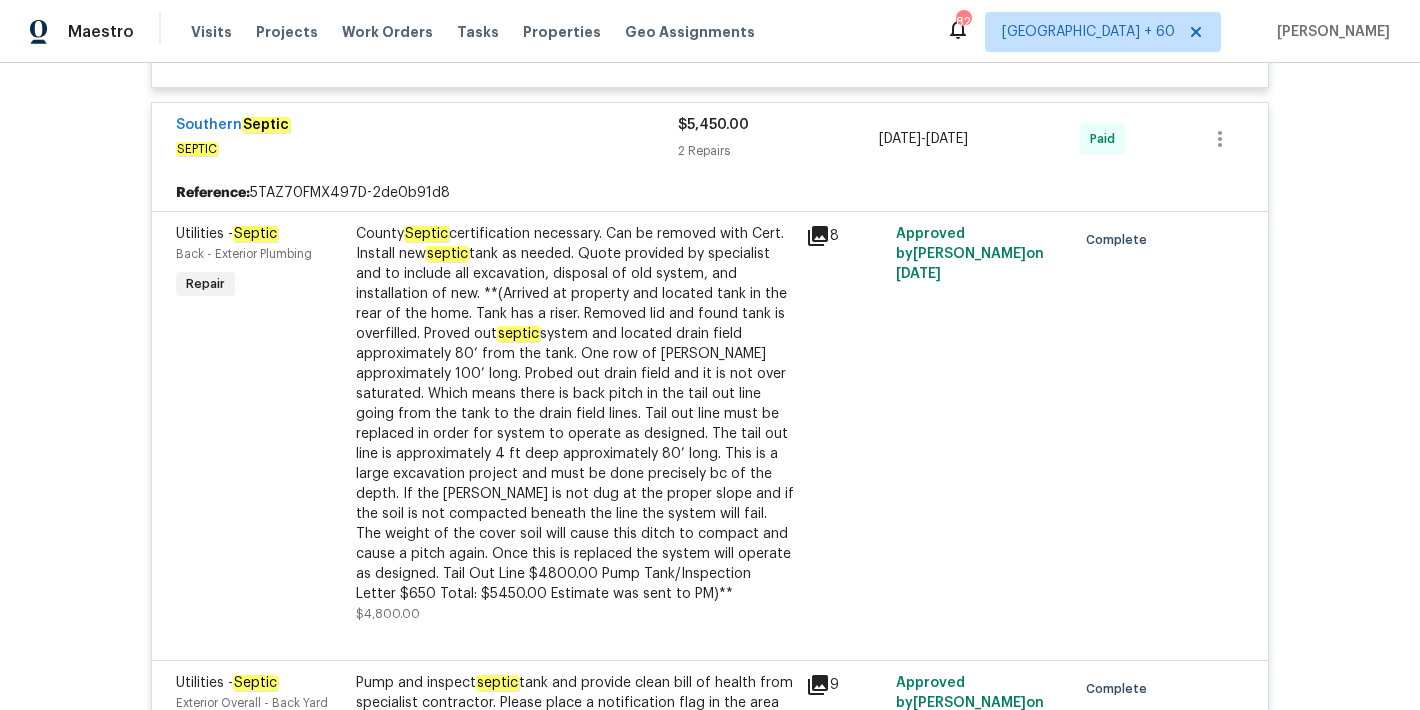 click on "County  Septic  certification necessary. Can be removed with Cert. Install new  septic  tank as needed. Quote provided by specialist and to include all excavation, disposal of old system, and installation of new. **(Arrived at property and located tank in the rear of the home. Tank has a riser. Removed lid and found tank is overfilled. Proved out  septic" at bounding box center [575, 414] 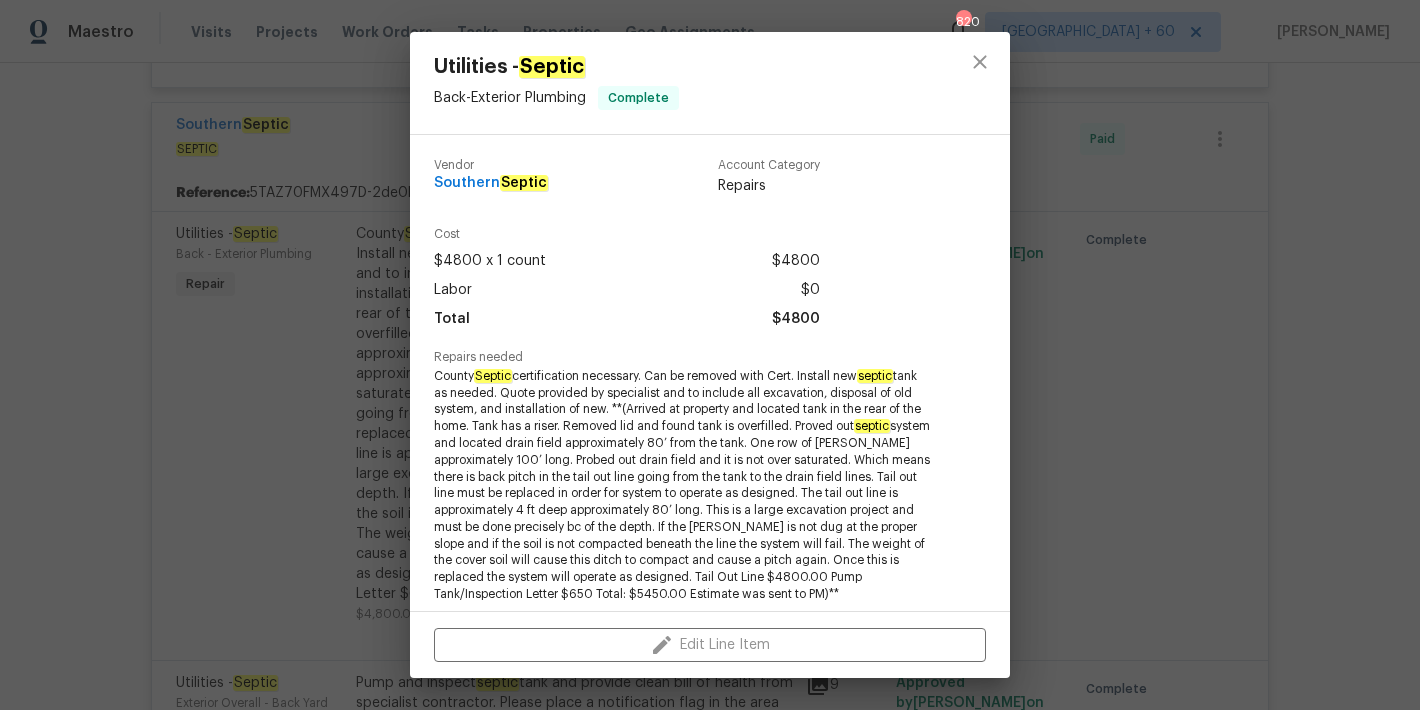 scroll, scrollTop: 395, scrollLeft: 0, axis: vertical 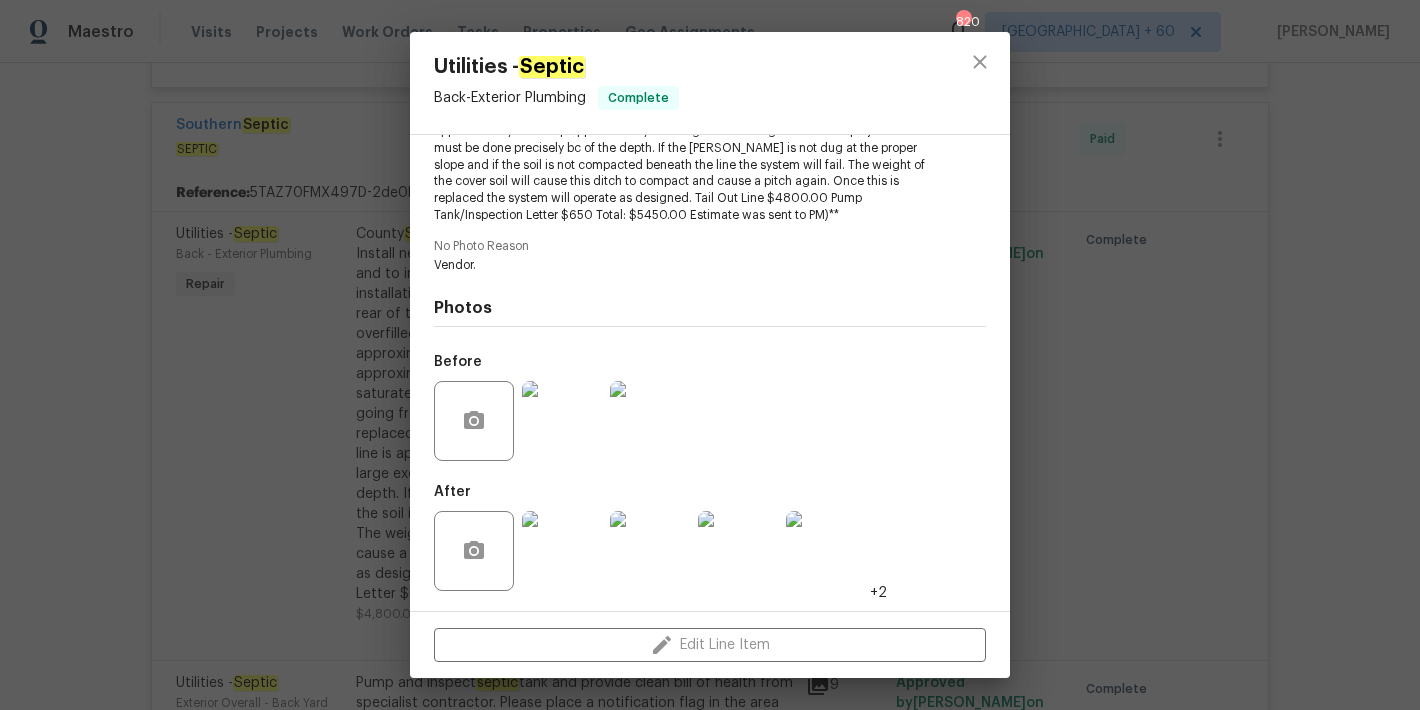 click on "Utilities -  Septic Back  -  Exterior Plumbing Complete Vendor Southern  Septic Account Category Repairs Cost $4800 x 1 count $4800 Labor $0 Total $4800 Repairs needed County  Septic  certification necessary. Can be removed with Cert. Install new  septic  tank as needed. Quote provided by specialist and to include all excavation, disposal of old system, and installation of new. **(Arrived at property and located tank in the rear of the home. Tank has a riser. Removed lid and found tank is overfilled. Proved out  septic No Photo Reason Vendor. Photos Before After  +2  Edit Line Item" at bounding box center [710, 355] 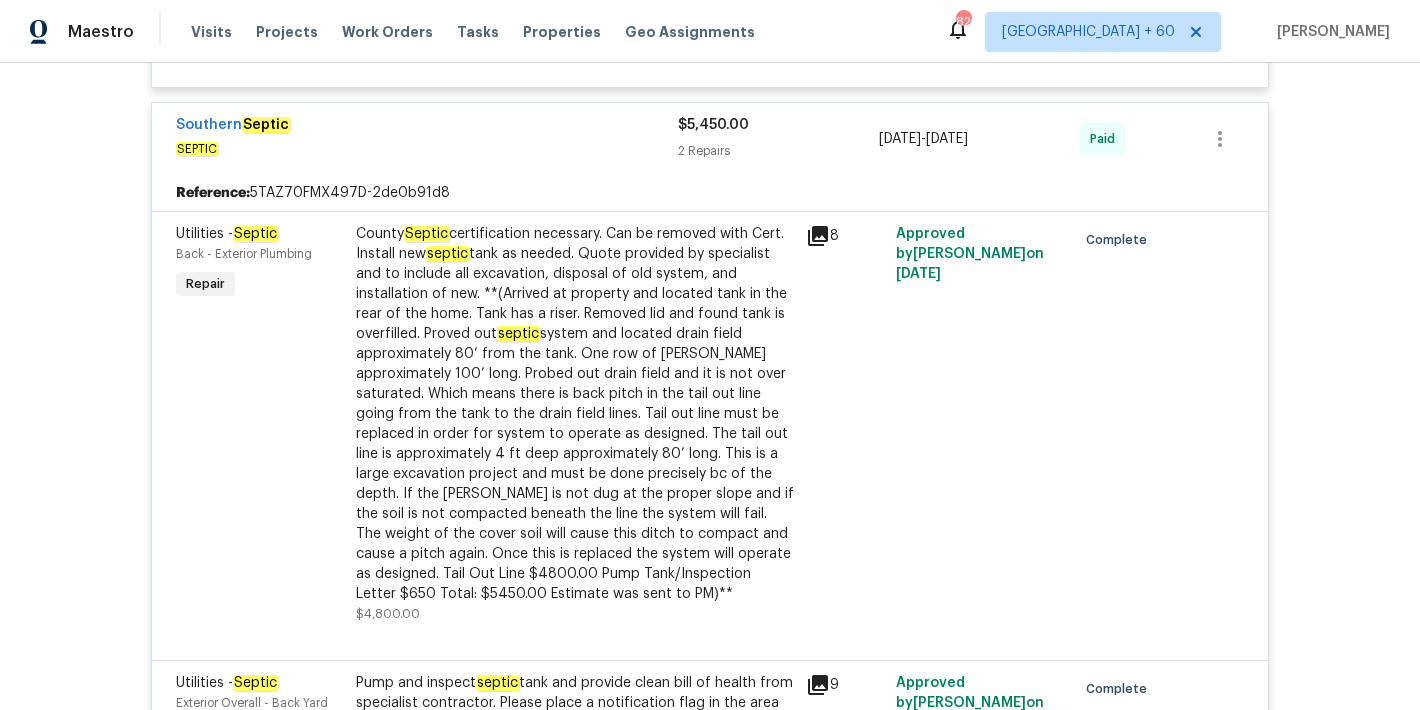 scroll, scrollTop: 6468, scrollLeft: 0, axis: vertical 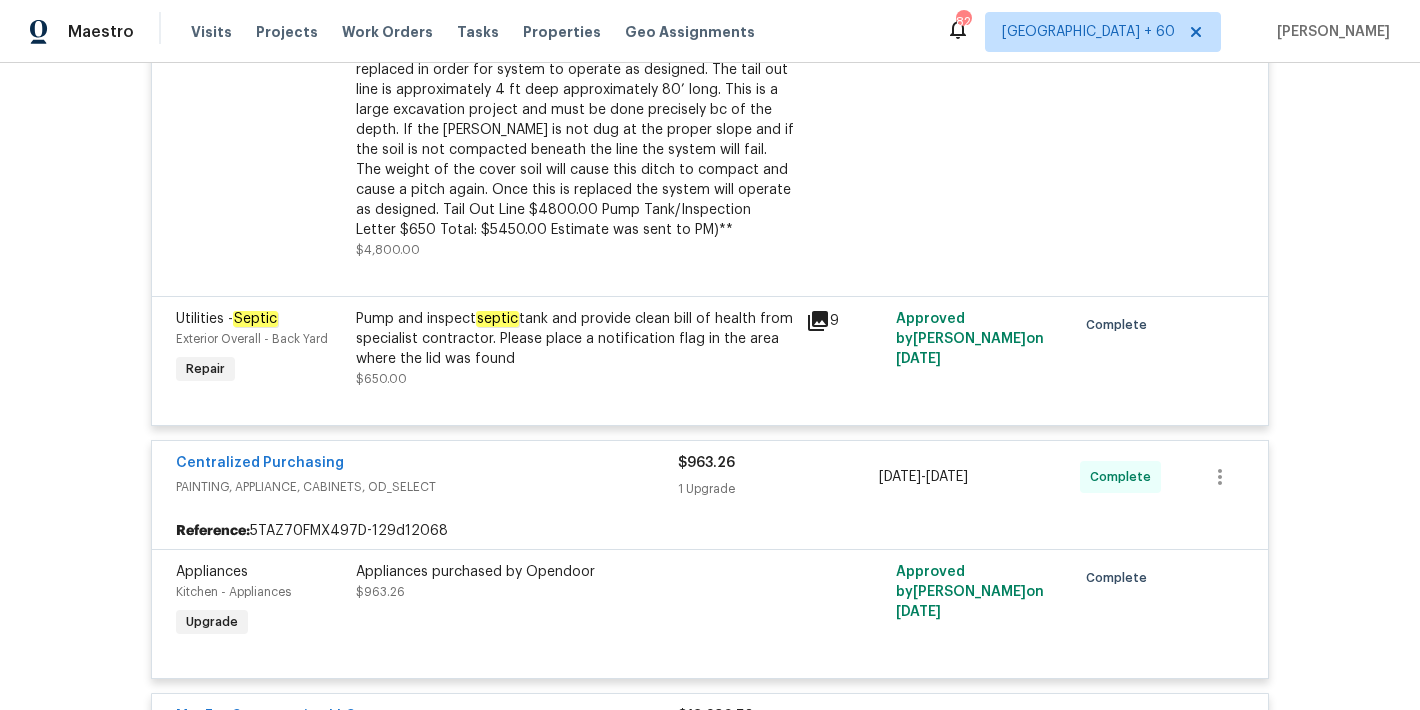 click on "Pump and inspect  septic  tank and provide clean bill of health from specialist contractor. Please place a notification flag in the area where the lid was found" at bounding box center (575, 339) 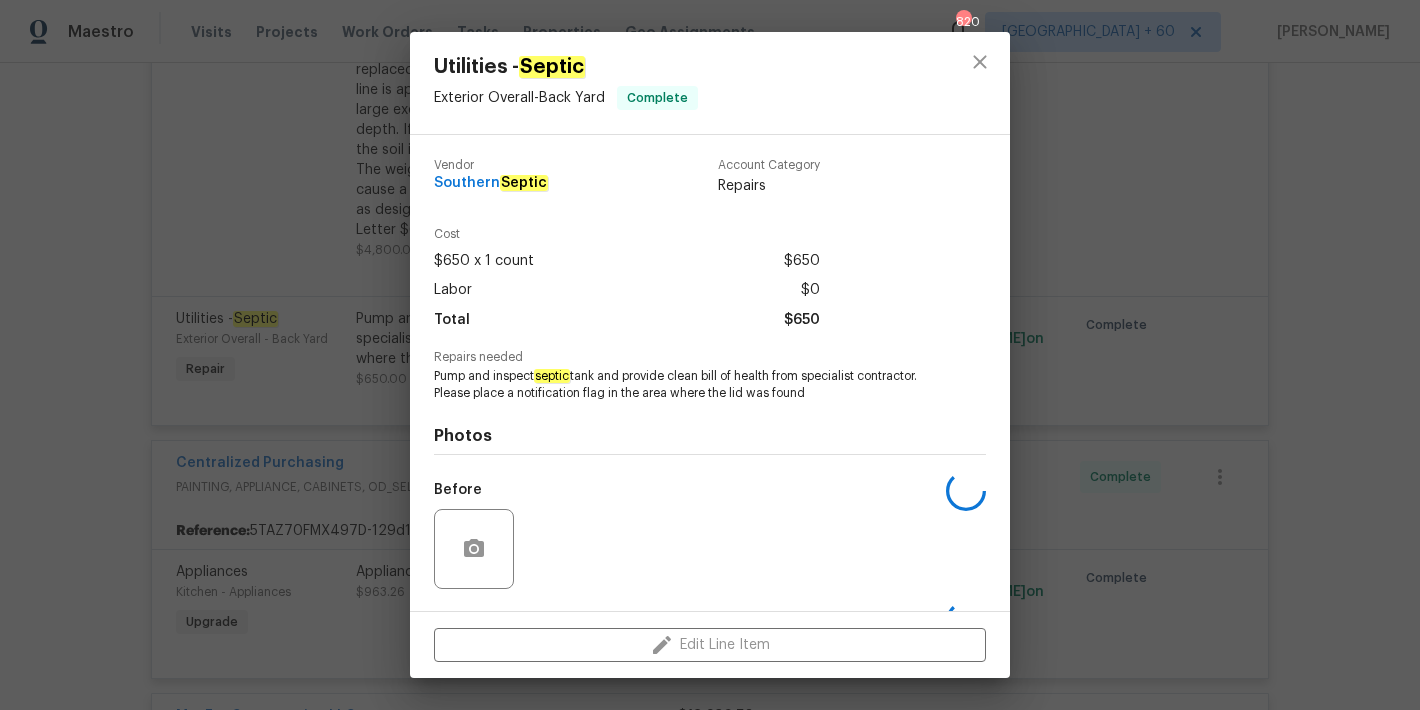 scroll, scrollTop: 128, scrollLeft: 0, axis: vertical 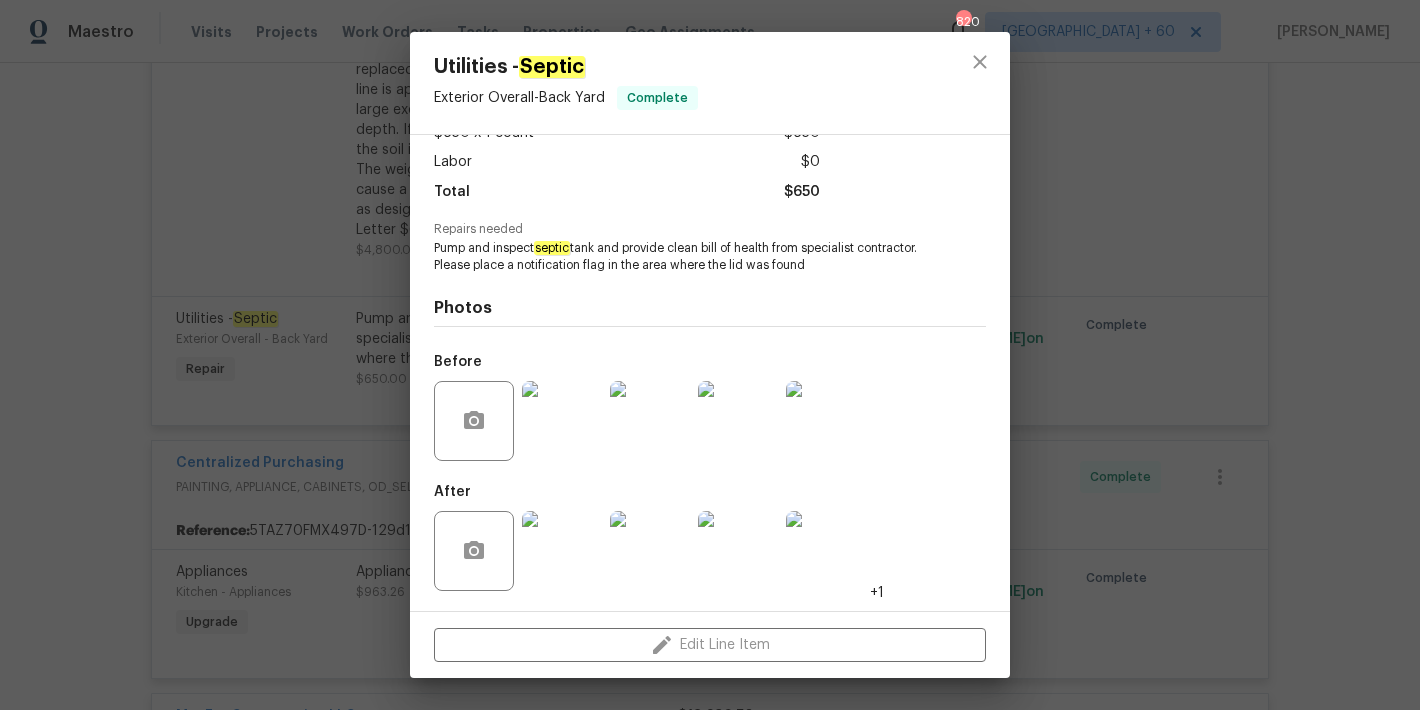 click at bounding box center (826, 551) 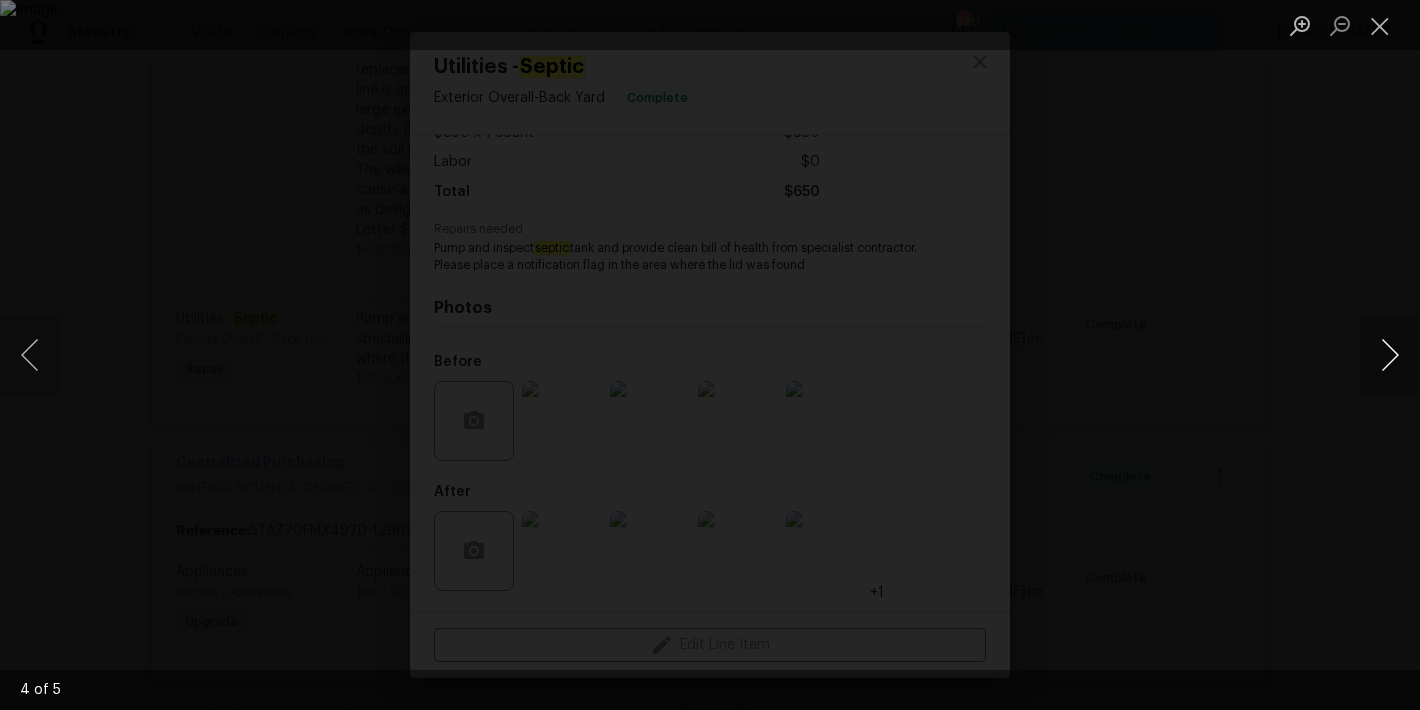 click at bounding box center [1390, 355] 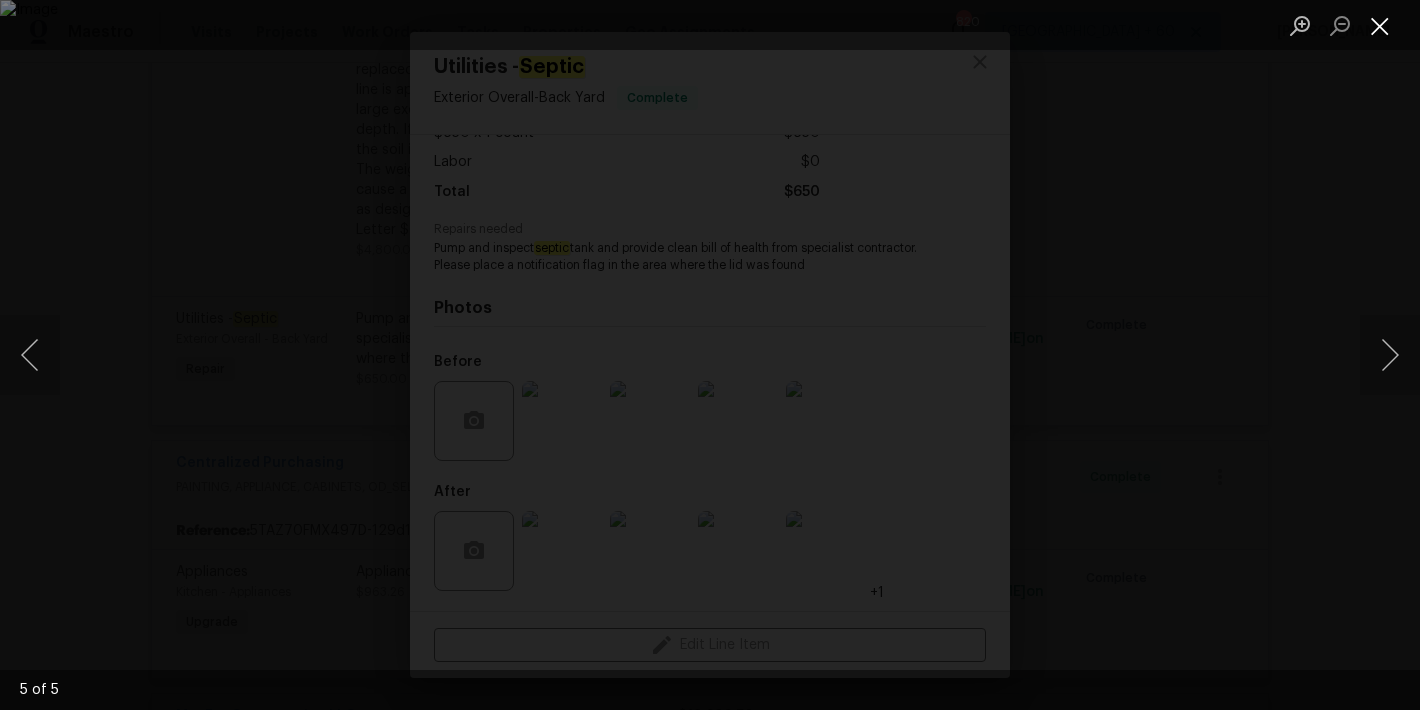 click at bounding box center [1380, 25] 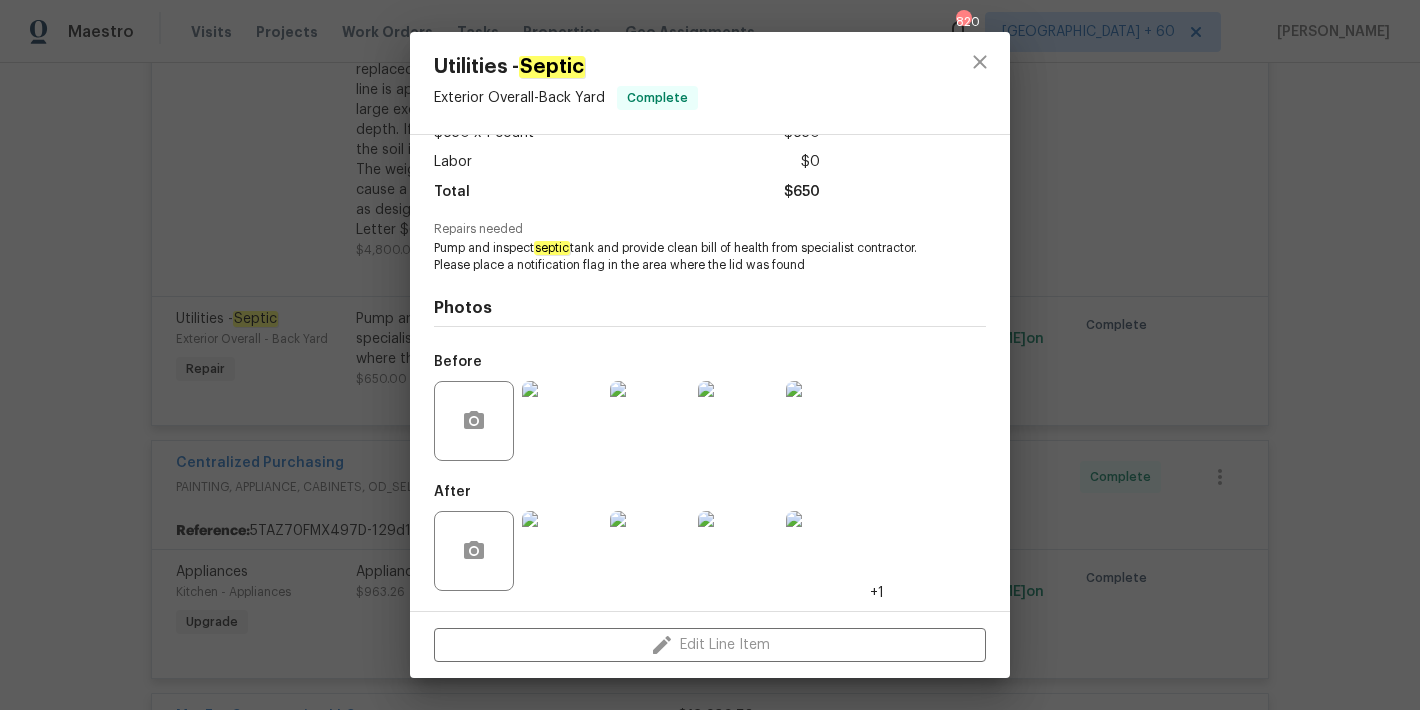 click on "Utilities -  Septic Exterior Overall  -  Back Yard Complete Vendor Southern  Septic Account Category Repairs Cost $650 x 1 count $650 Labor $0 Total $650 Repairs needed Pump and inspect  septic  tank and provide clean bill of health from specialist contractor. Please place a notification flag in the area where the lid was found Photos Before After  +1  Edit Line Item" at bounding box center (710, 355) 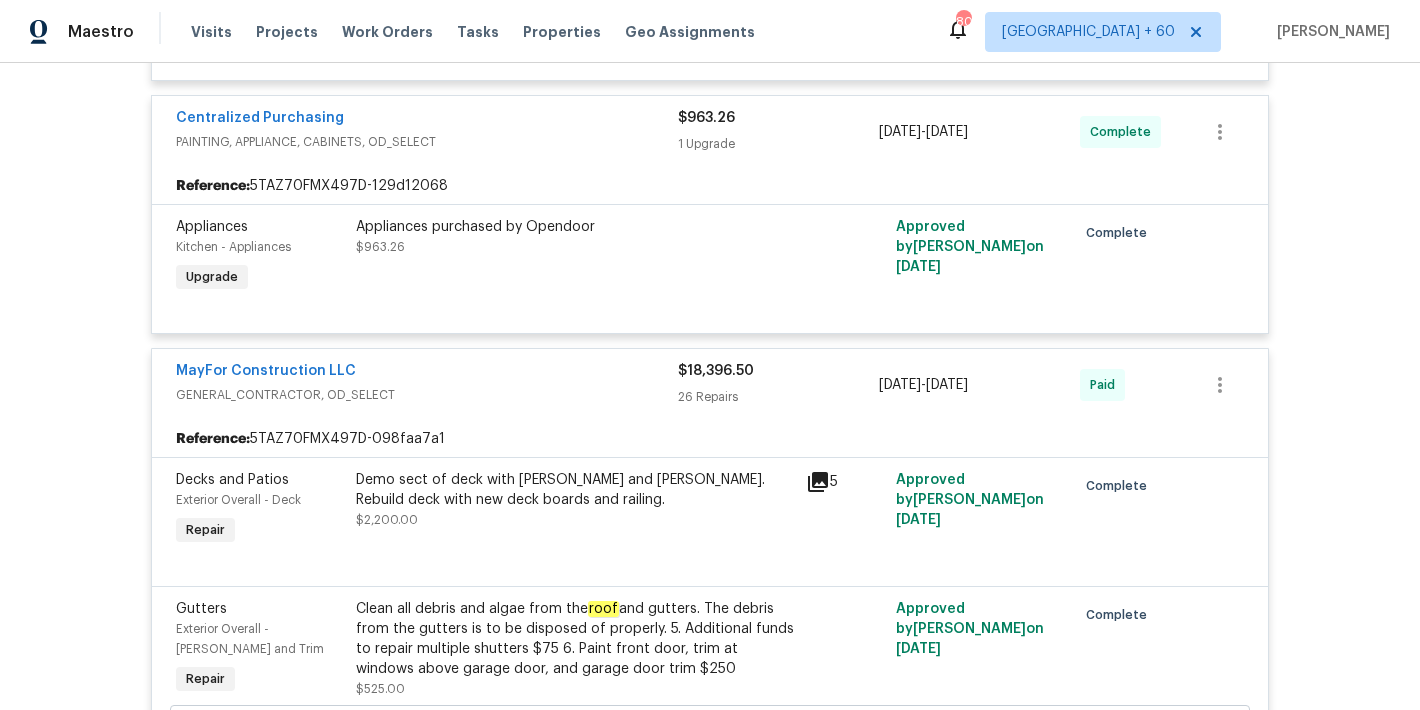 scroll, scrollTop: 6799, scrollLeft: 0, axis: vertical 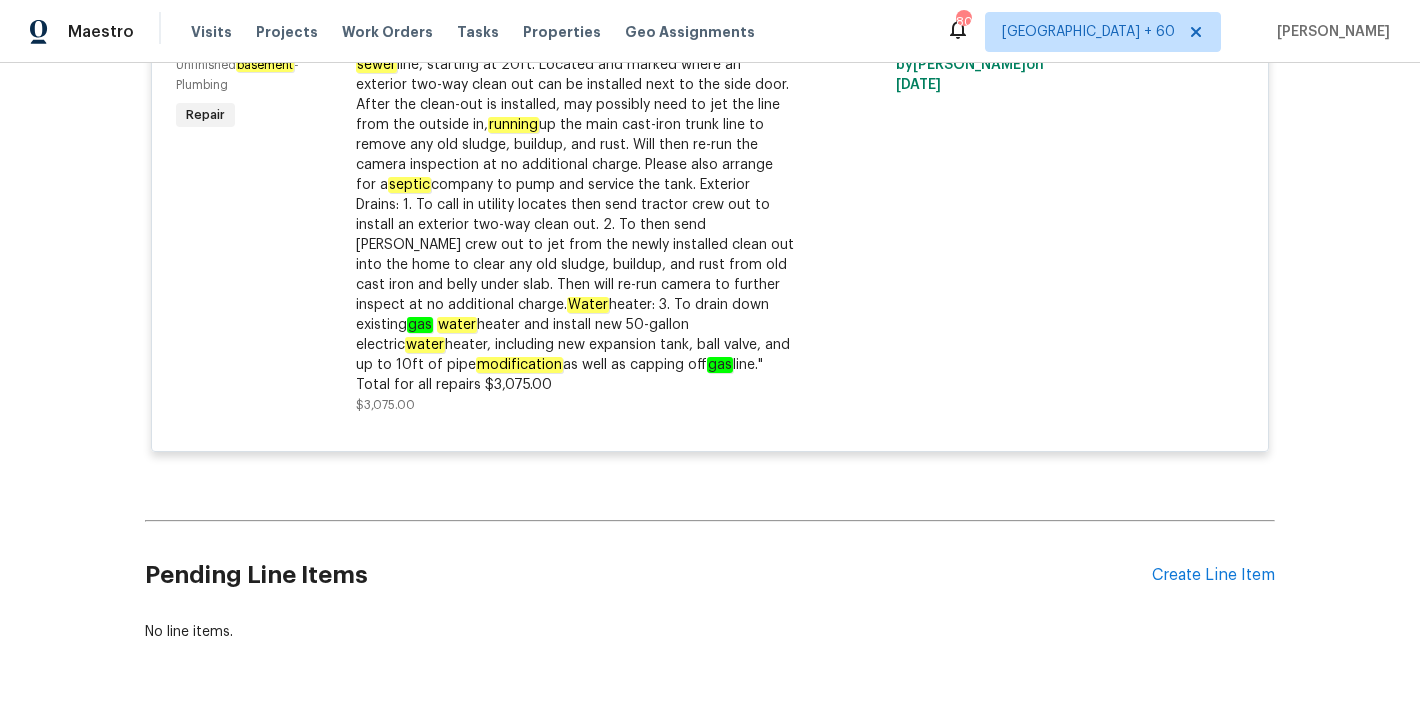 click on "Back to all projects 1215 Ridgefield Dr, Roswell, GA 30075 5 Beds | 2 1/2 Baths | Total: 2401 ft² | Above Grade: 2401 ft² |  Basement  Finished: N/A | 1971 Seen today Actions Last Visit Date 7/21/2025  by  Tyler Payne   Project Renovation   5/2/2025  -  7/17/2025 Complete Visits Work Orders Maintenance Notes Condition Adjustments Costs Photos Floor Plans Cases RENOVATION   5/2/25  -  7/17/25 Complete JH Martin Mechanical, Inc HVAC , BRN_AND_LRR, RADON_TESTING $3,405.00 2 Repairs 5/6/2025  -  5/13/2025 Paid Reference:  5TAZ70FMX497D-eb0d7cd08 HVAC  Extras Exterior Overall -  HVAC Repair General Service  HVAC  system including: cleaning condenser and evaporator coils, clearing condensate drain line with air/nitrogen, check temp splits, check refrigerant levels if temp splits are not within specs, check thermostat, check amp draws and confirm they are within manufacturer specifications - Overall condition of the unit should ensure proper temp splits. $285.00   13 Approved by  Anthony Gouldthorp  on   5/12/2025" at bounding box center (710, 386) 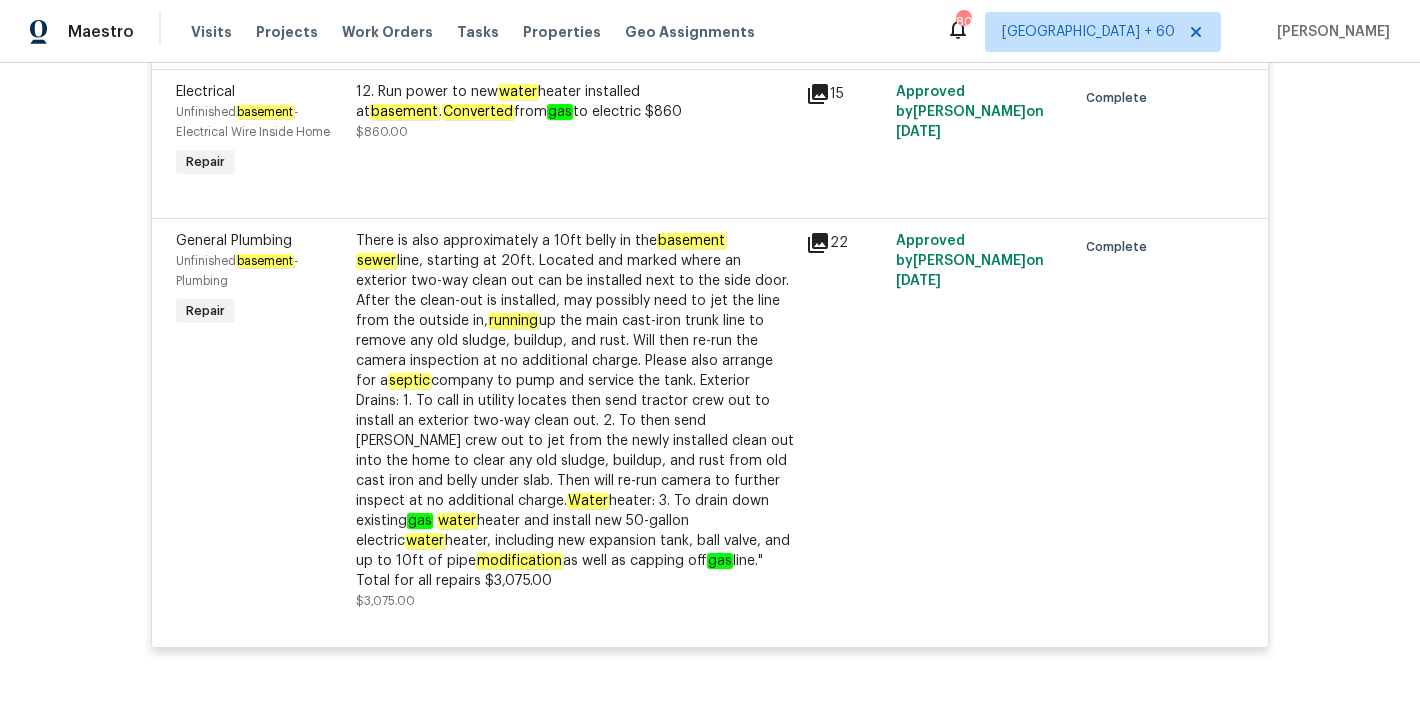 scroll, scrollTop: 12360, scrollLeft: 0, axis: vertical 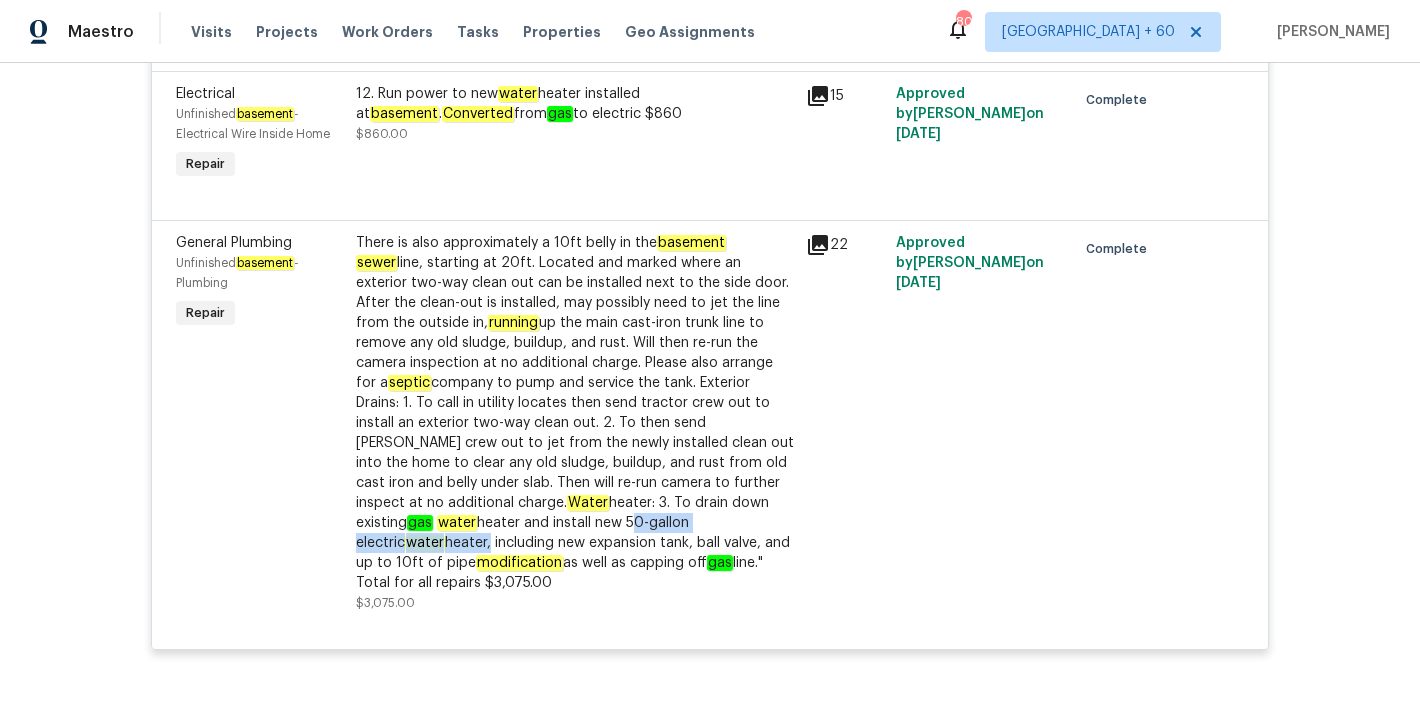 drag, startPoint x: 553, startPoint y: 455, endPoint x: 349, endPoint y: 454, distance: 204.00246 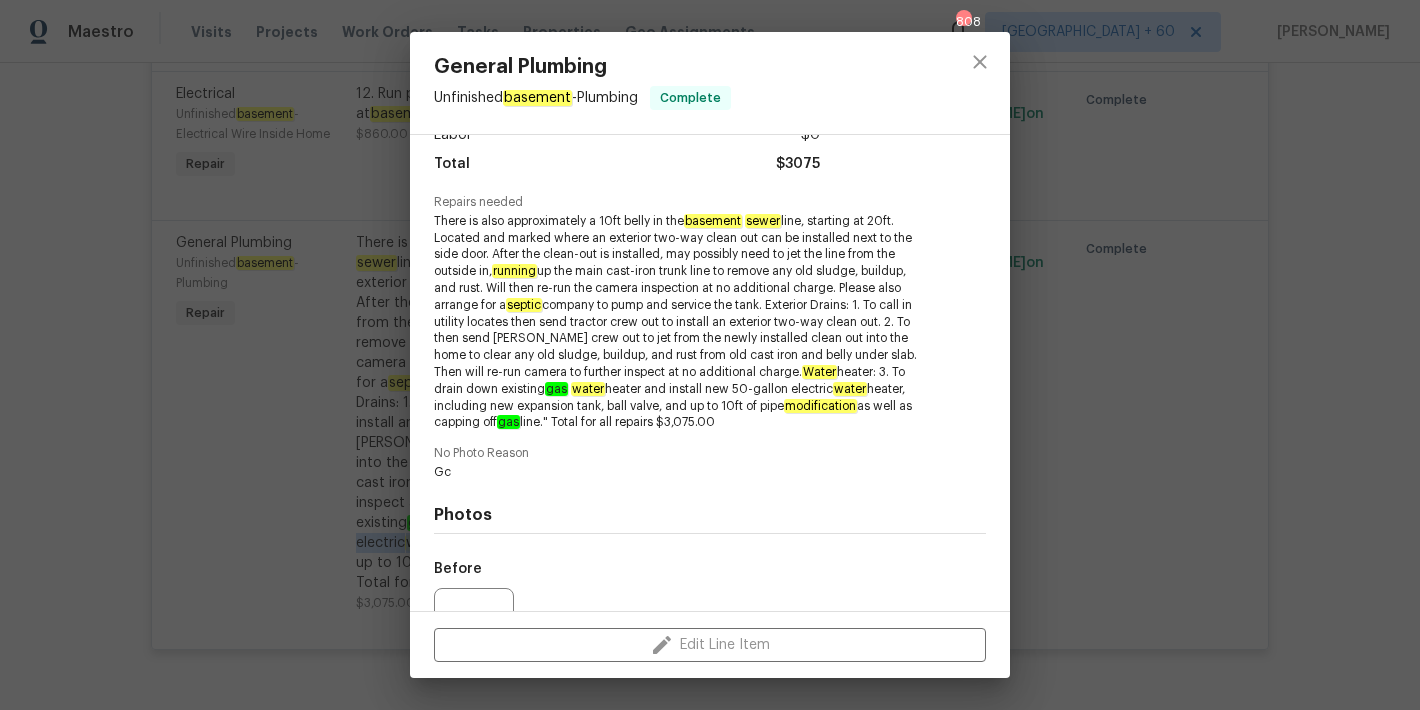 scroll, scrollTop: 125, scrollLeft: 0, axis: vertical 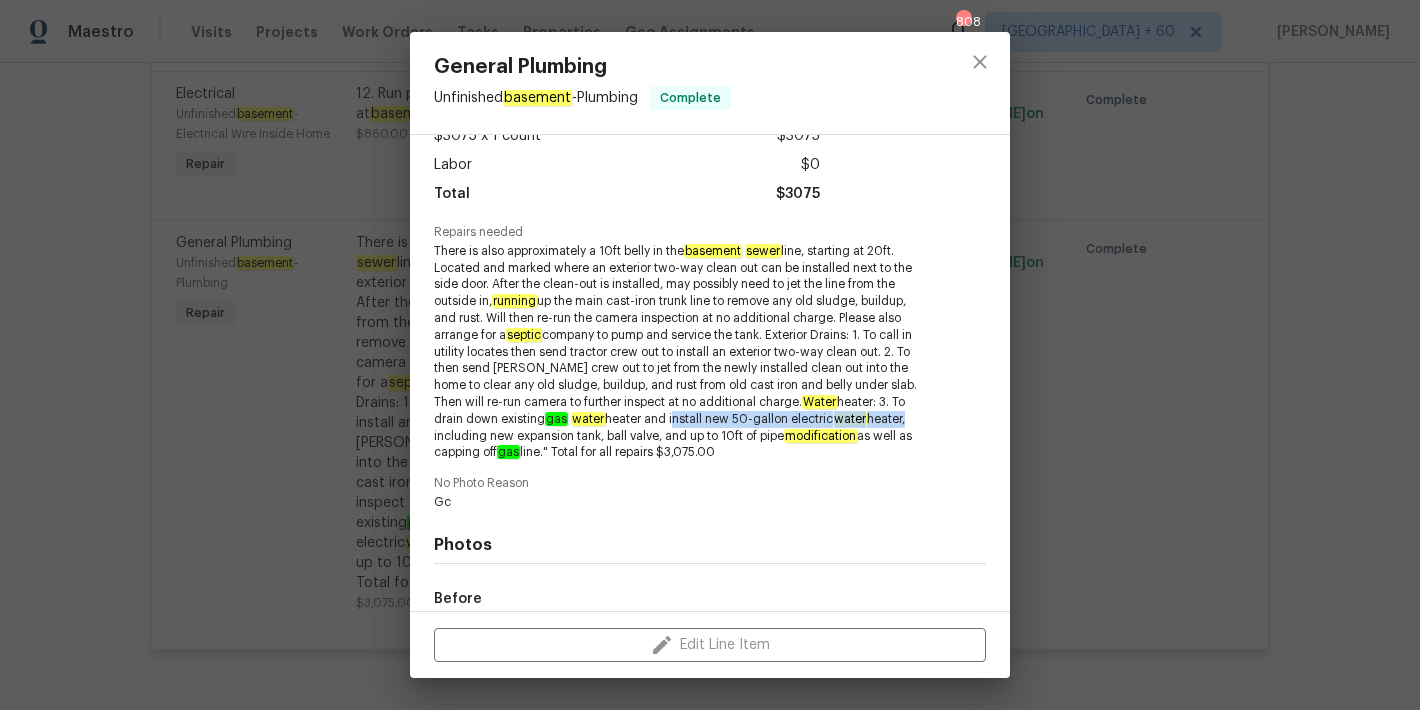 drag, startPoint x: 744, startPoint y: 416, endPoint x: 505, endPoint y: 435, distance: 239.75404 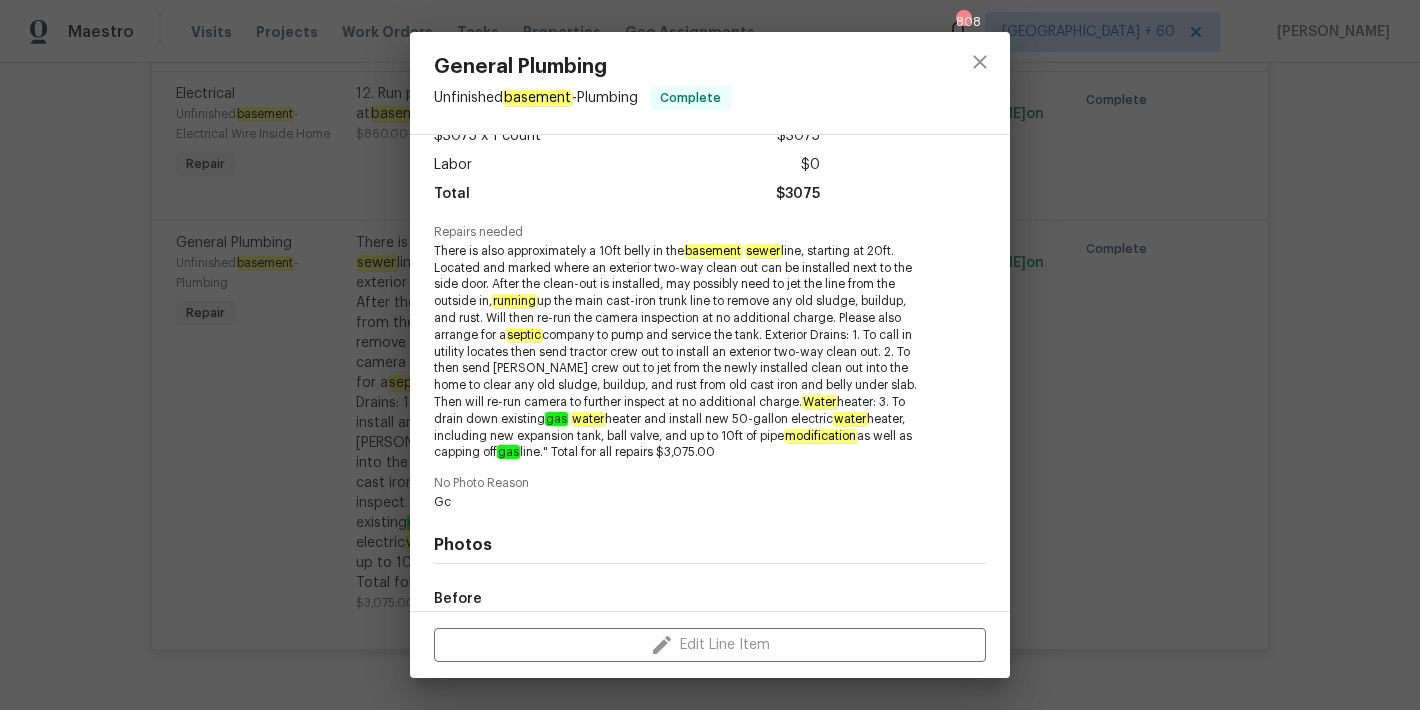 click on "General Plumbing Unfinished  basement  -  Plumbing Complete Vendor MayFor Construction LLC Account Category Repairs Cost $3075 x 1 count $3075 Labor $0 Total $3075 Repairs needed There is also approximately a 10ft belly in the  basement   sewer  line, starting at 20ft. Located and marked where an exterior two-way clean out can be installed next to the side door. After the clean-out is installed, may possibly need to jet the line from the outside in,  running  up the main cast-iron trunk line to remove any old sludge, buildup, and rust. Will then re-run the camera inspection at no additional charge. Please also arrange for a  septic Water  heater: 3. To drain down existing  gas   water  heater and install new 50-gallon electric  water  heater, including new expansion tank, ball valve, and up to 10ft of pipe  modification  as well as capping off  gas  line." Total for all repairs $3,075.00 No Photo Reason Gc Photos Before After  +18  Edit Line Item" at bounding box center (710, 355) 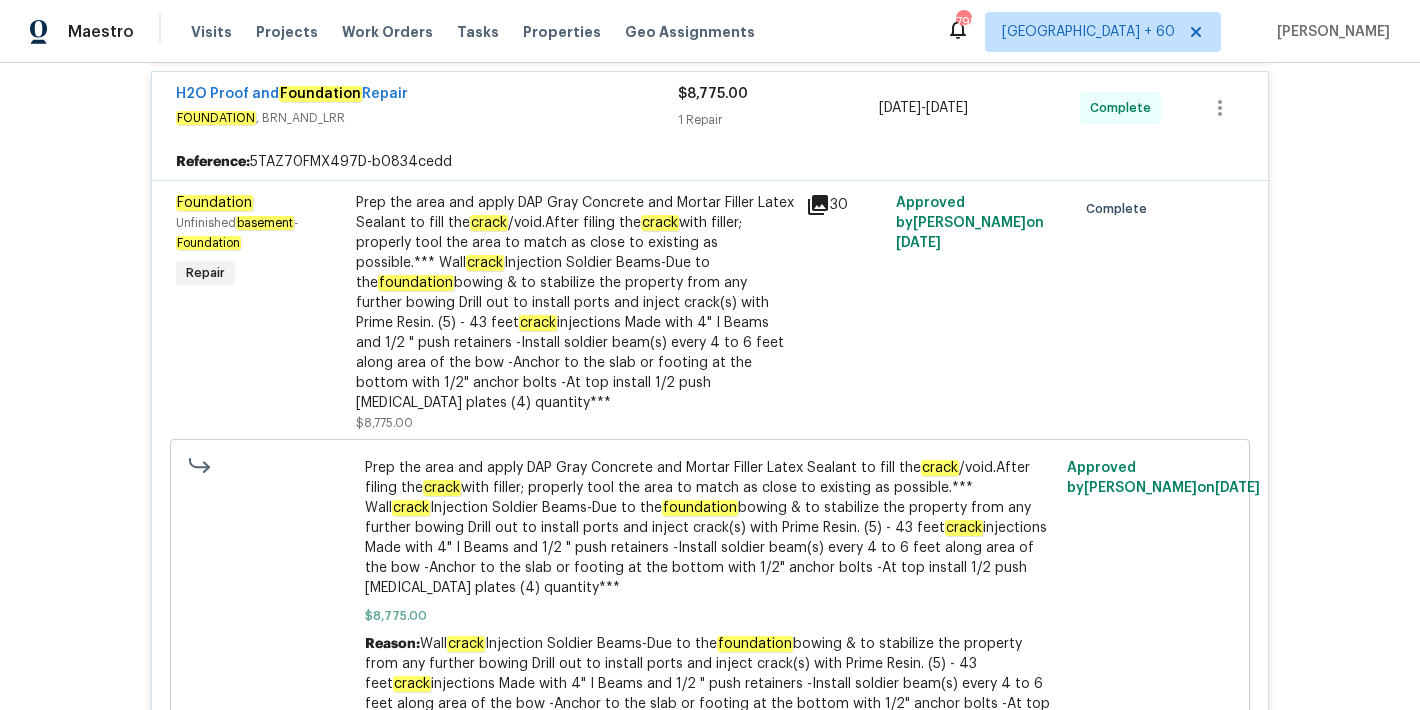 scroll, scrollTop: 1152, scrollLeft: 0, axis: vertical 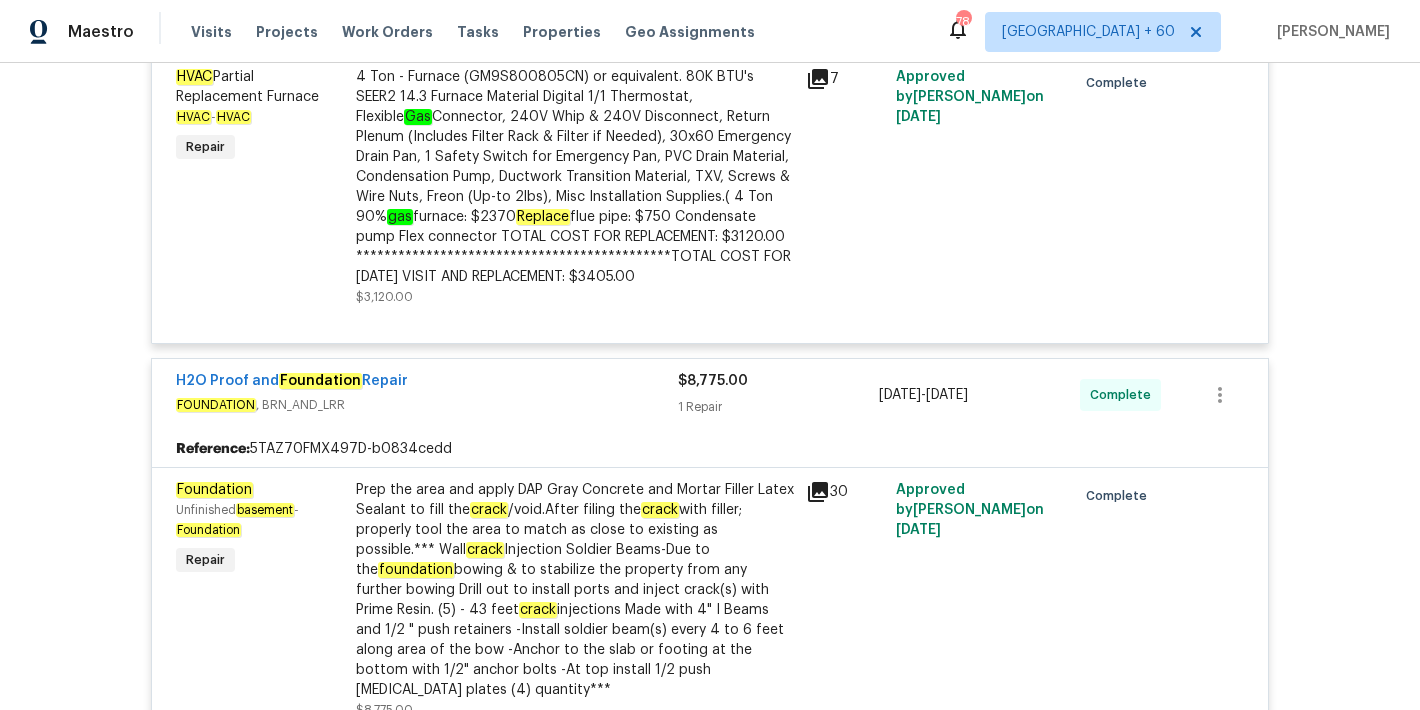 click on "Back to all projects 1215 Ridgefield Dr, Roswell, GA 30075 5 Beds | 2 1/2 Baths | Total: 2401 ft² | Above Grade: 2401 ft² |  Basement  Finished: N/A | 1971 Seen today Actions Last Visit Date 7/21/2025  by  Tyler Payne   Project Renovation   5/2/2025  -  7/17/2025 Complete Visits Work Orders Maintenance Notes Condition Adjustments Costs Photos Floor Plans Cases RENOVATION   5/2/25  -  7/17/25 Complete JH Martin Mechanical, Inc HVAC , BRN_AND_LRR, RADON_TESTING $3,405.00 2 Repairs 5/6/2025  -  5/13/2025 Paid Reference:  5TAZ70FMX497D-eb0d7cd08 HVAC  Extras Exterior Overall -  HVAC Repair General Service  HVAC  system including: cleaning condenser and evaporator coils, clearing condensate drain line with air/nitrogen, check temp splits, check refrigerant levels if temp splits are not within specs, check thermostat, check amp draws and confirm they are within manufacturer specifications - Overall condition of the unit should ensure proper temp splits. $285.00   13 Approved by  Anthony Gouldthorp  on   5/12/2025" at bounding box center (710, 386) 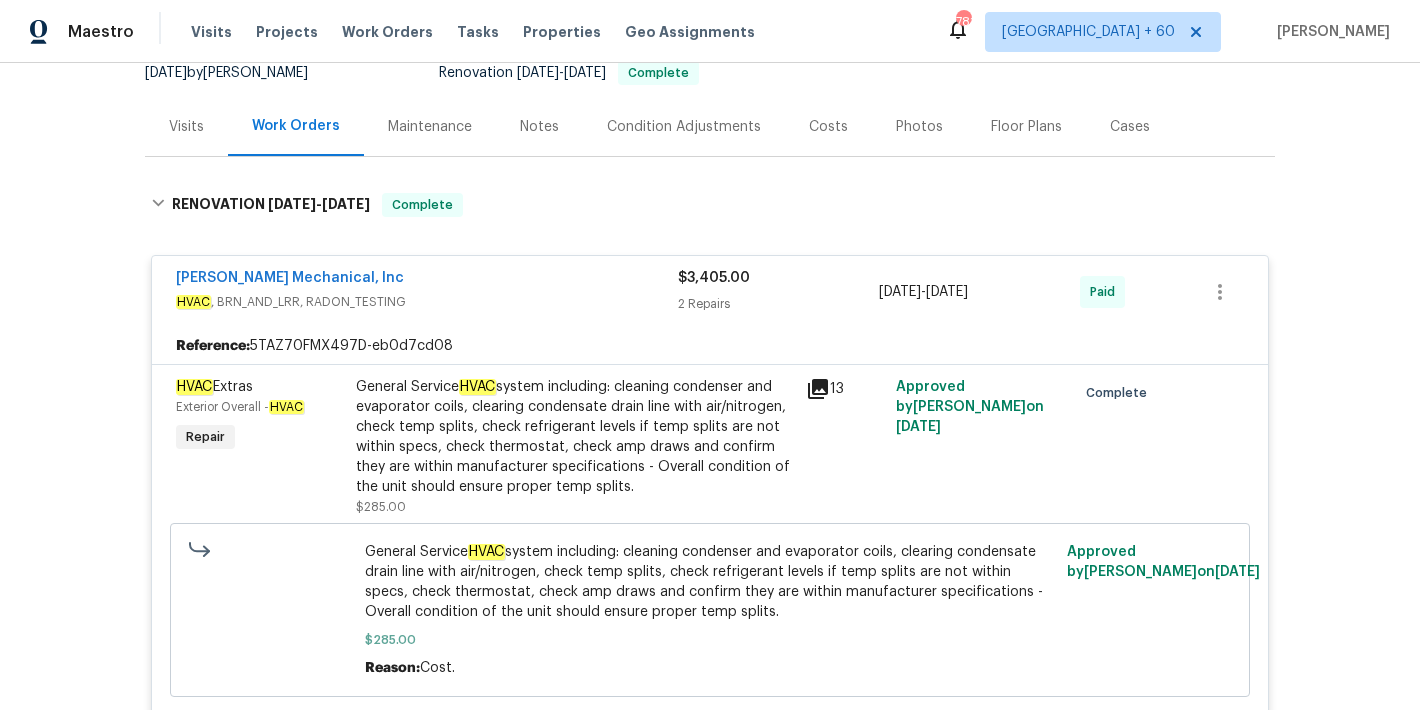 scroll, scrollTop: 0, scrollLeft: 0, axis: both 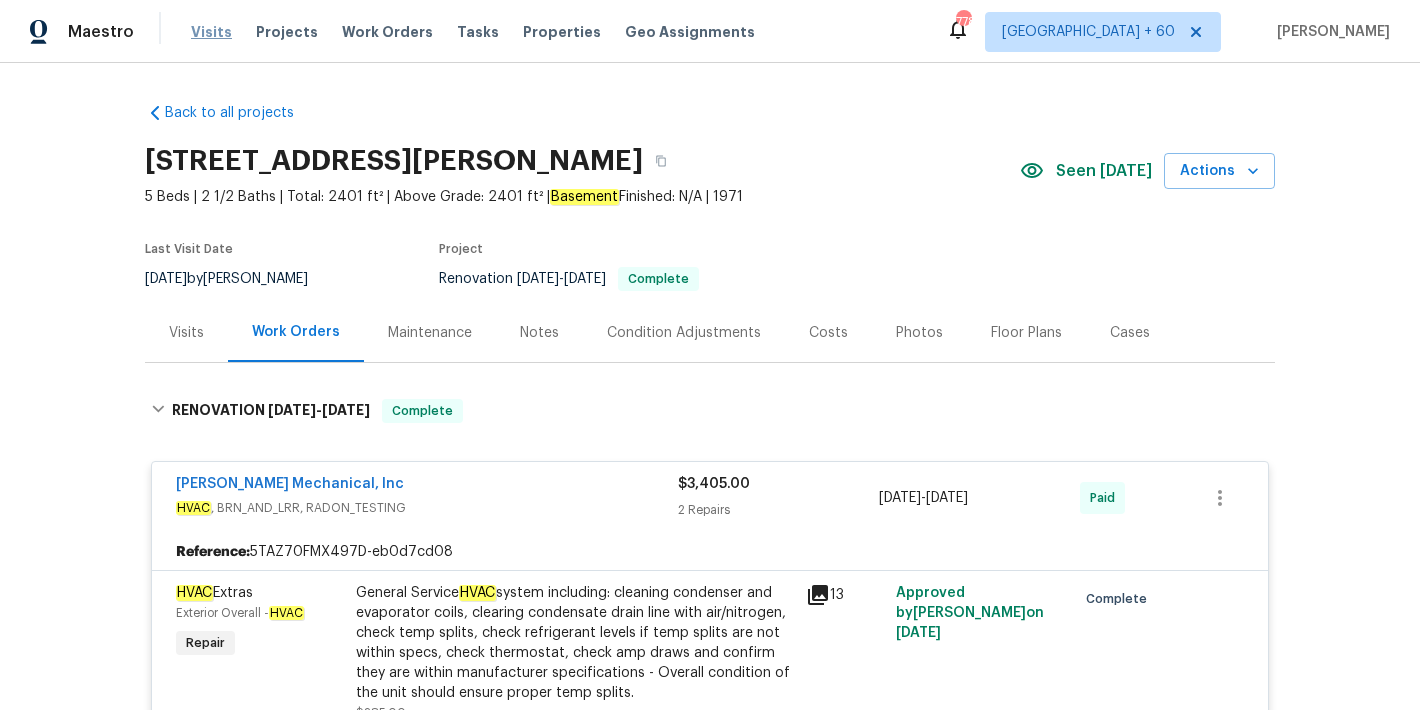 click on "Visits" at bounding box center [211, 32] 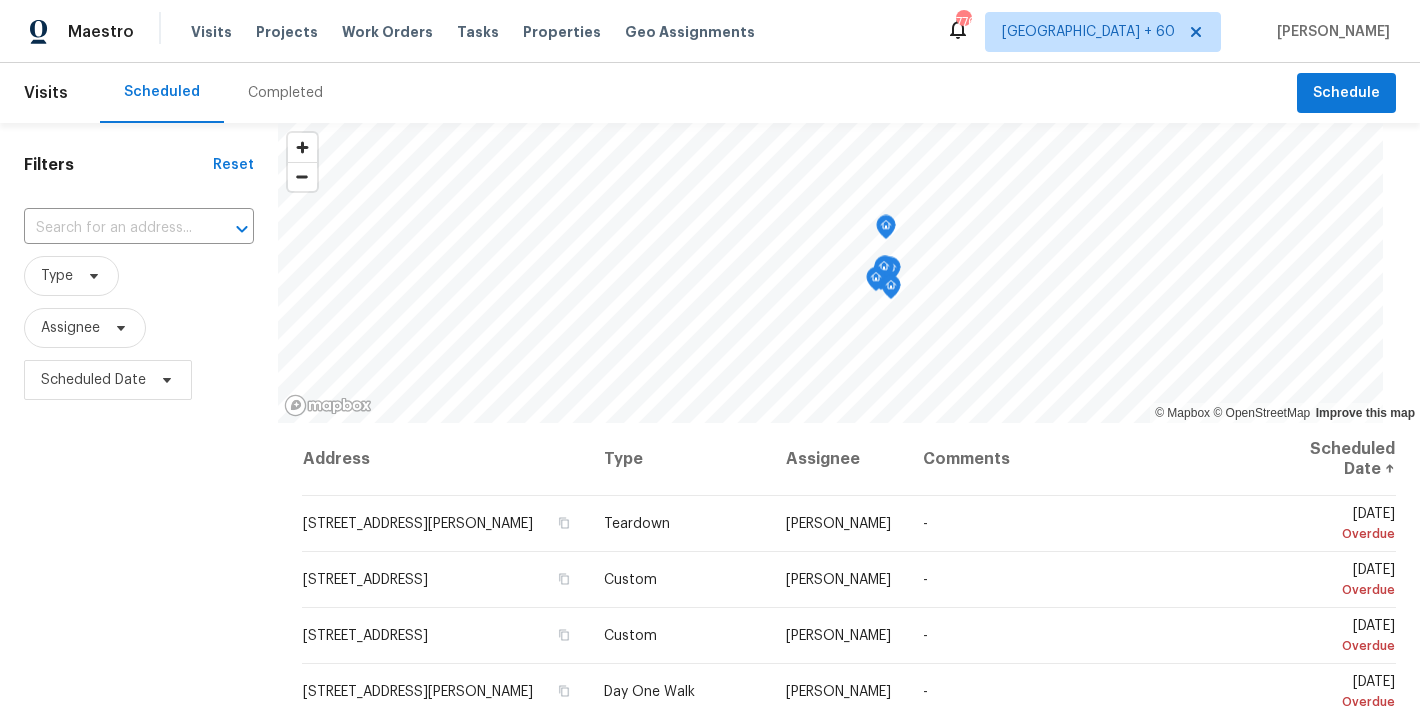 click on "Completed" at bounding box center (285, 93) 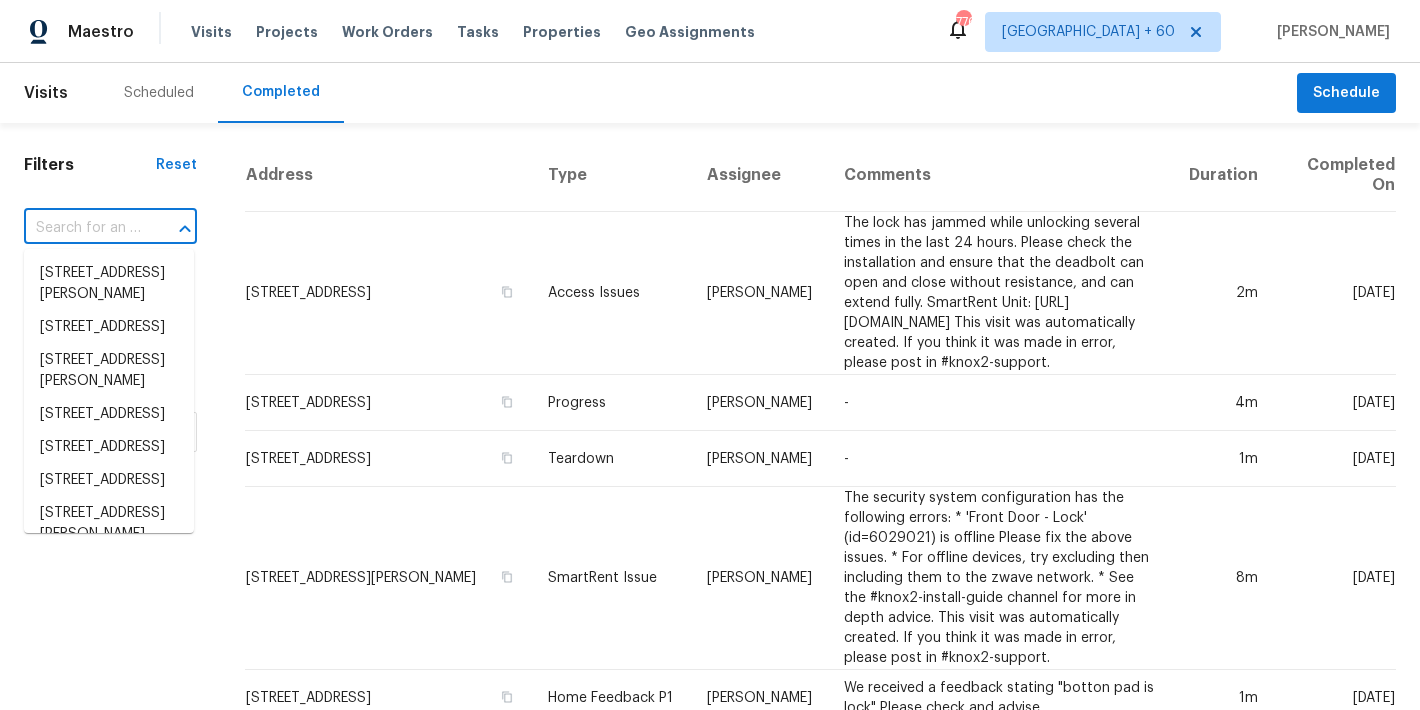 click at bounding box center (82, 228) 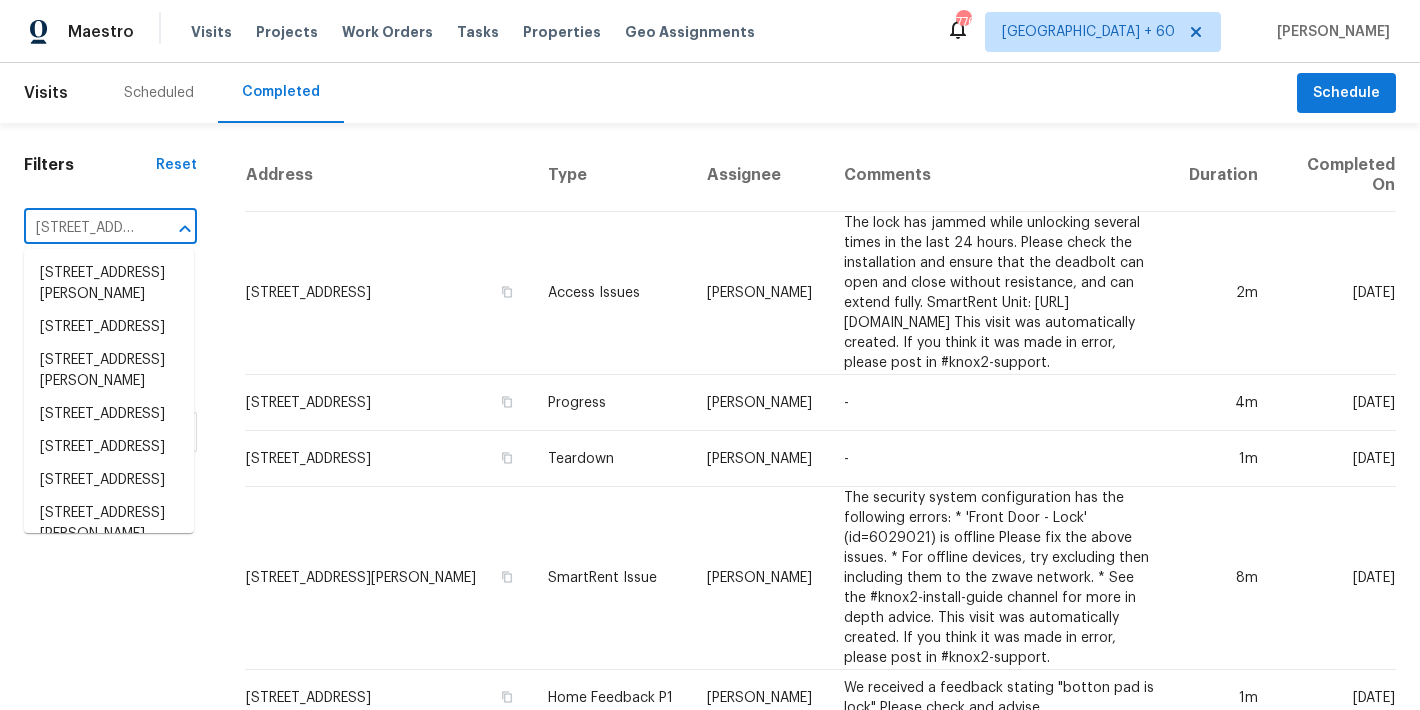 scroll, scrollTop: 0, scrollLeft: 180, axis: horizontal 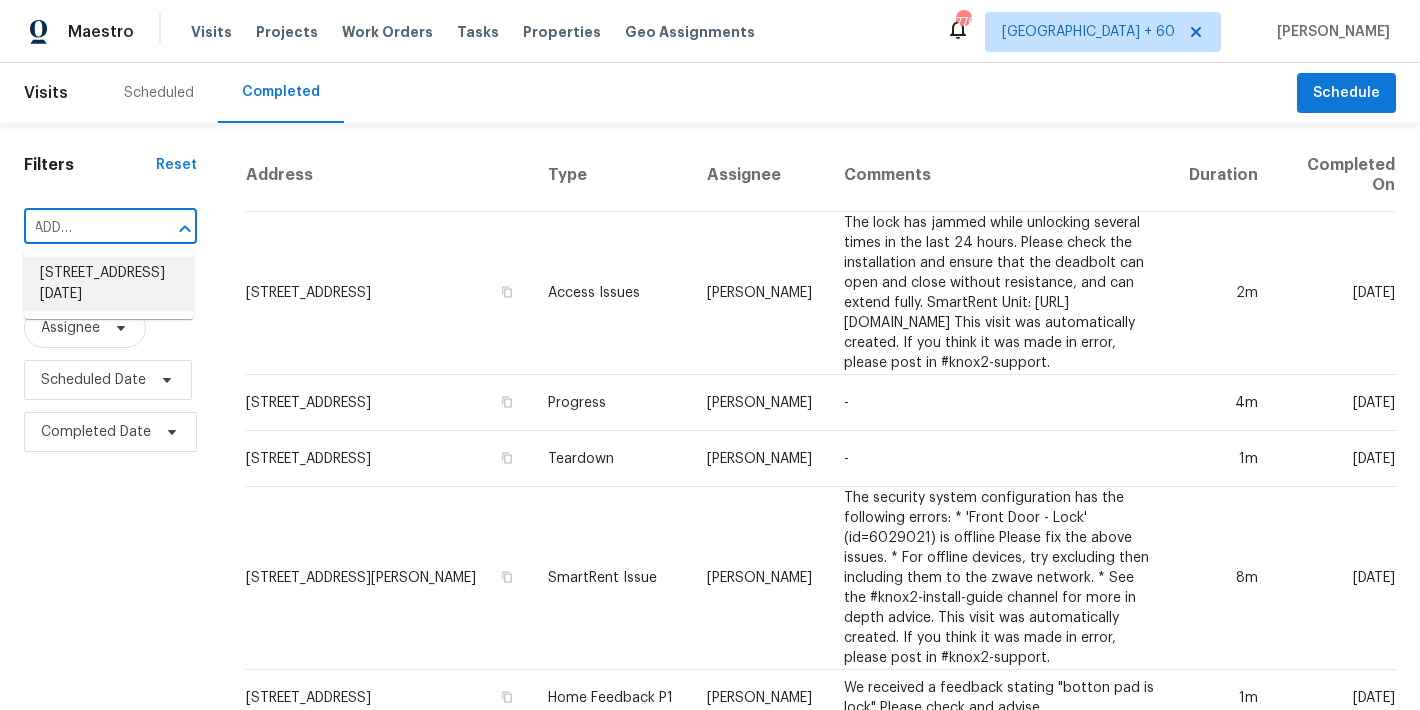 click on "3658 Braeburn Dr, Corpus Christi, TX 78415" at bounding box center (109, 284) 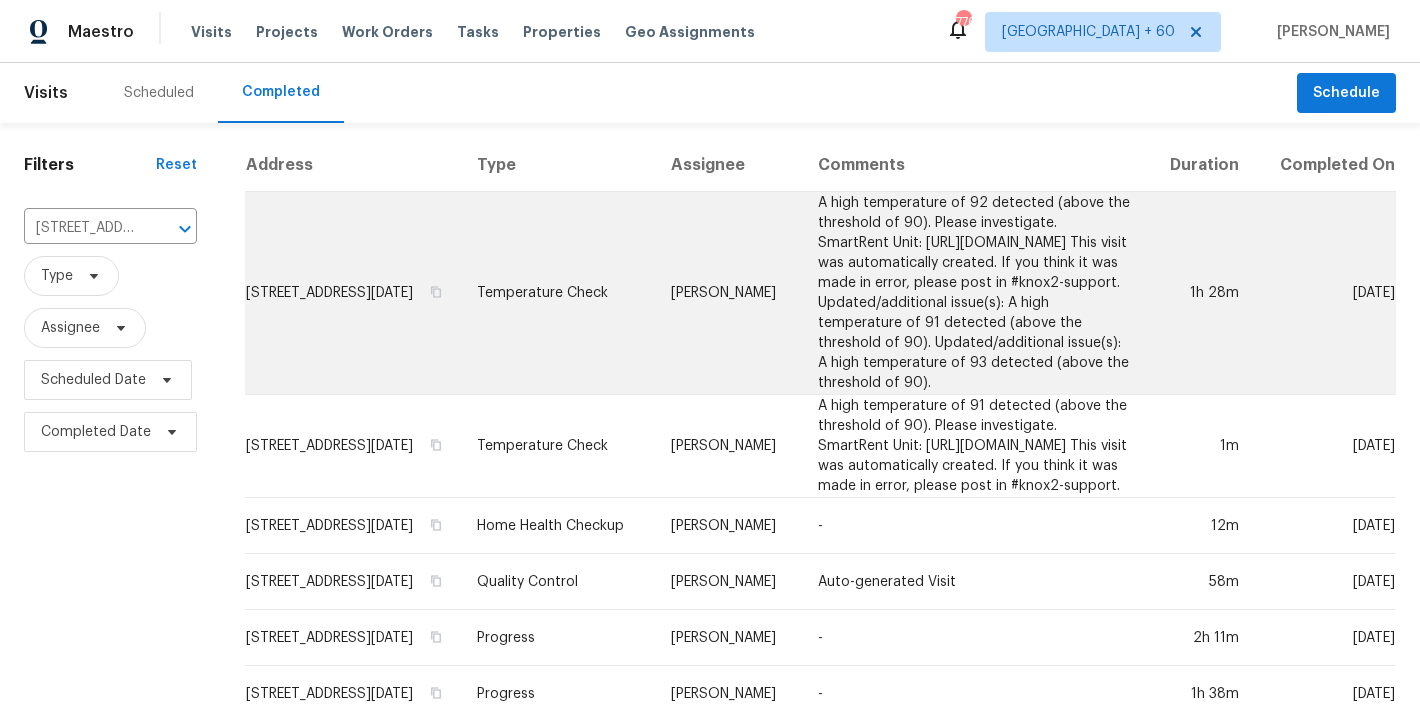click on "3658 Braeburn Dr, Corpus Christi, TX 78415" at bounding box center (353, 293) 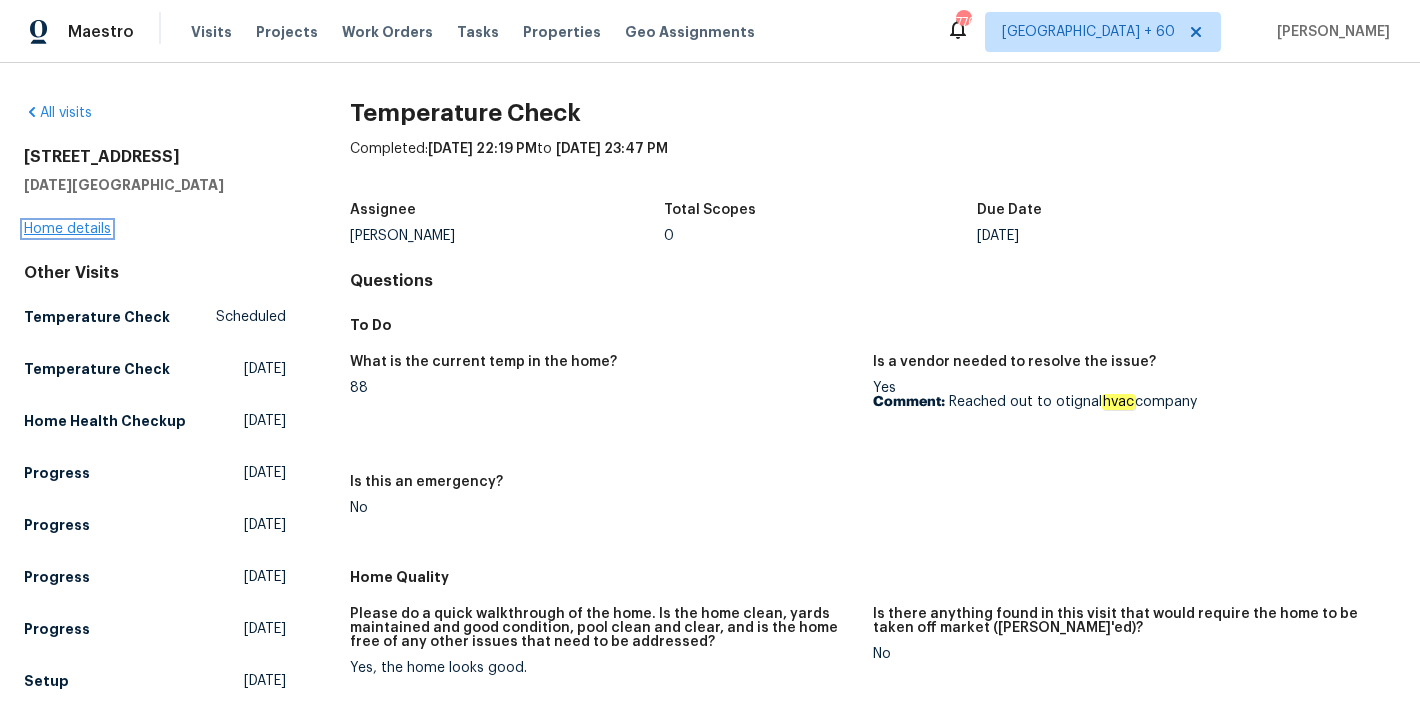click on "Home details" at bounding box center [67, 229] 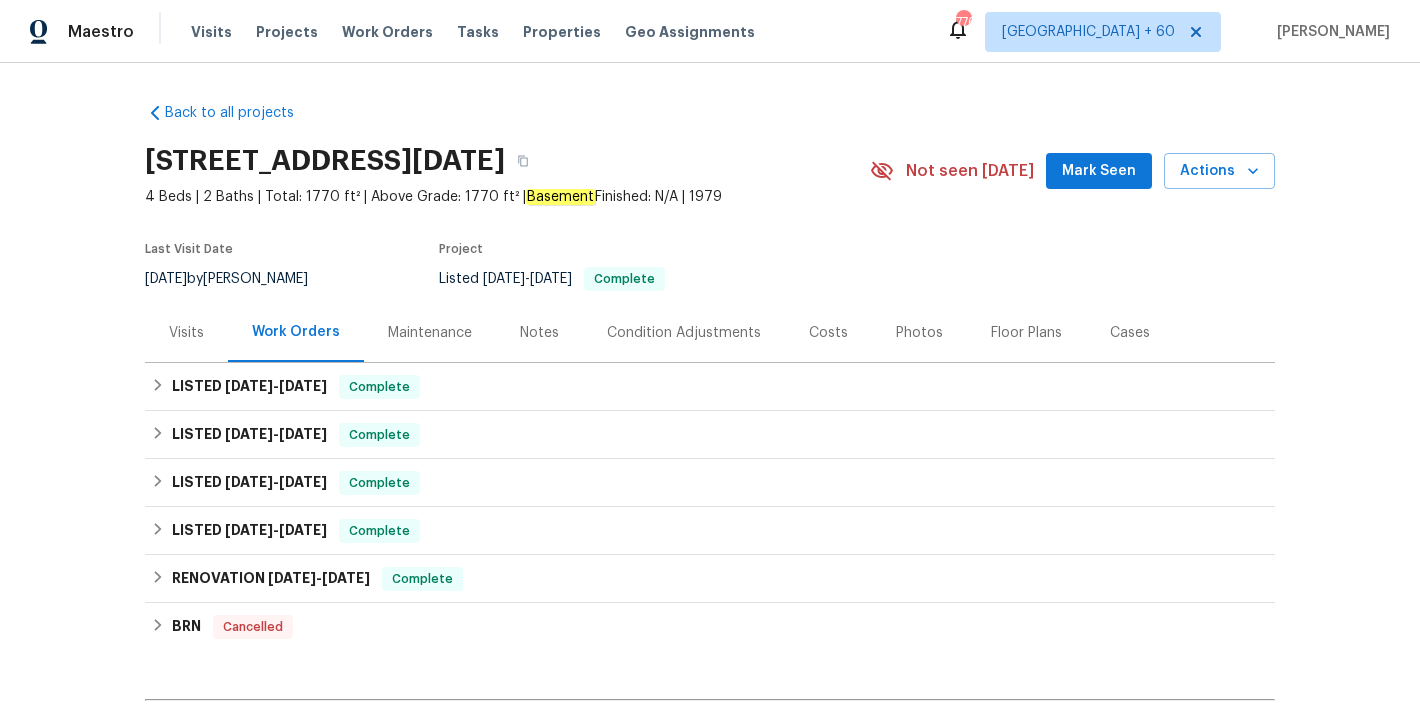 click on "Mark Seen" at bounding box center (1099, 171) 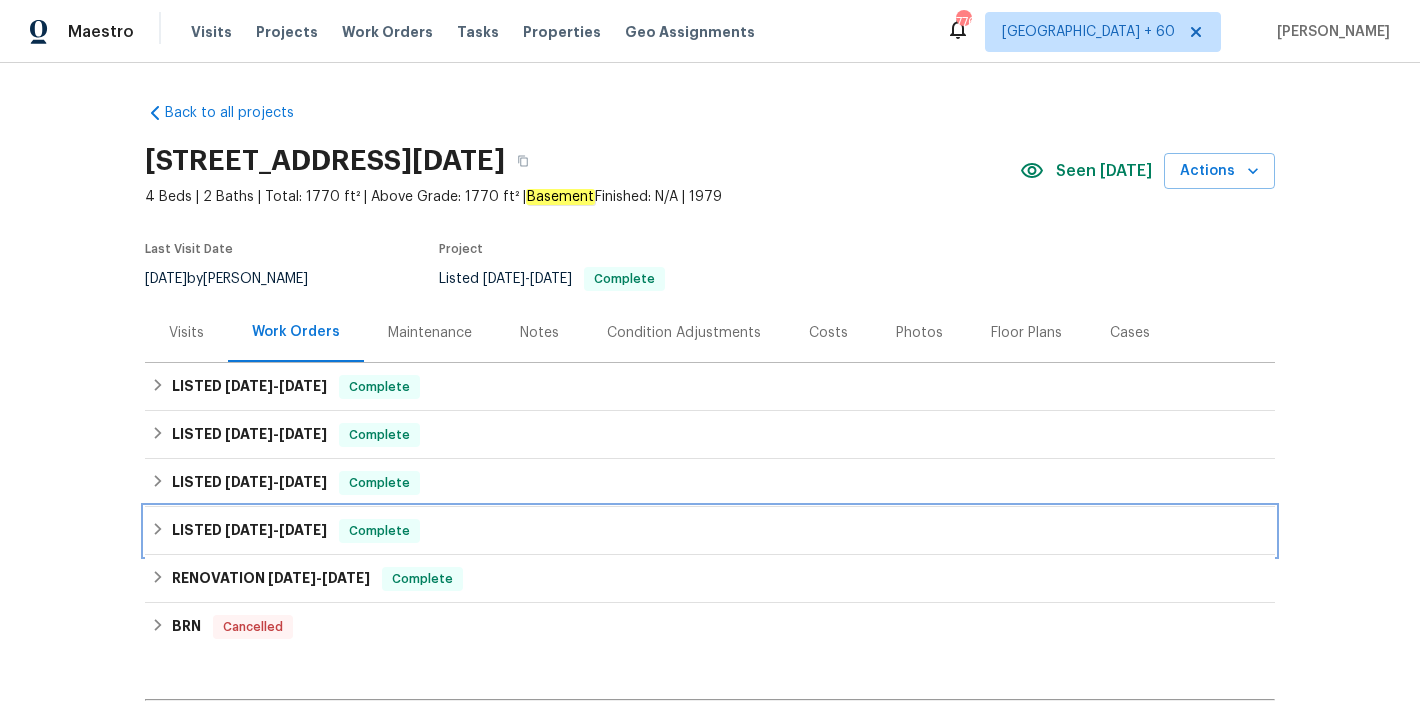 click on "6/27/25" at bounding box center [303, 530] 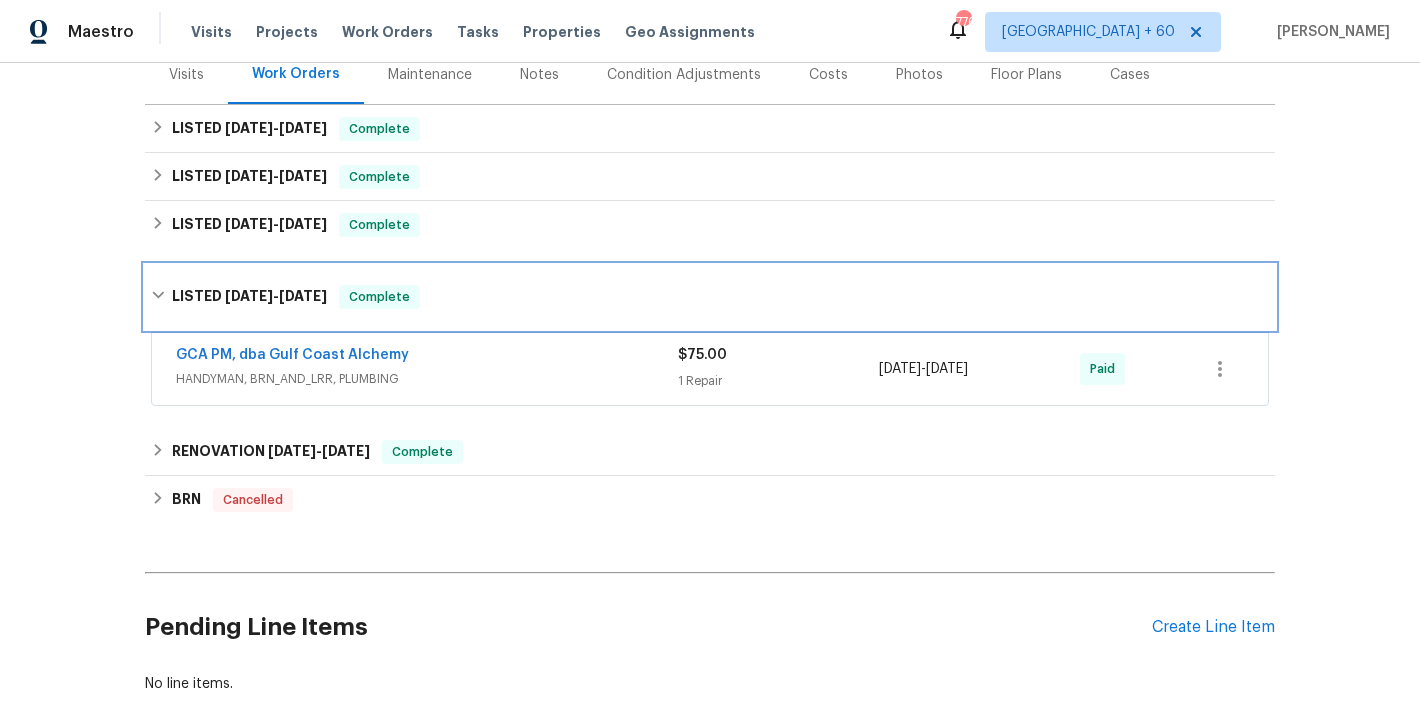 scroll, scrollTop: 307, scrollLeft: 0, axis: vertical 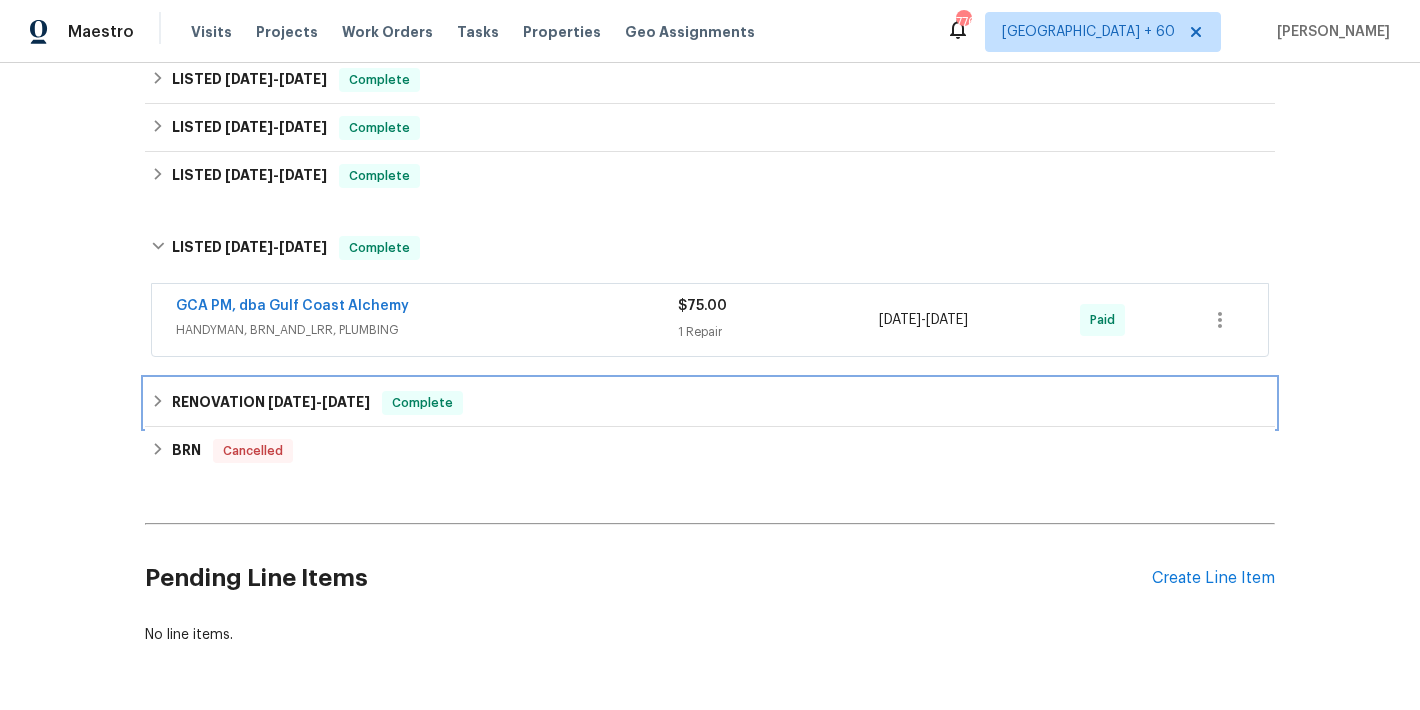 click on "RENOVATION   4/2/25  -  4/21/25 Complete" at bounding box center [710, 403] 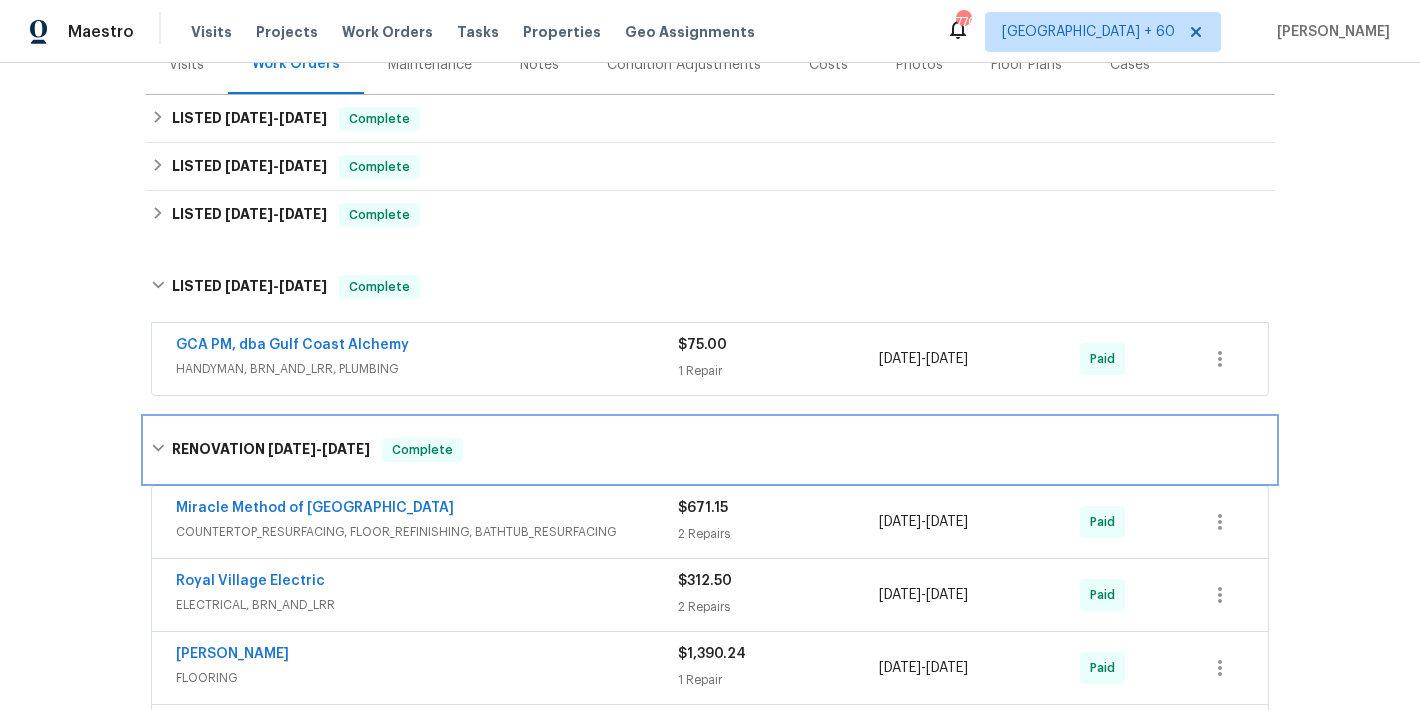 scroll, scrollTop: 158, scrollLeft: 0, axis: vertical 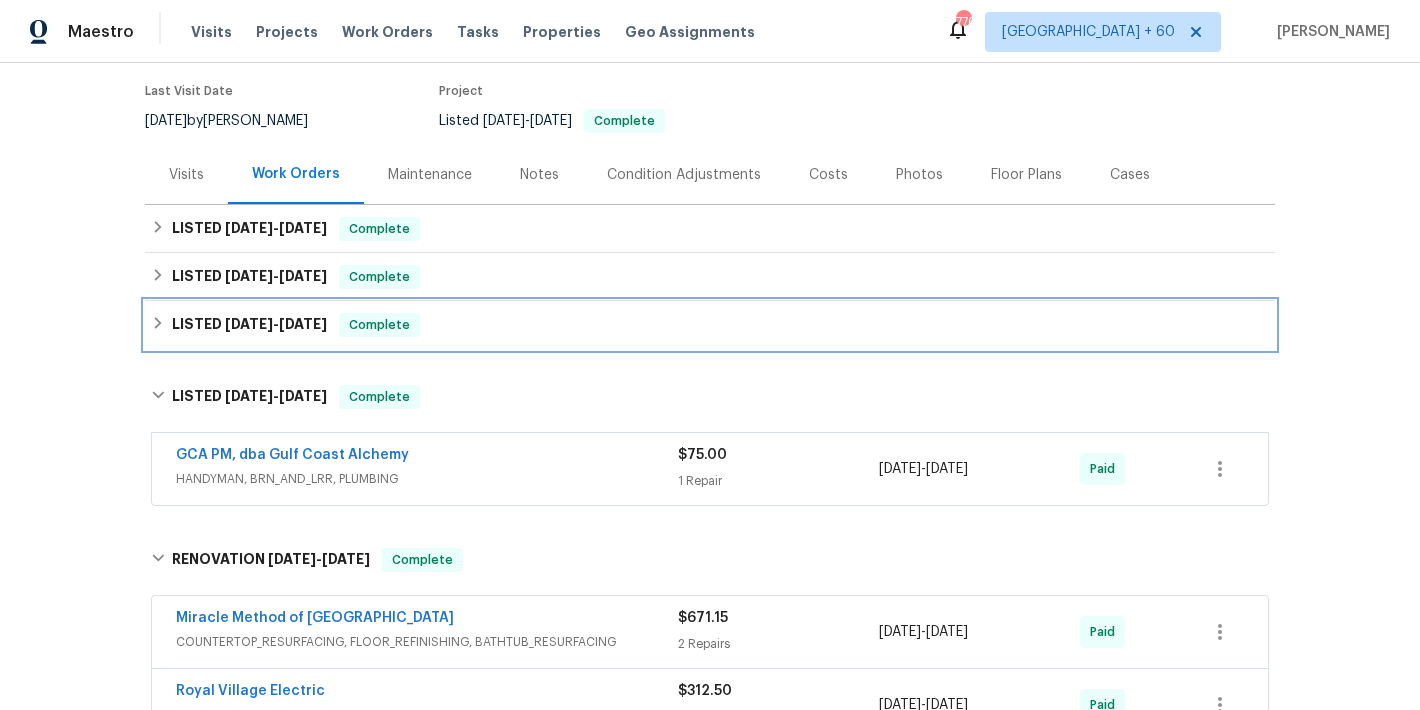 click on "LISTED   6/27/25  -  7/11/25 Complete" at bounding box center (710, 325) 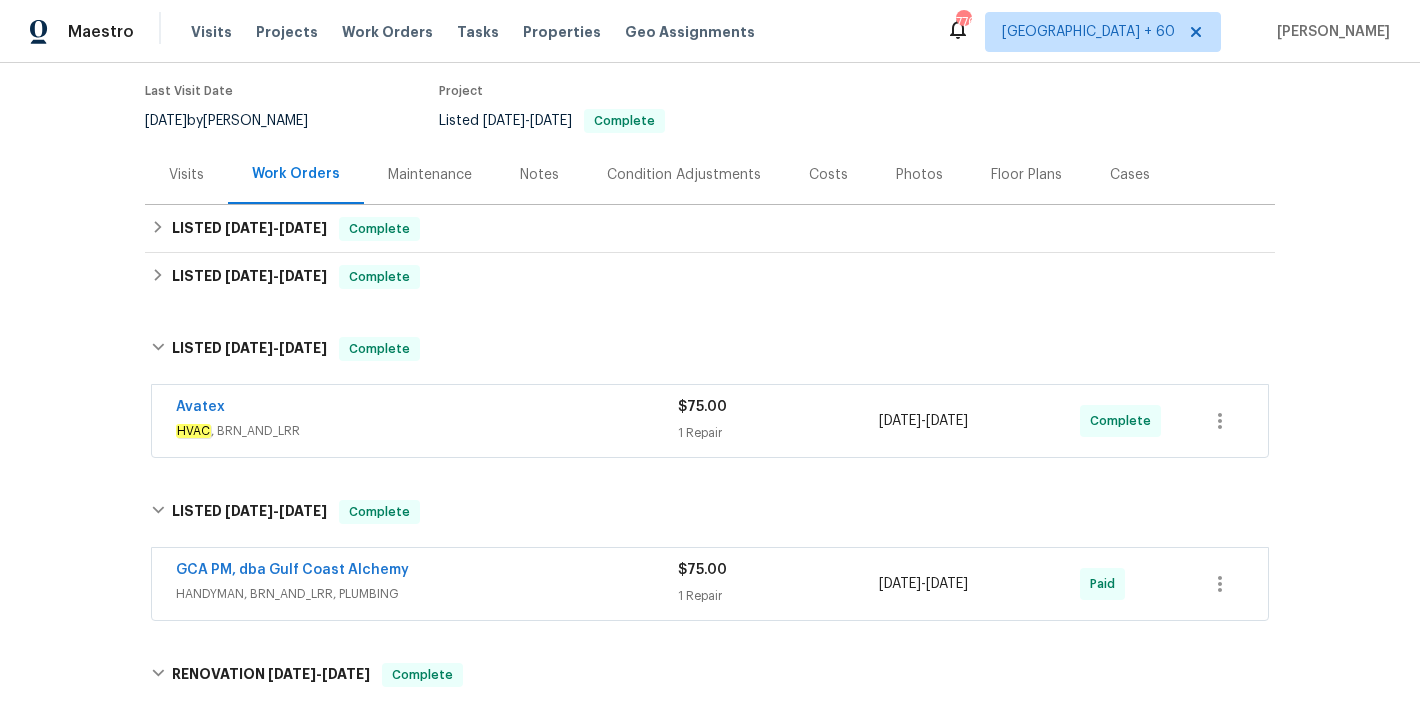 click on "Avatex" at bounding box center [427, 409] 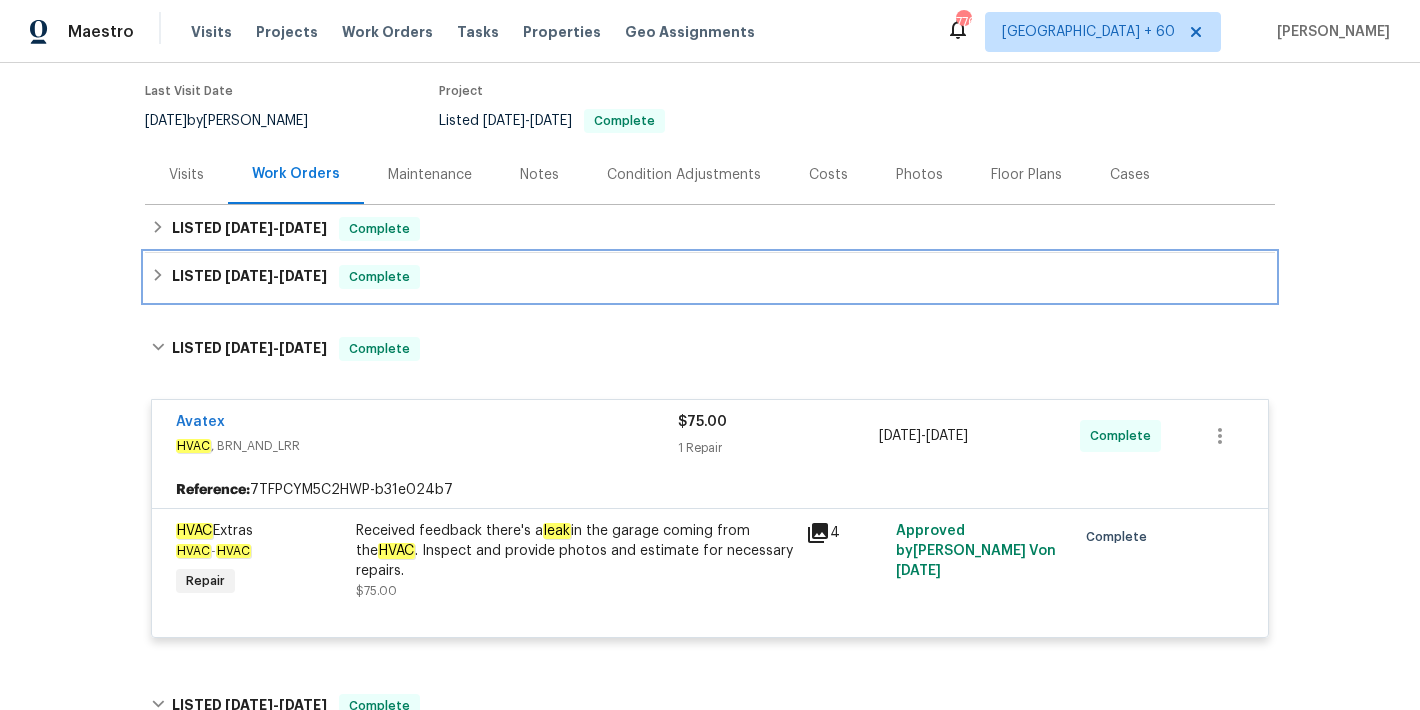 click on "LISTED   7/12/25  -  7/16/25 Complete" at bounding box center (710, 277) 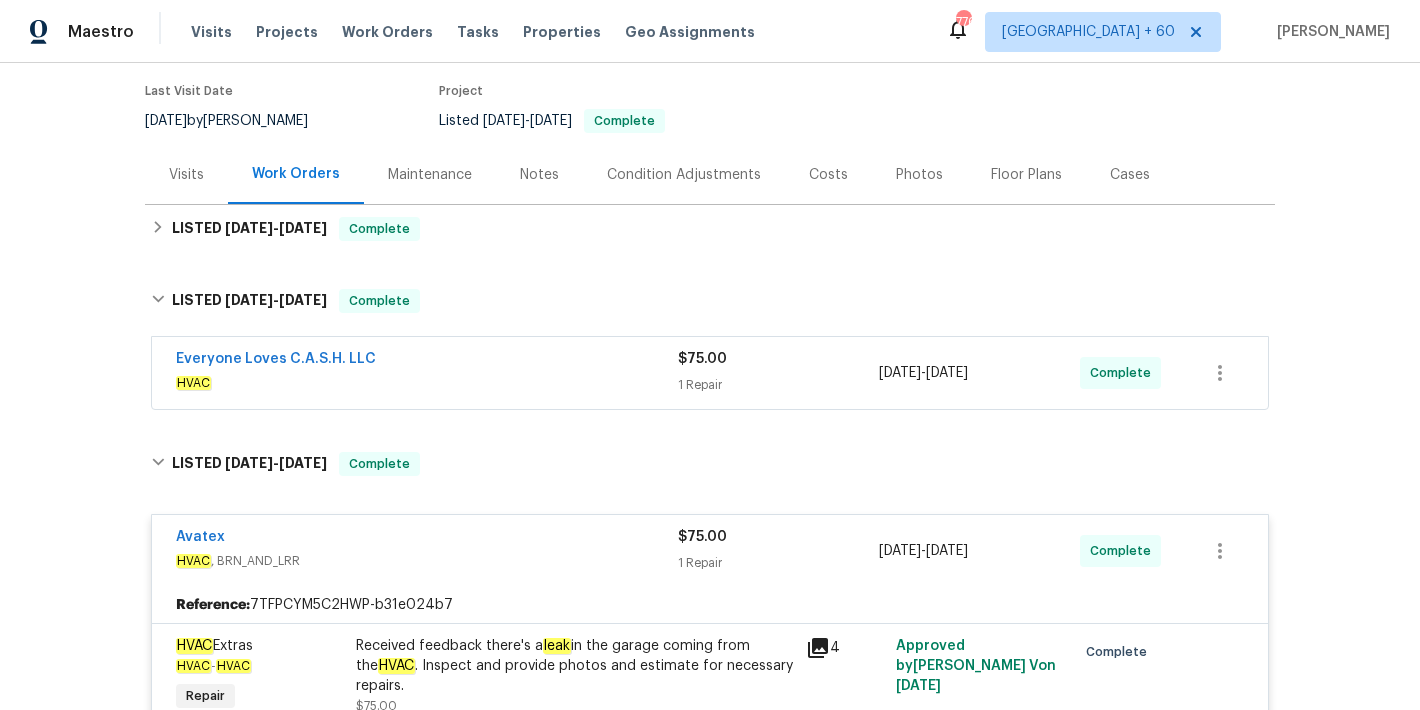 click on "Everyone Loves C.A.S.H. LLC" at bounding box center (427, 361) 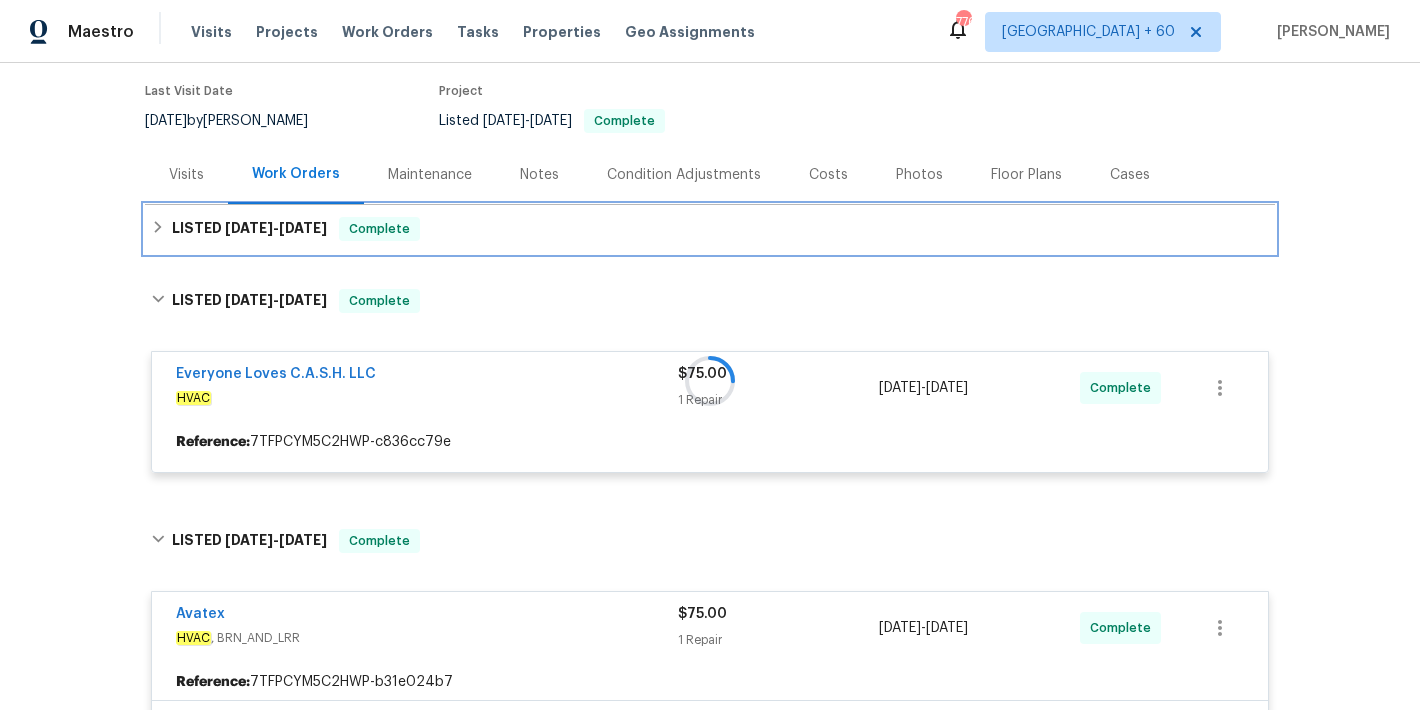 click on "LISTED   7/18/25  -  7/21/25 Complete" at bounding box center (710, 229) 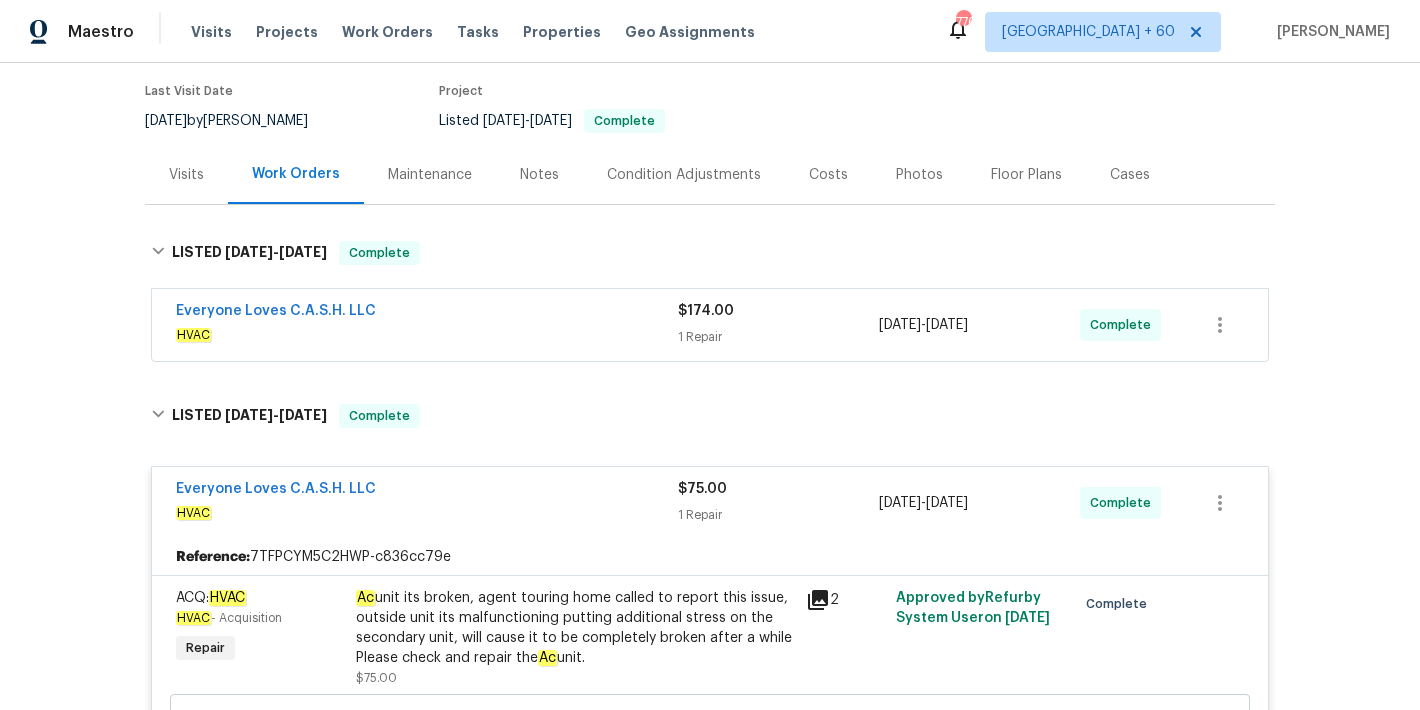 click on "Everyone Loves C.A.S.H. LLC" at bounding box center [427, 313] 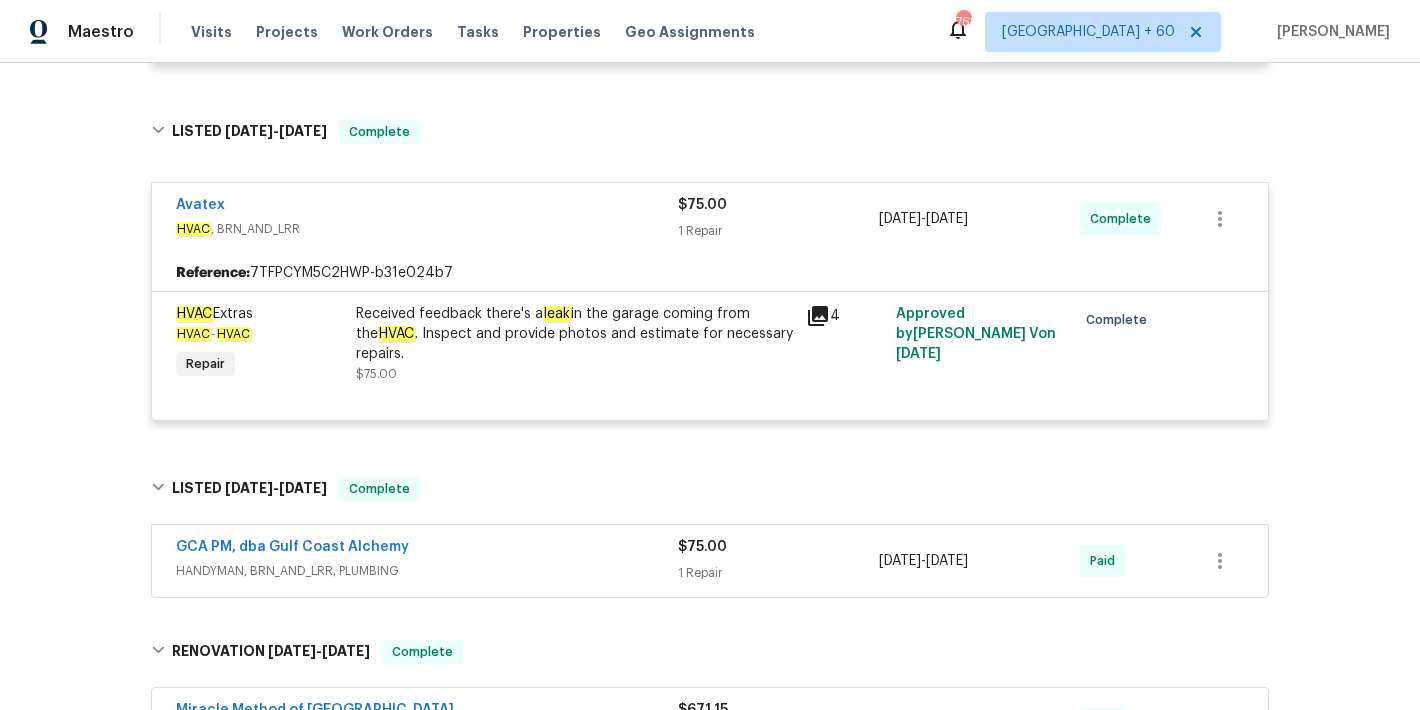 scroll, scrollTop: 1252, scrollLeft: 0, axis: vertical 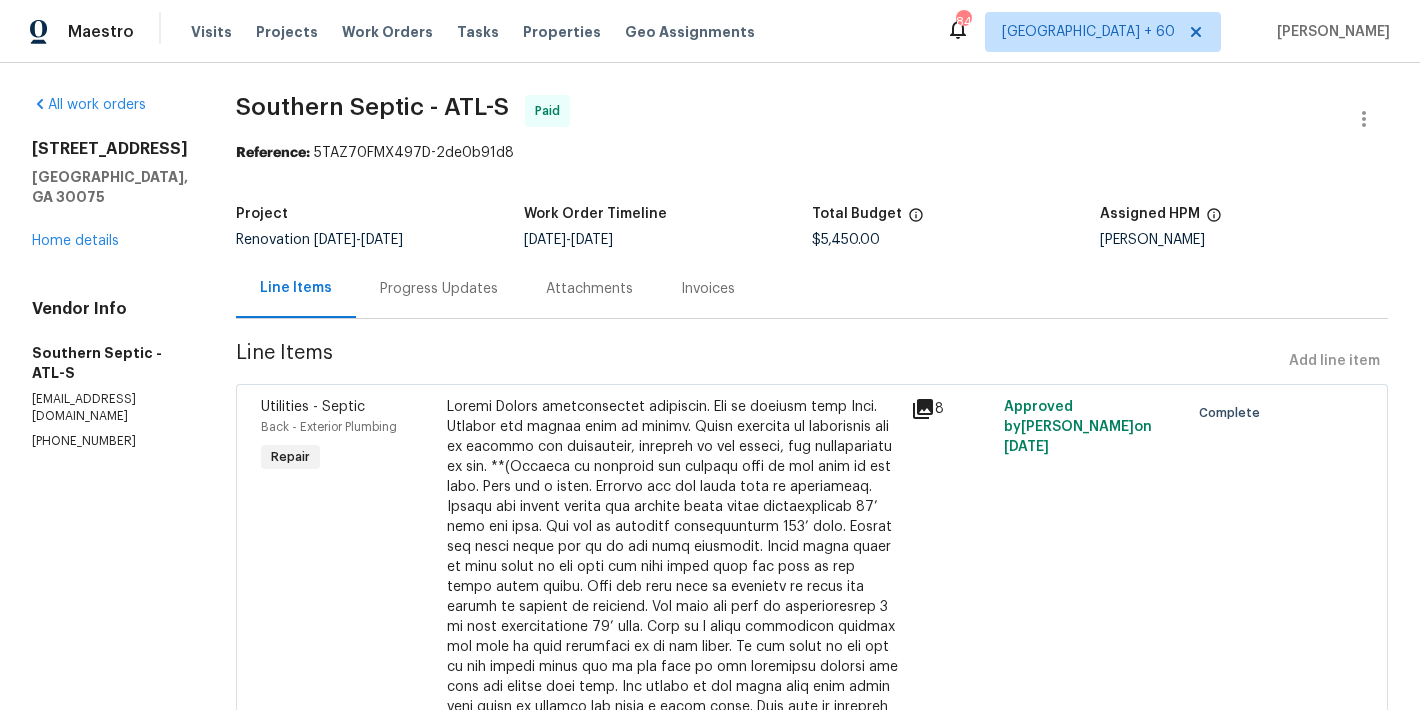 click on "Invoices" at bounding box center [708, 289] 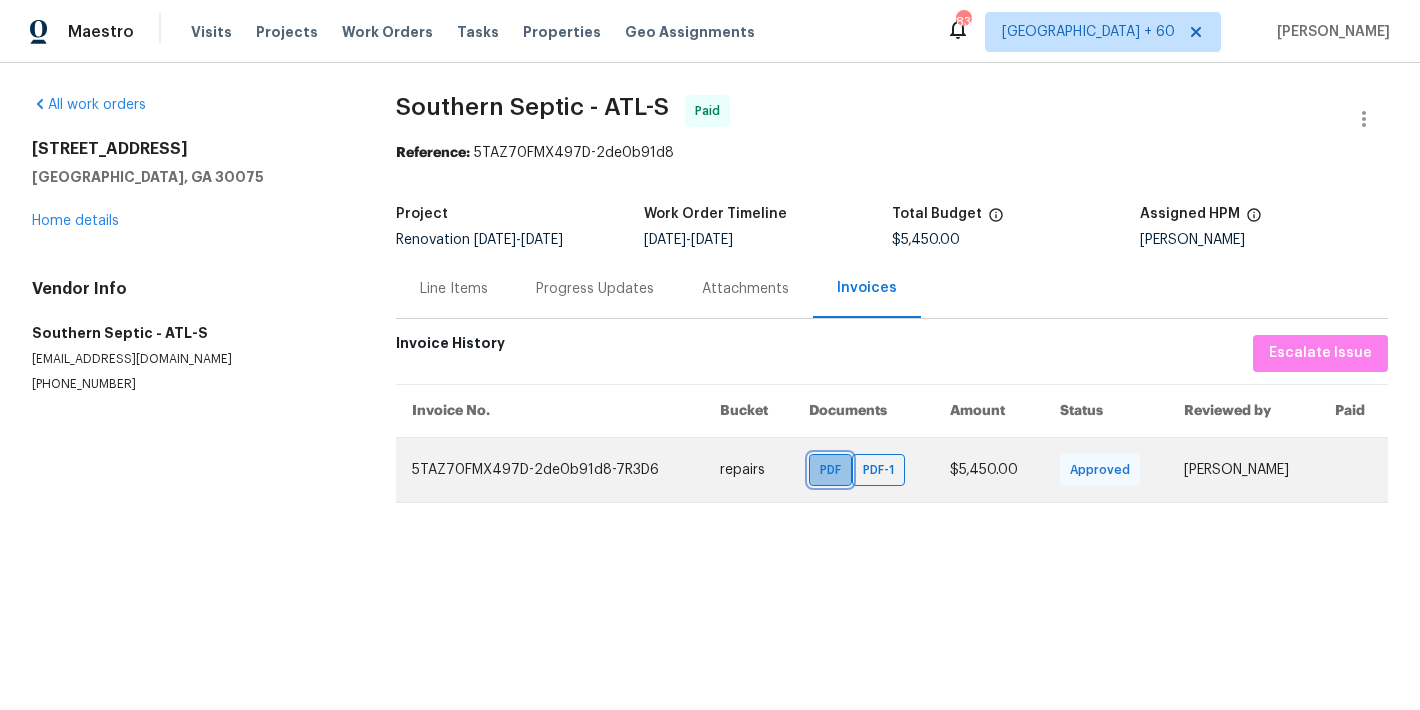 click on "PDF" at bounding box center (834, 470) 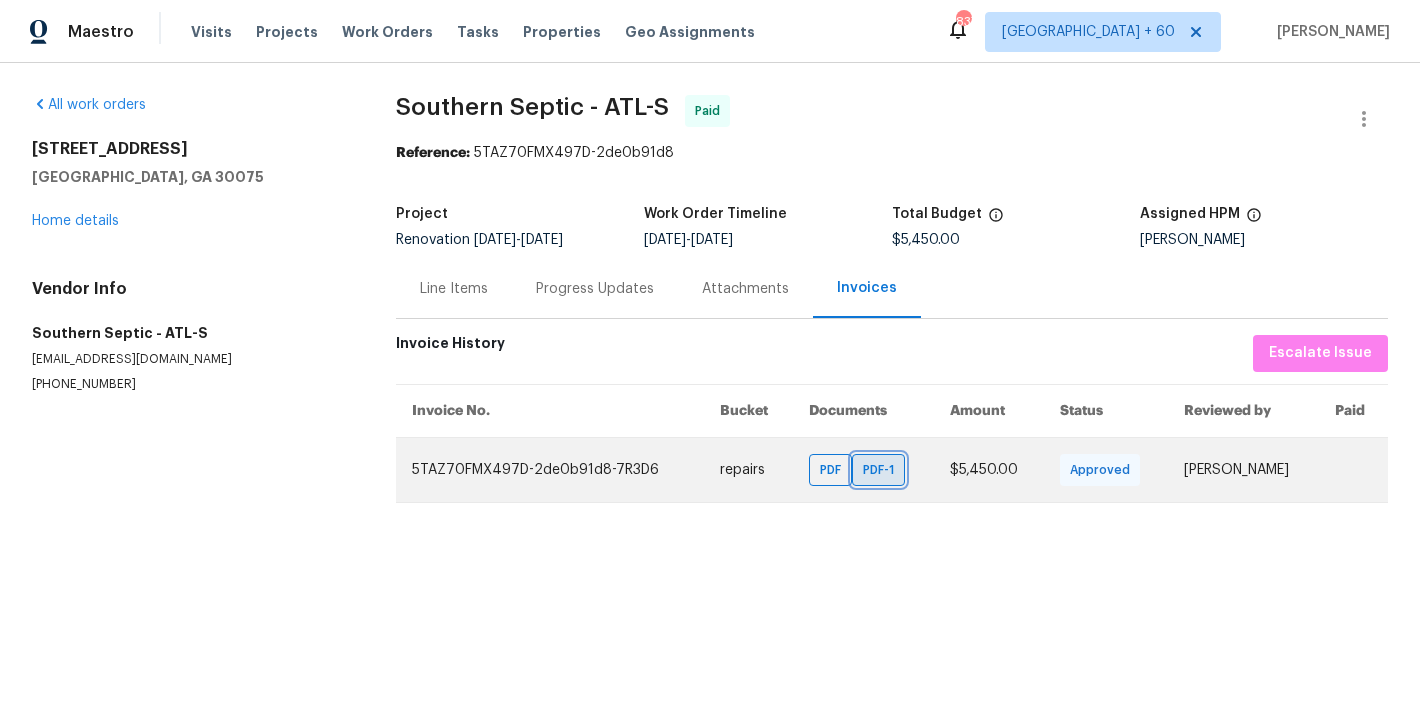 click on "PDF-1" at bounding box center (882, 470) 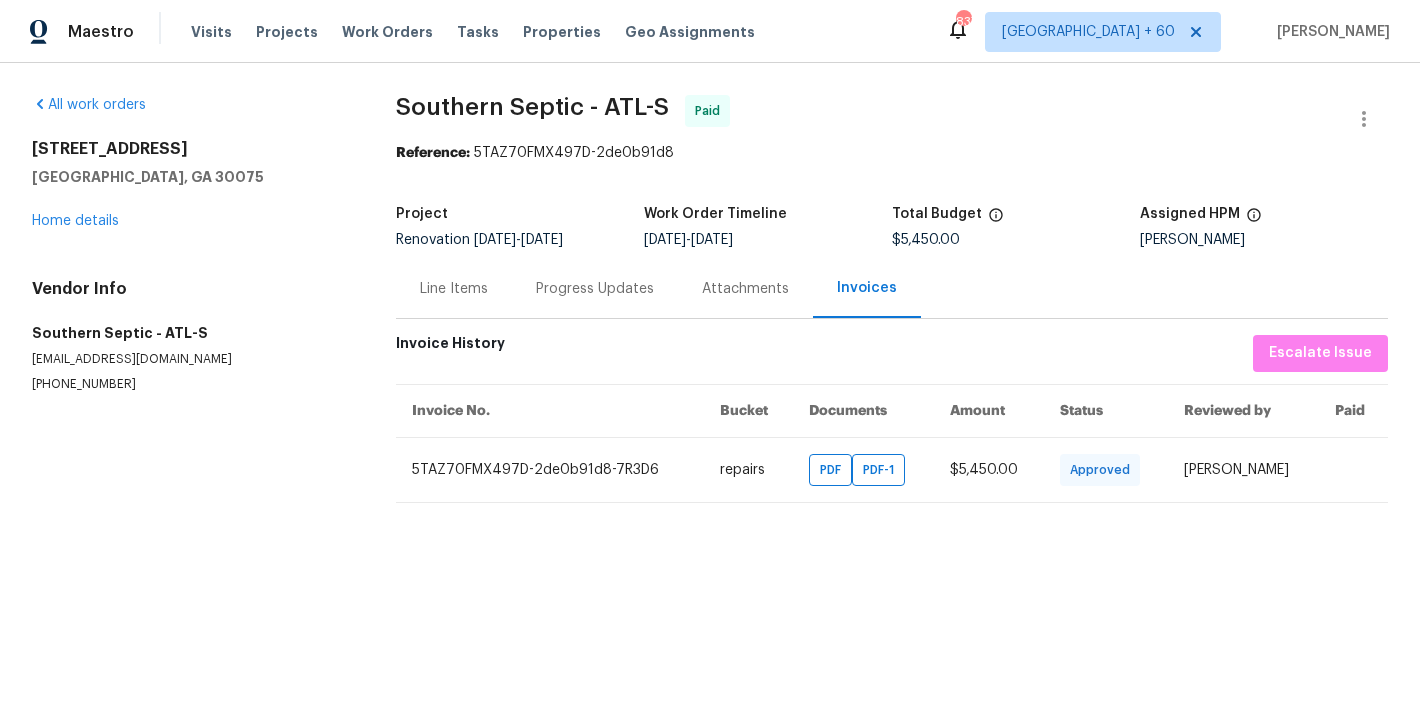 click on "Progress Updates" at bounding box center (595, 288) 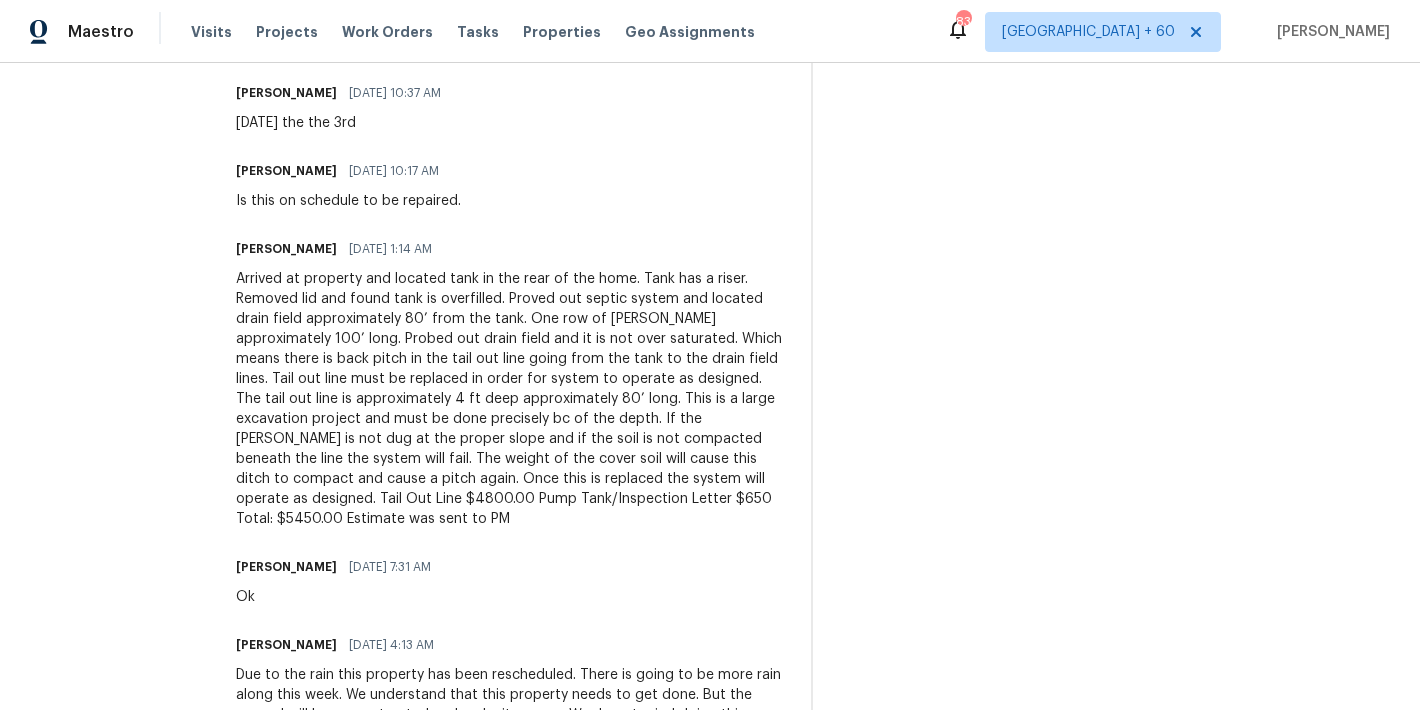scroll, scrollTop: 0, scrollLeft: 0, axis: both 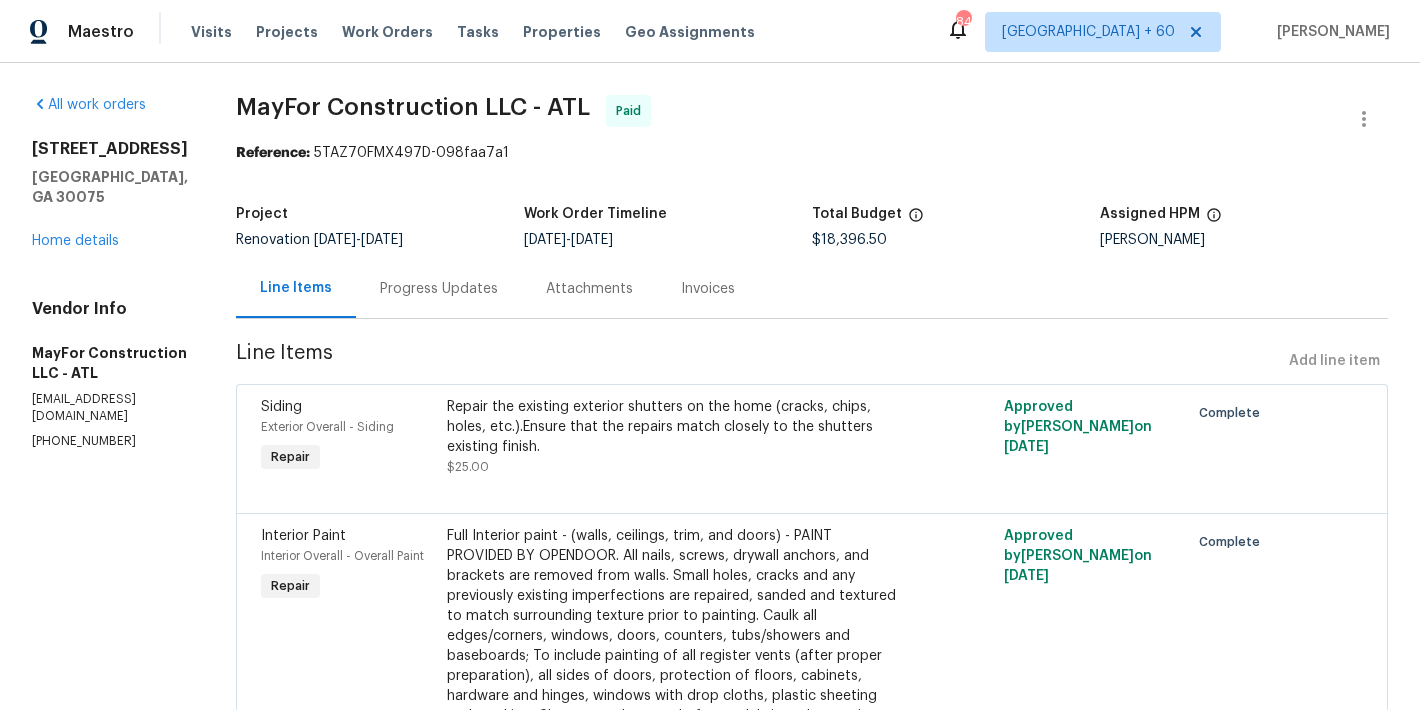 click on "Invoices" at bounding box center (708, 288) 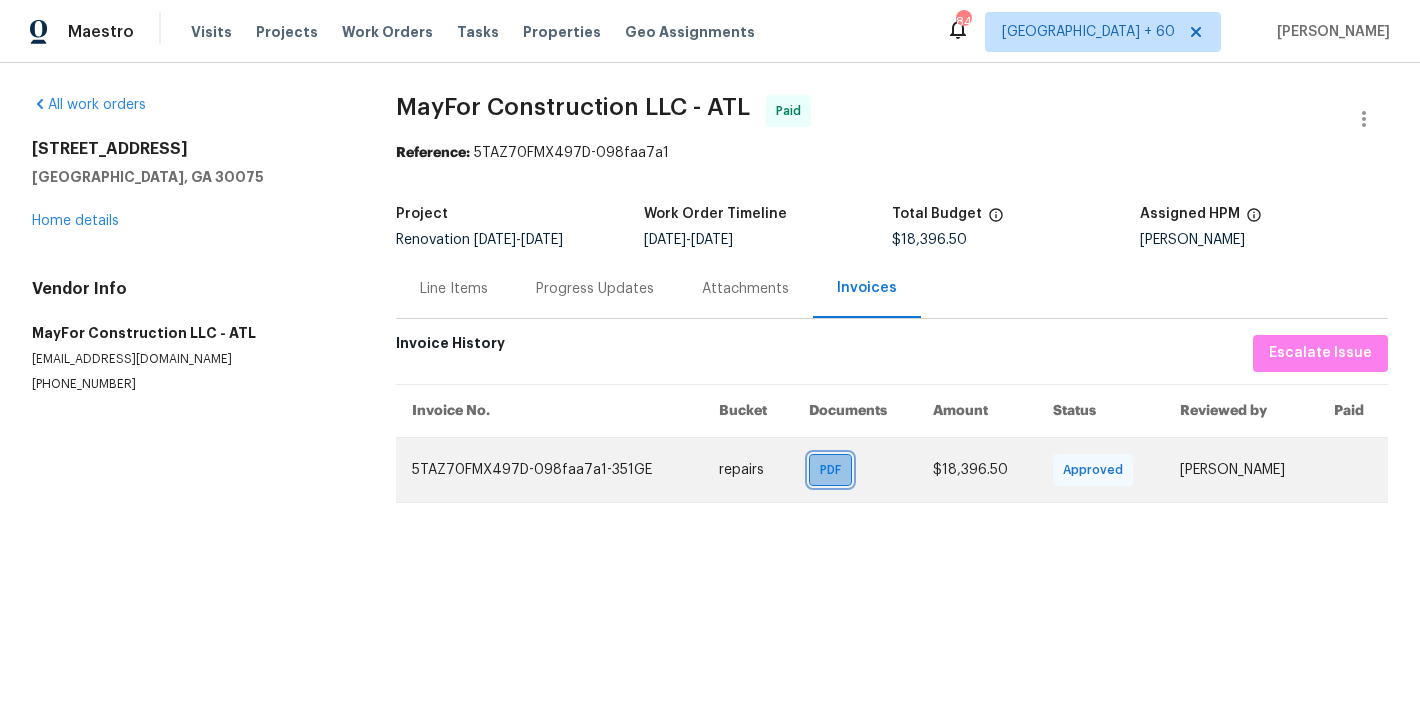 click on "PDF" at bounding box center (830, 470) 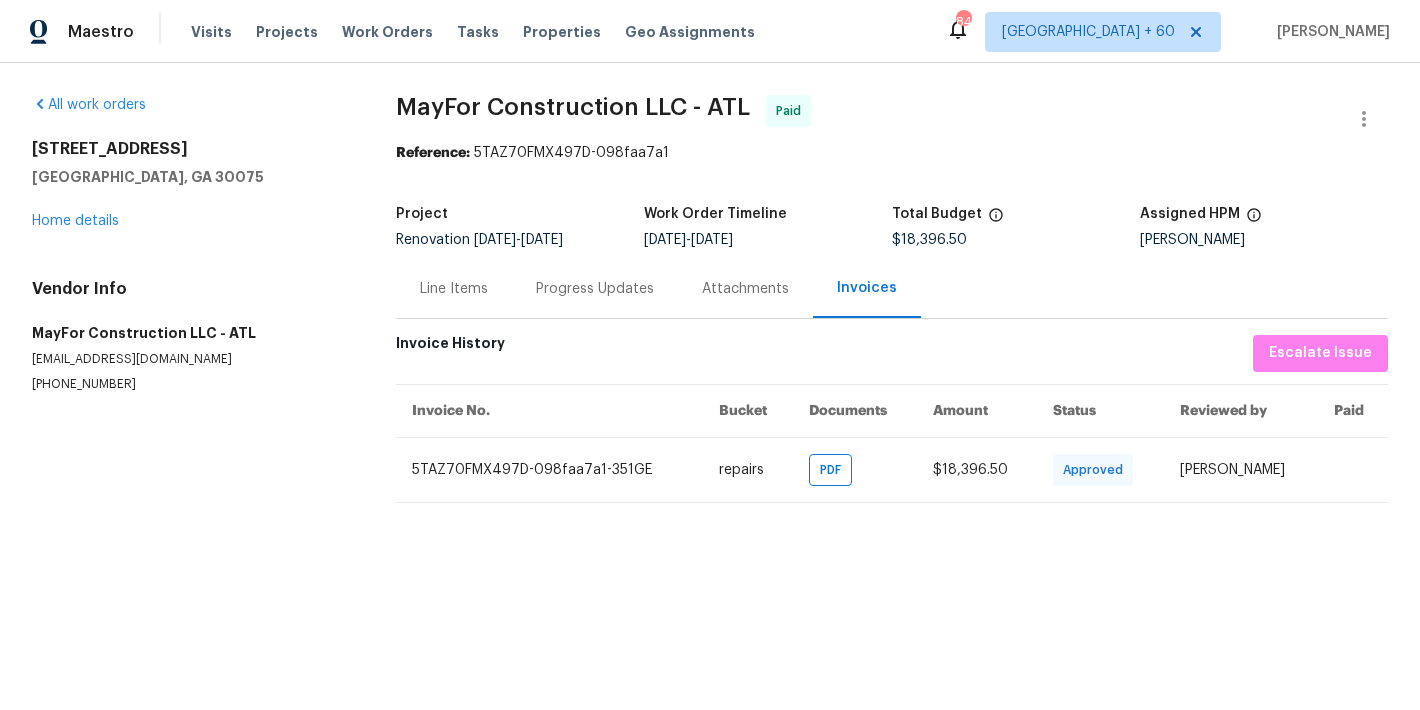 click on "Progress Updates" at bounding box center (595, 289) 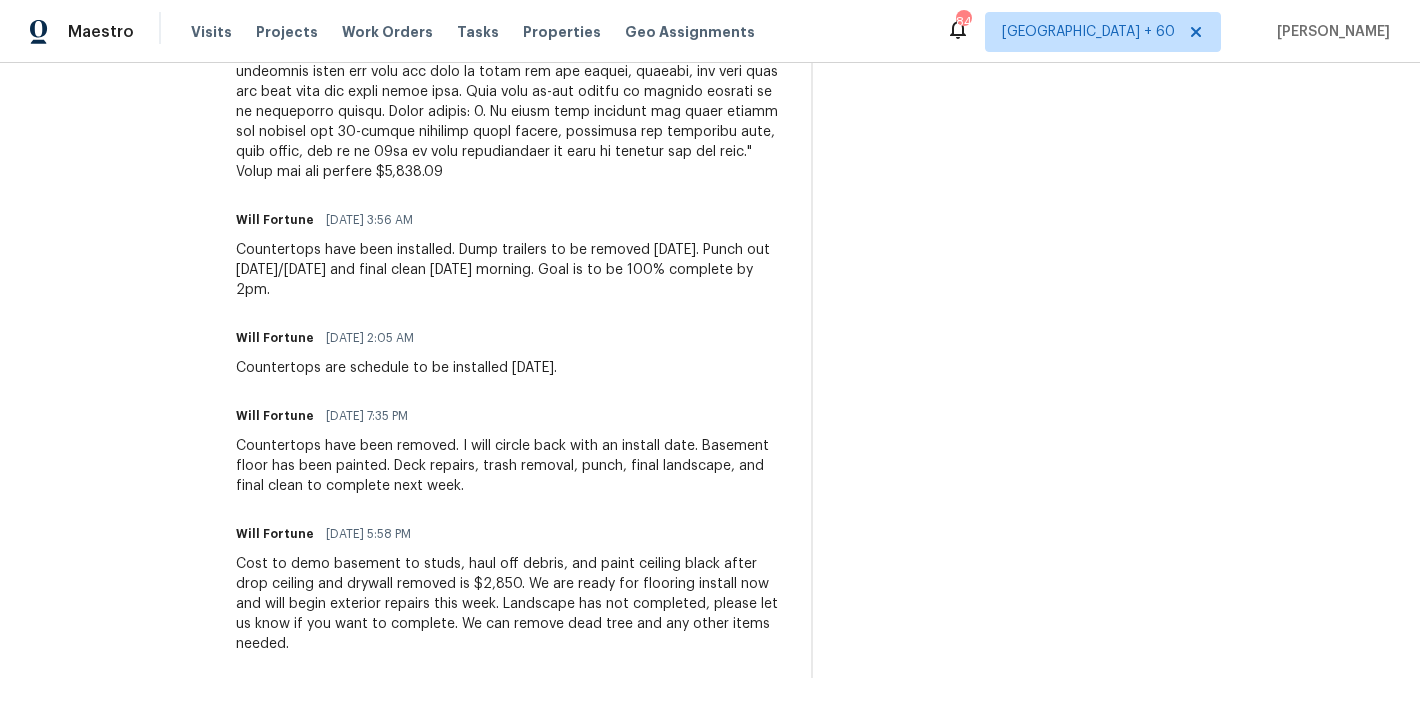 scroll, scrollTop: 1594, scrollLeft: 0, axis: vertical 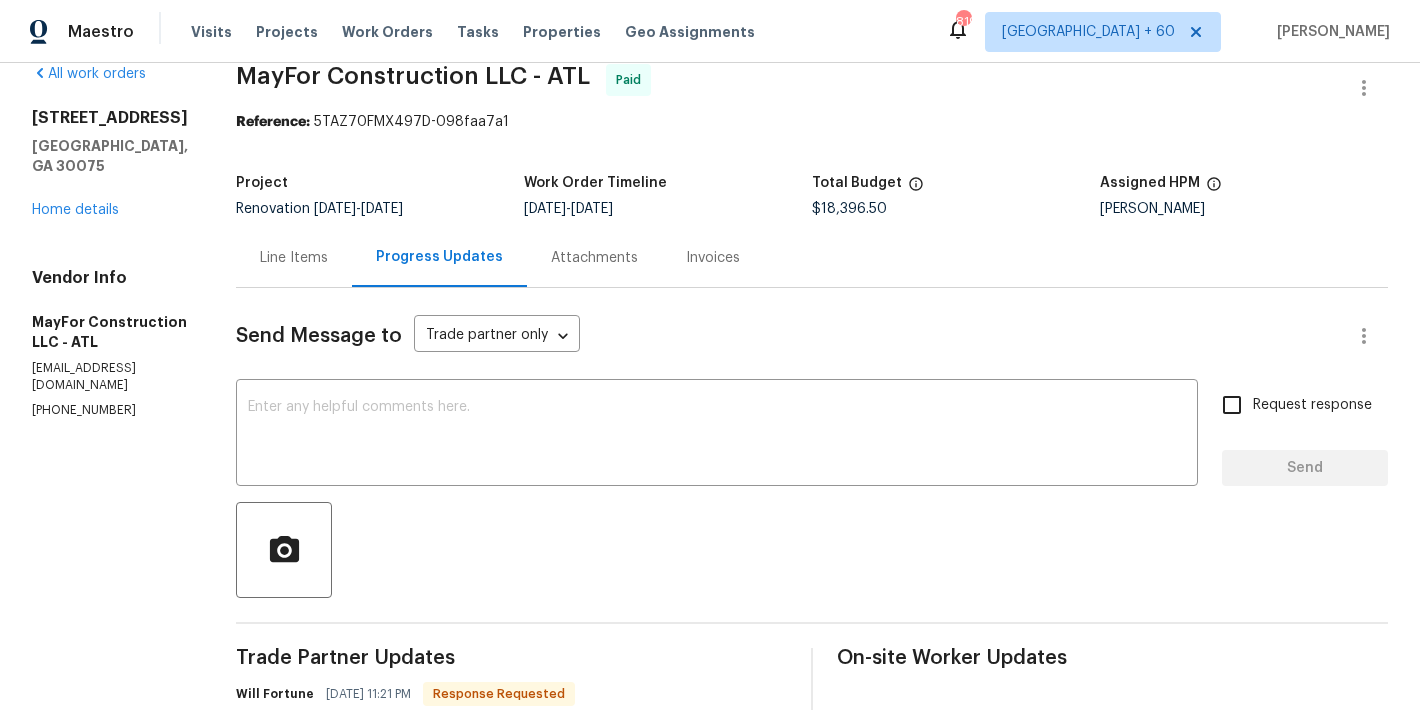click on "Invoices" at bounding box center [713, 258] 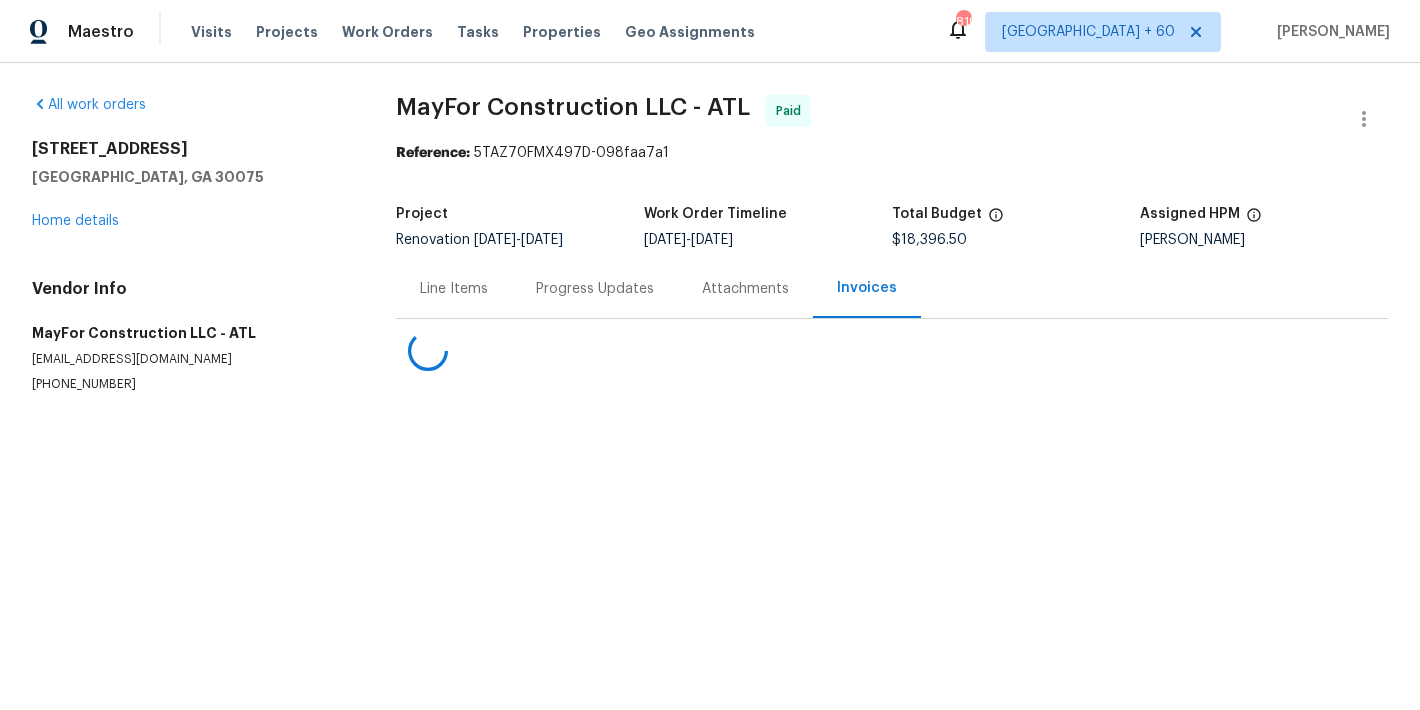 scroll, scrollTop: 0, scrollLeft: 0, axis: both 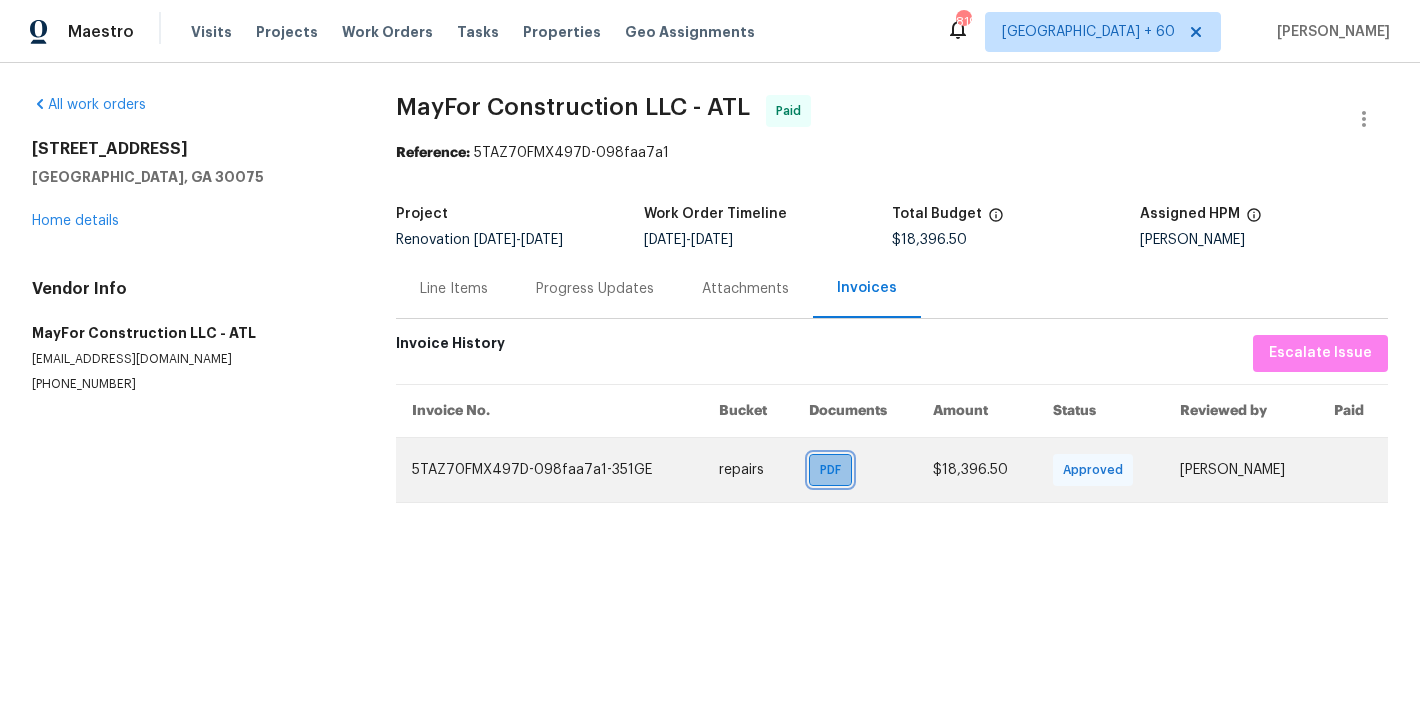 click on "PDF" at bounding box center [834, 470] 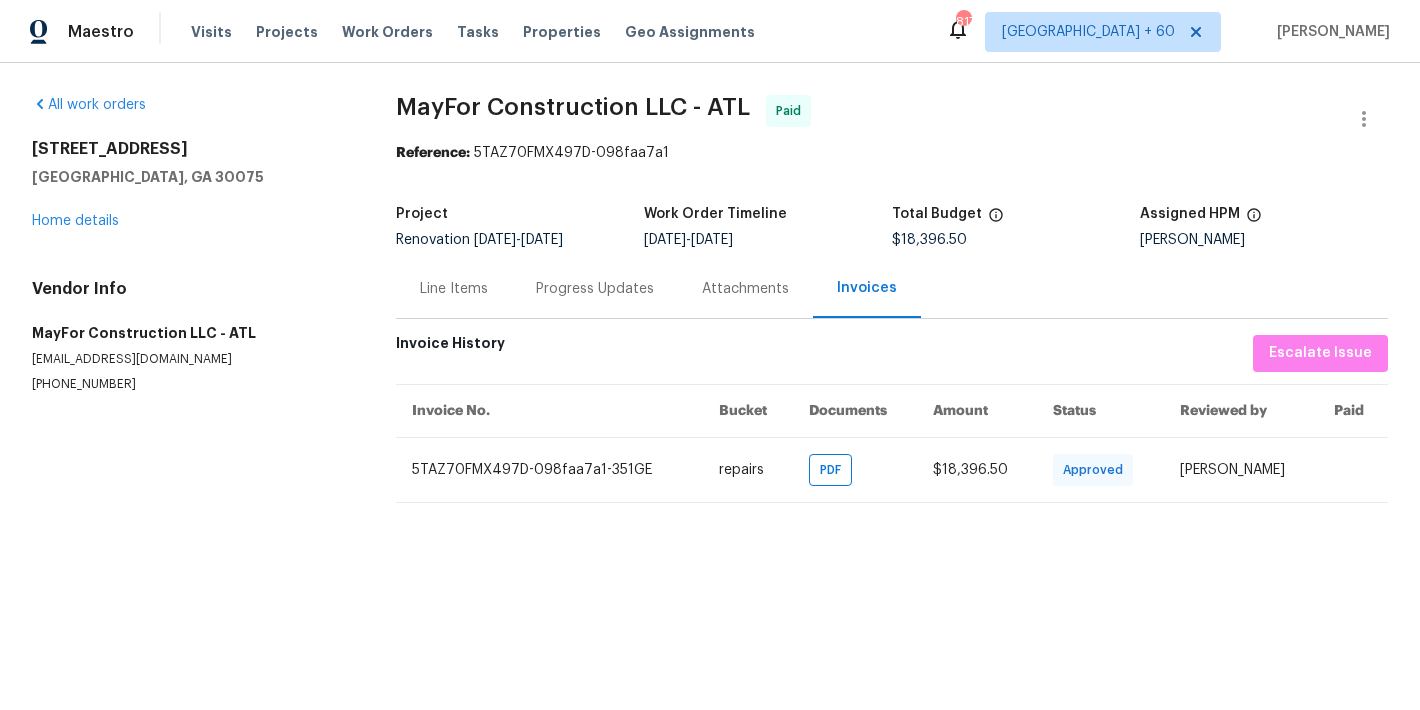 click on "Progress Updates" at bounding box center (595, 289) 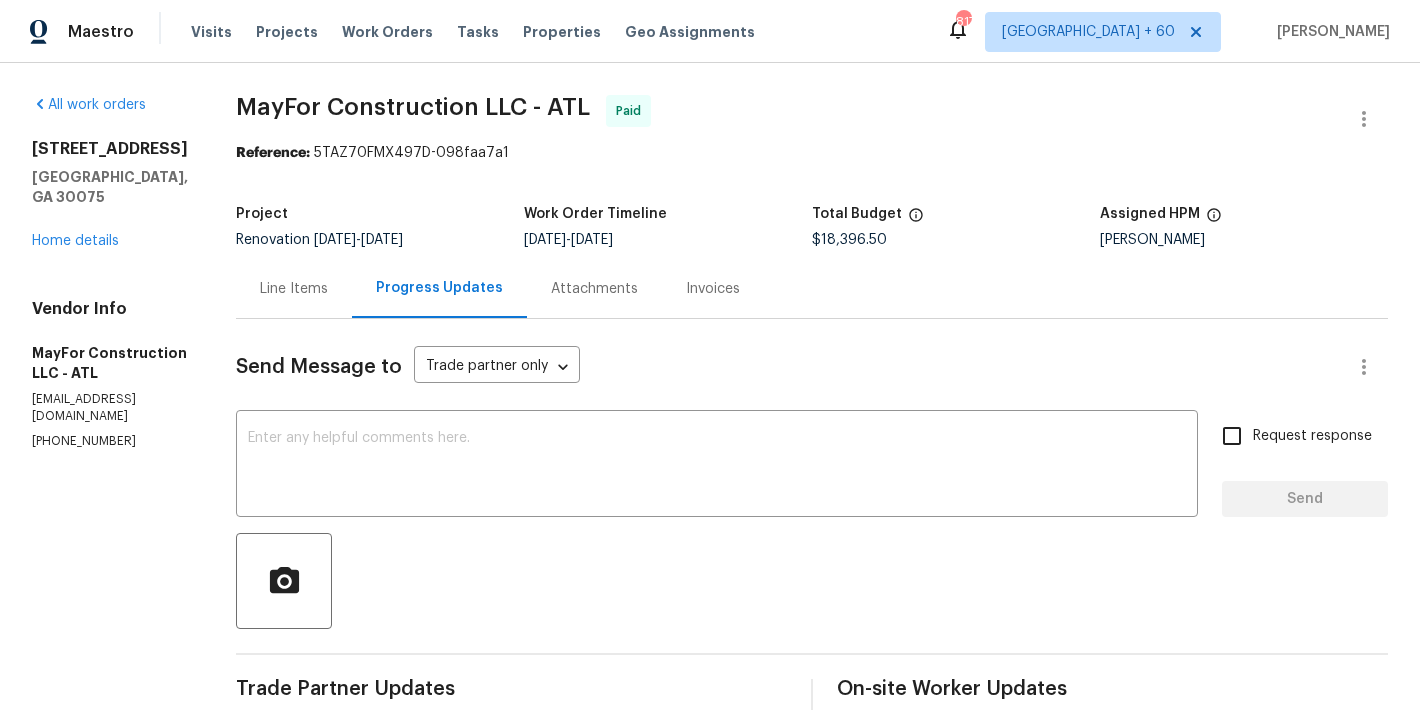 scroll, scrollTop: 0, scrollLeft: 0, axis: both 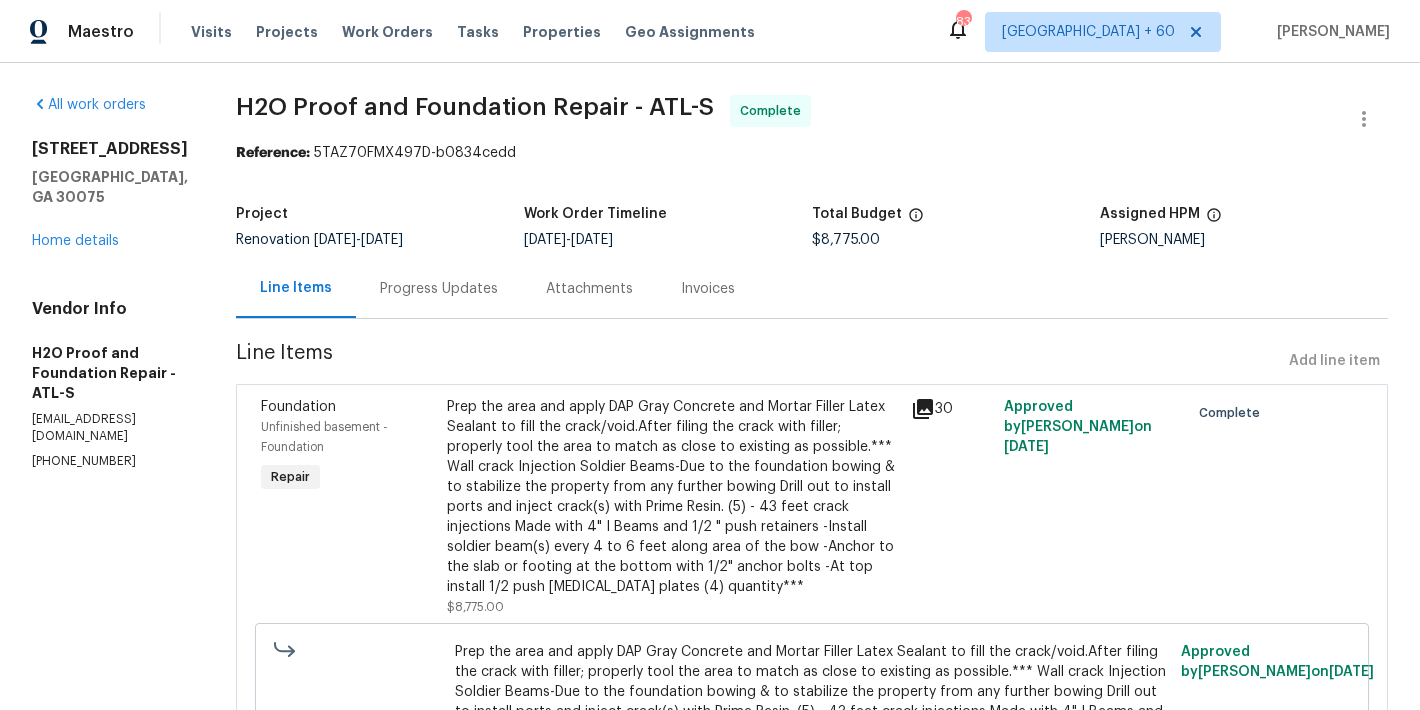 click on "Invoices" at bounding box center (708, 288) 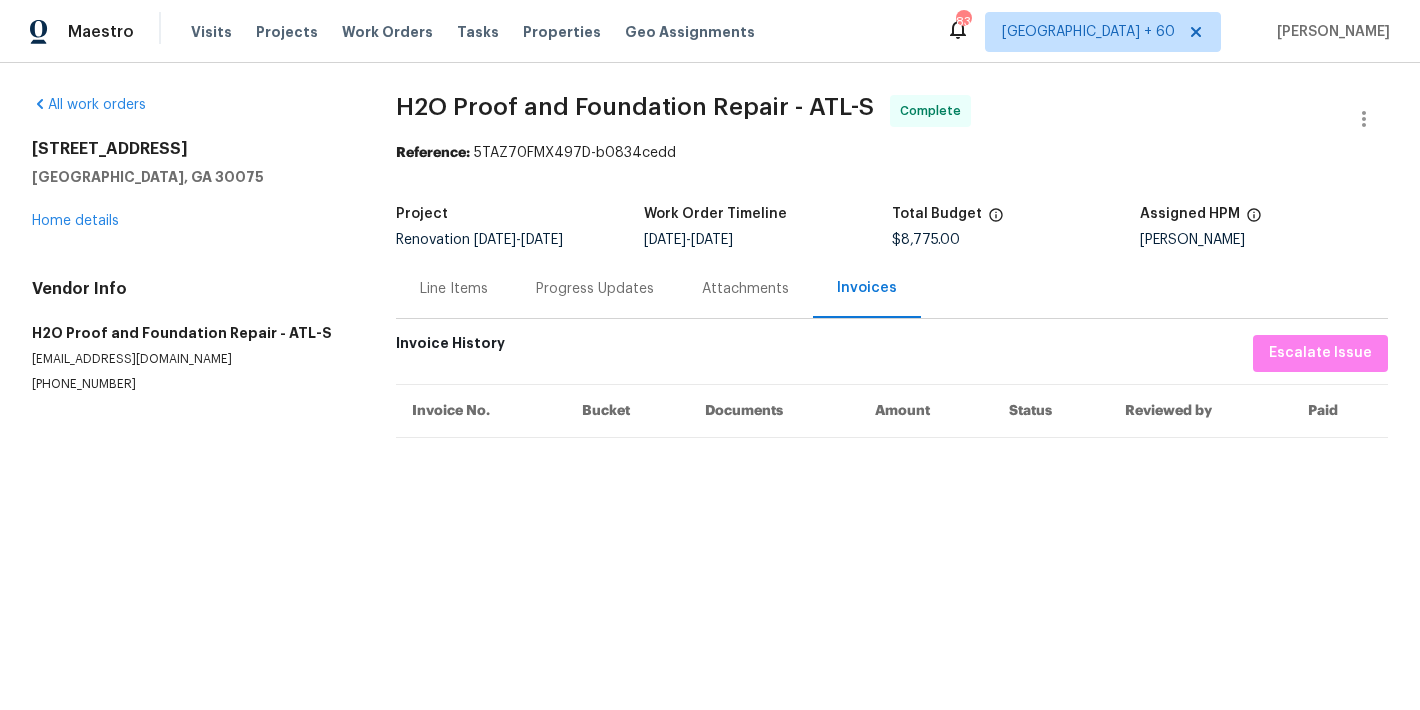 click on "Progress Updates" at bounding box center [595, 289] 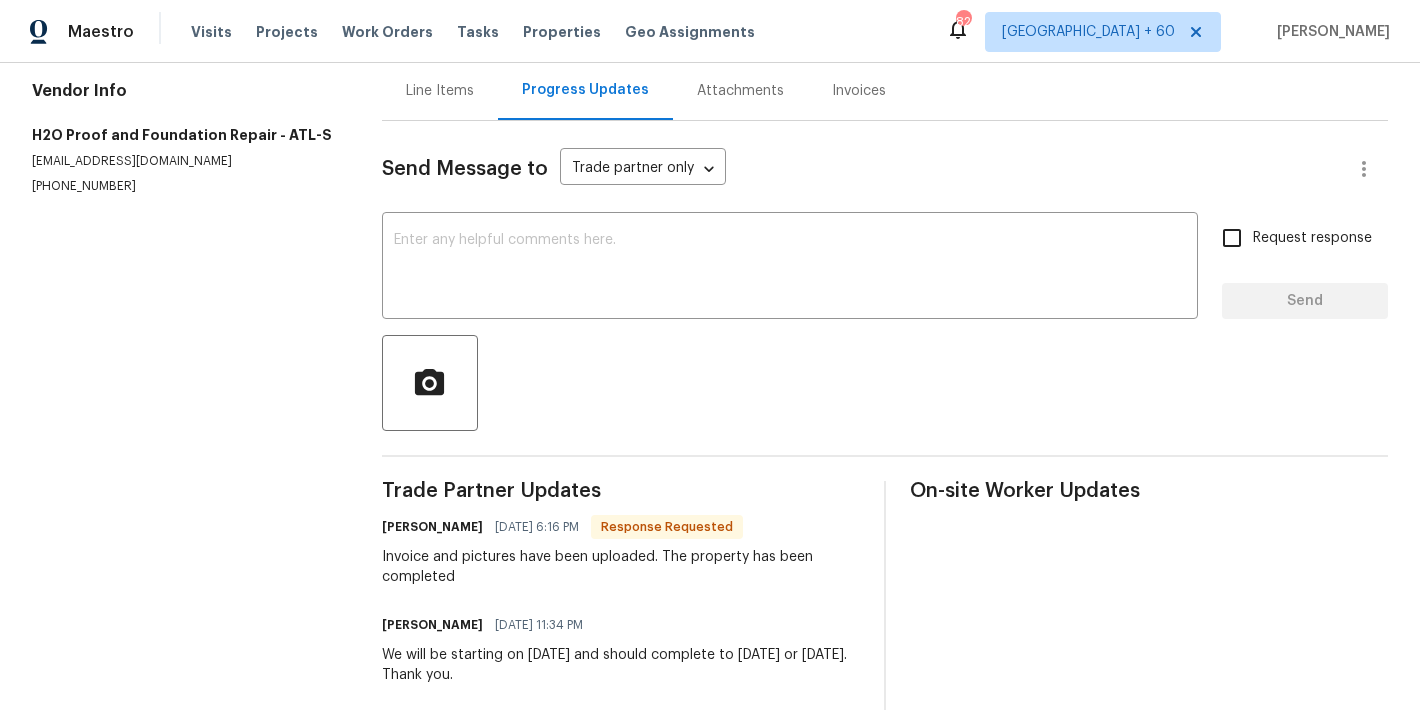 scroll, scrollTop: 0, scrollLeft: 0, axis: both 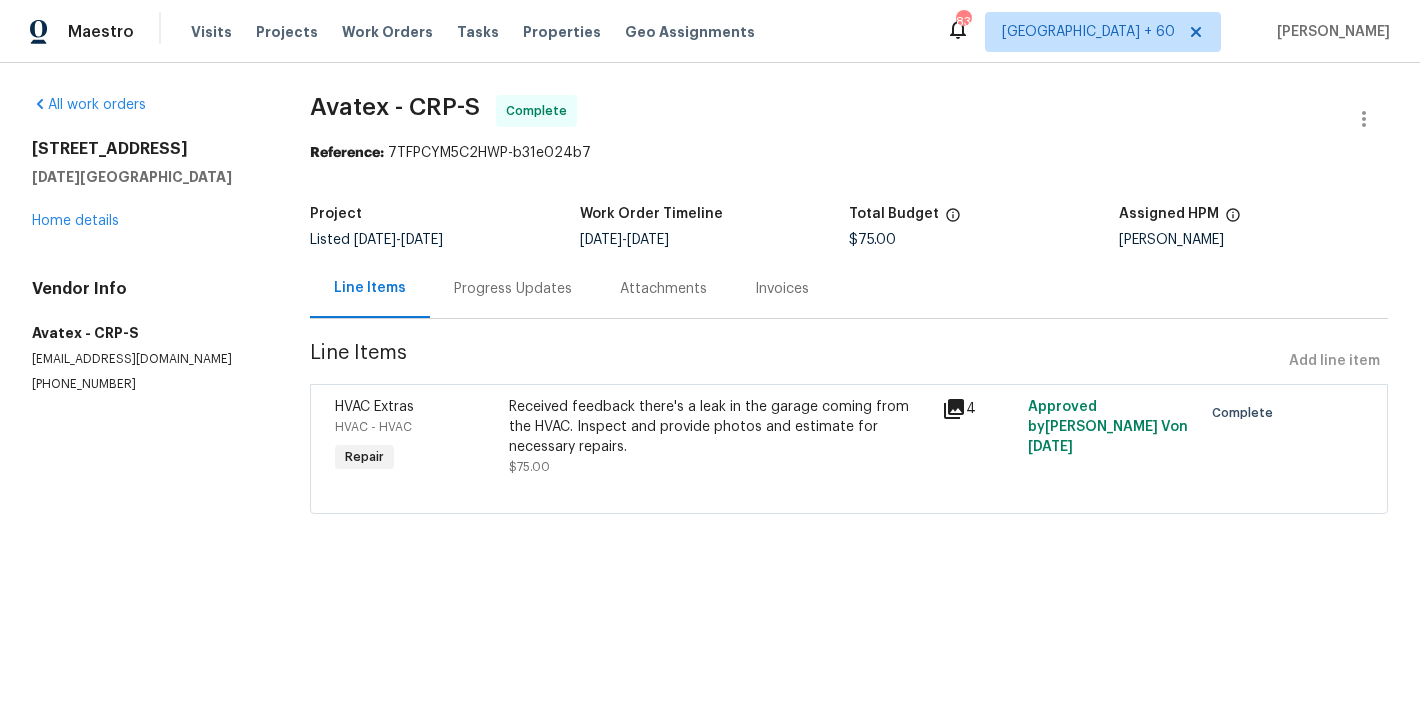 click on "Progress Updates" at bounding box center (513, 289) 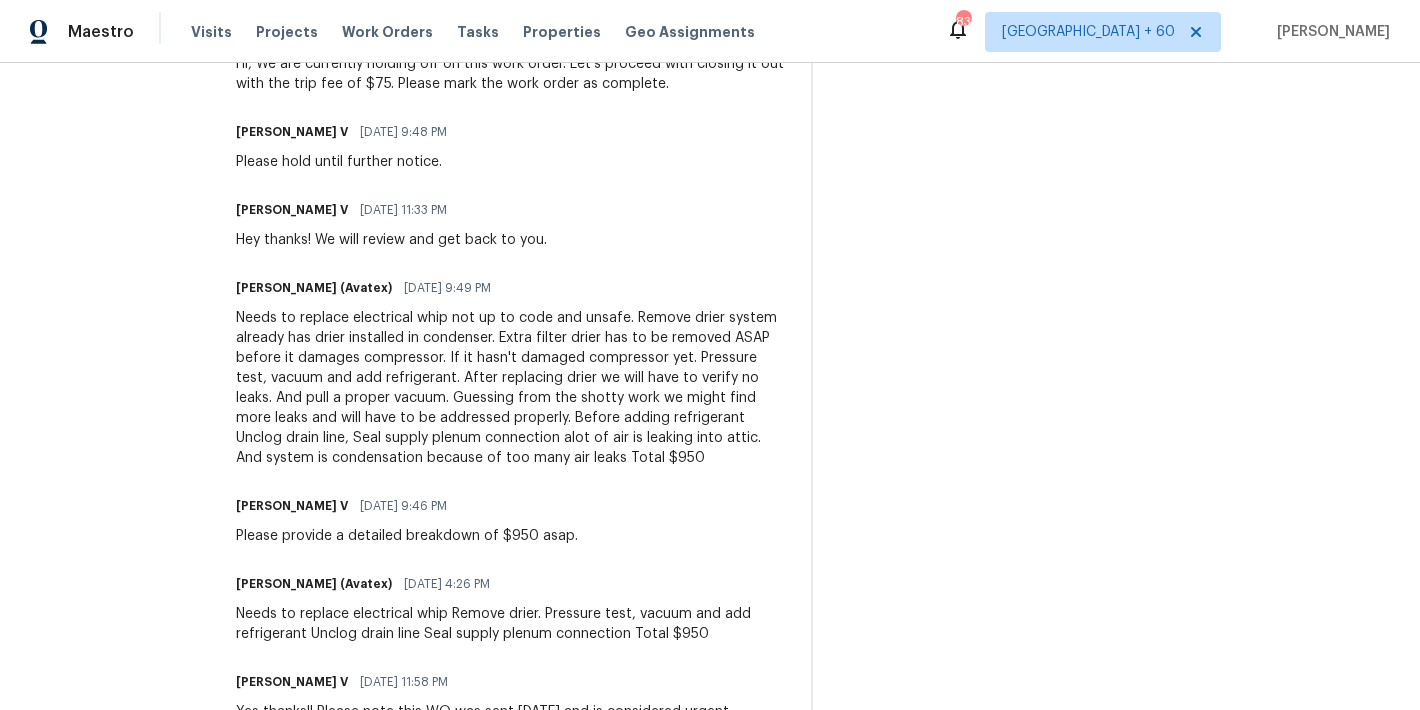 scroll, scrollTop: 793, scrollLeft: 0, axis: vertical 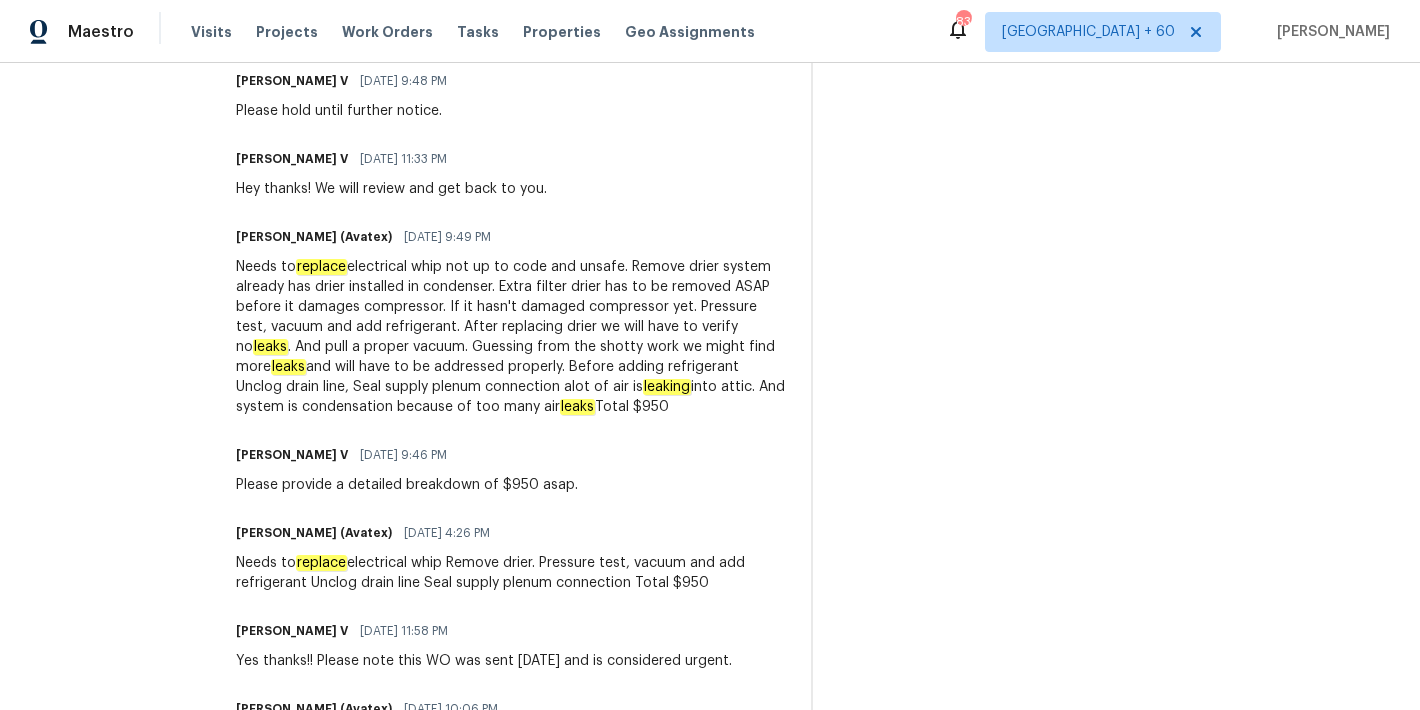 click on "On-site Worker Updates" at bounding box center [1112, 522] 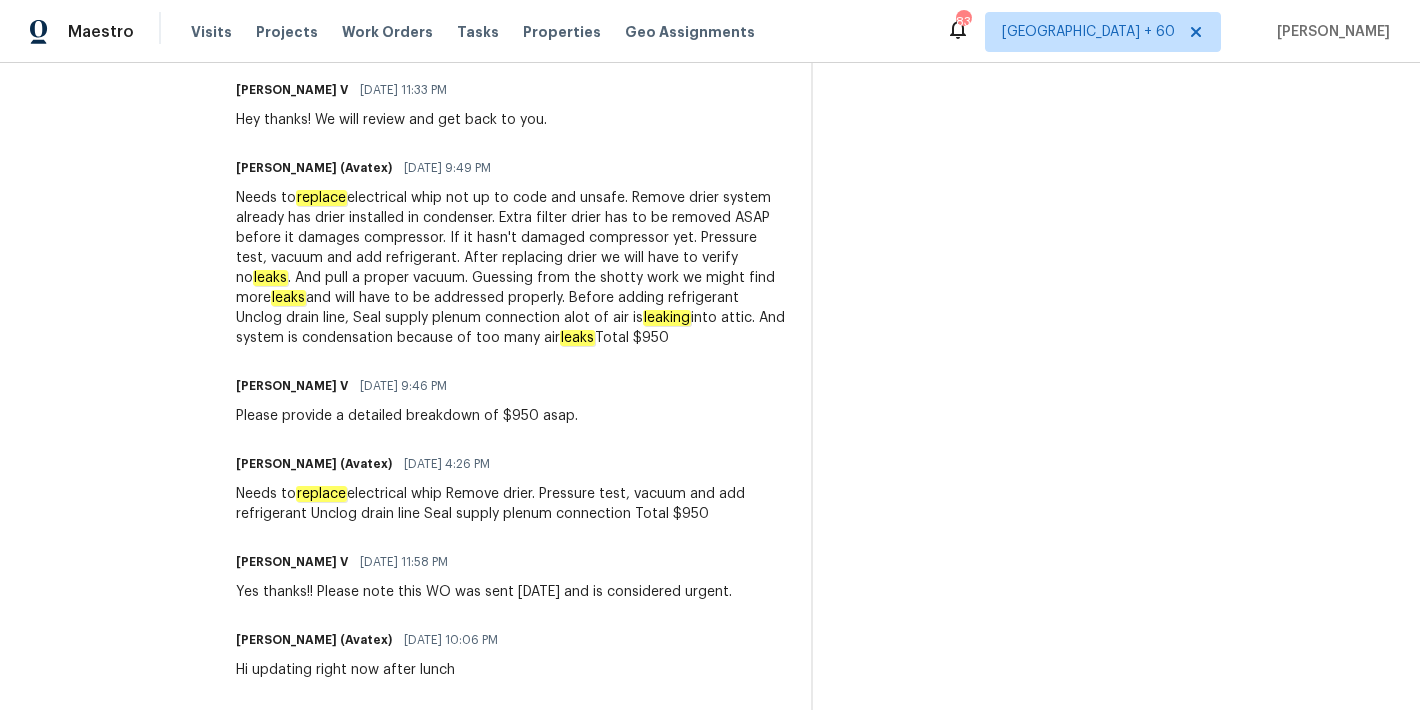 scroll, scrollTop: 866, scrollLeft: 0, axis: vertical 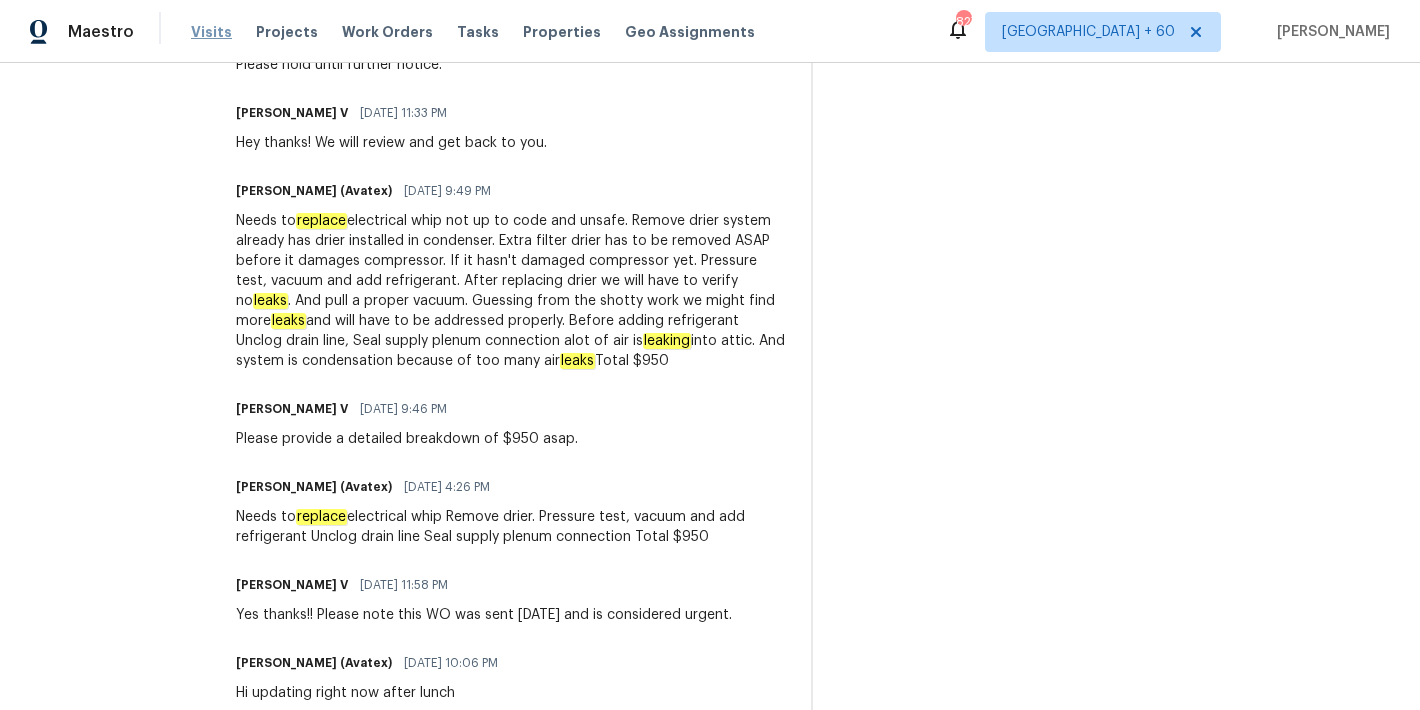 click on "Visits" at bounding box center [211, 32] 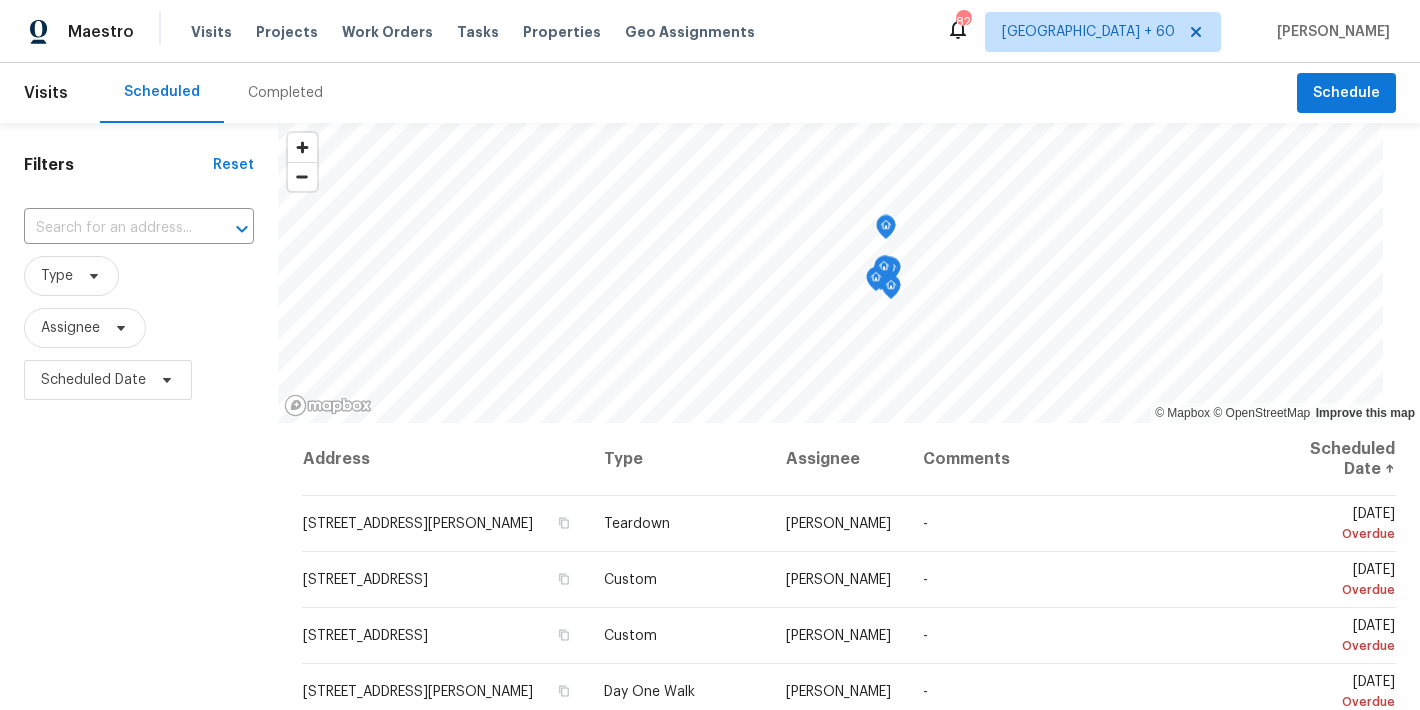 click on "Completed" at bounding box center (285, 93) 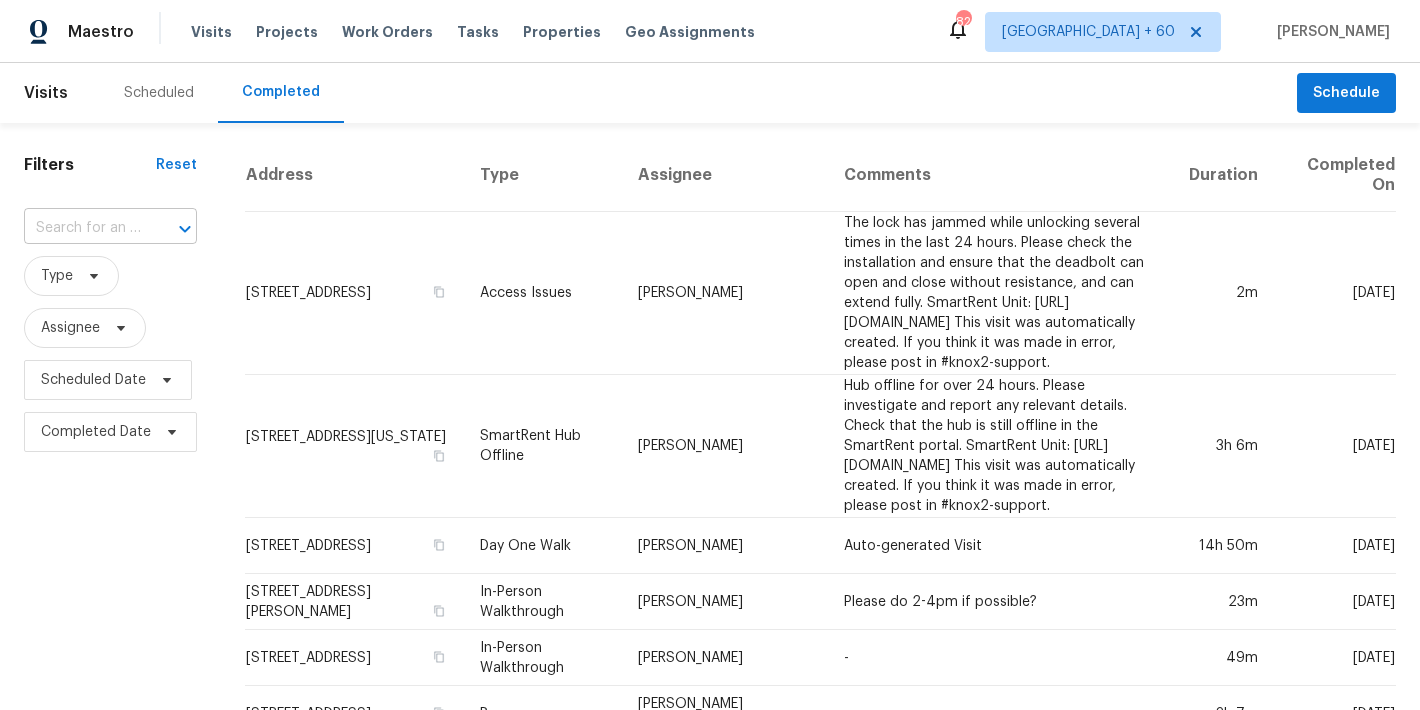 click at bounding box center [82, 228] 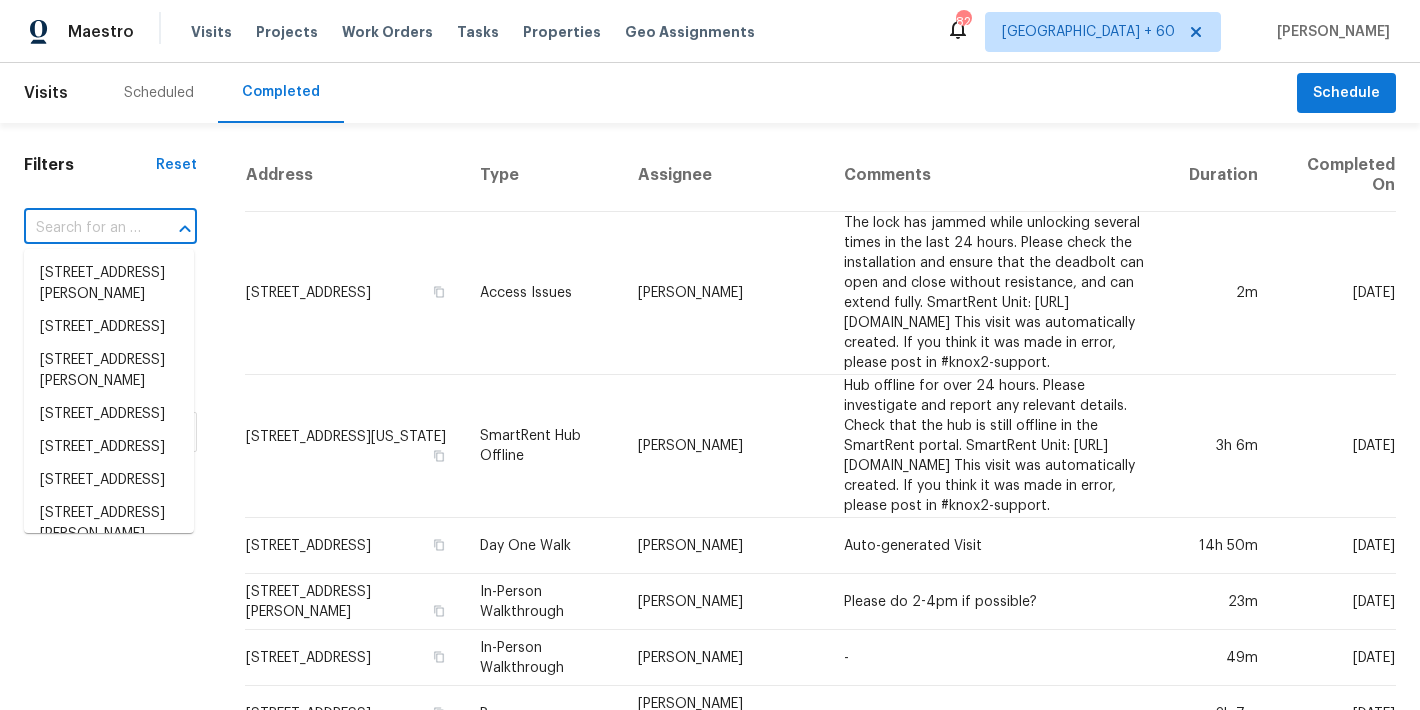 paste on "1885 S Quebec Way Apt H27, Denver, CO 80231" 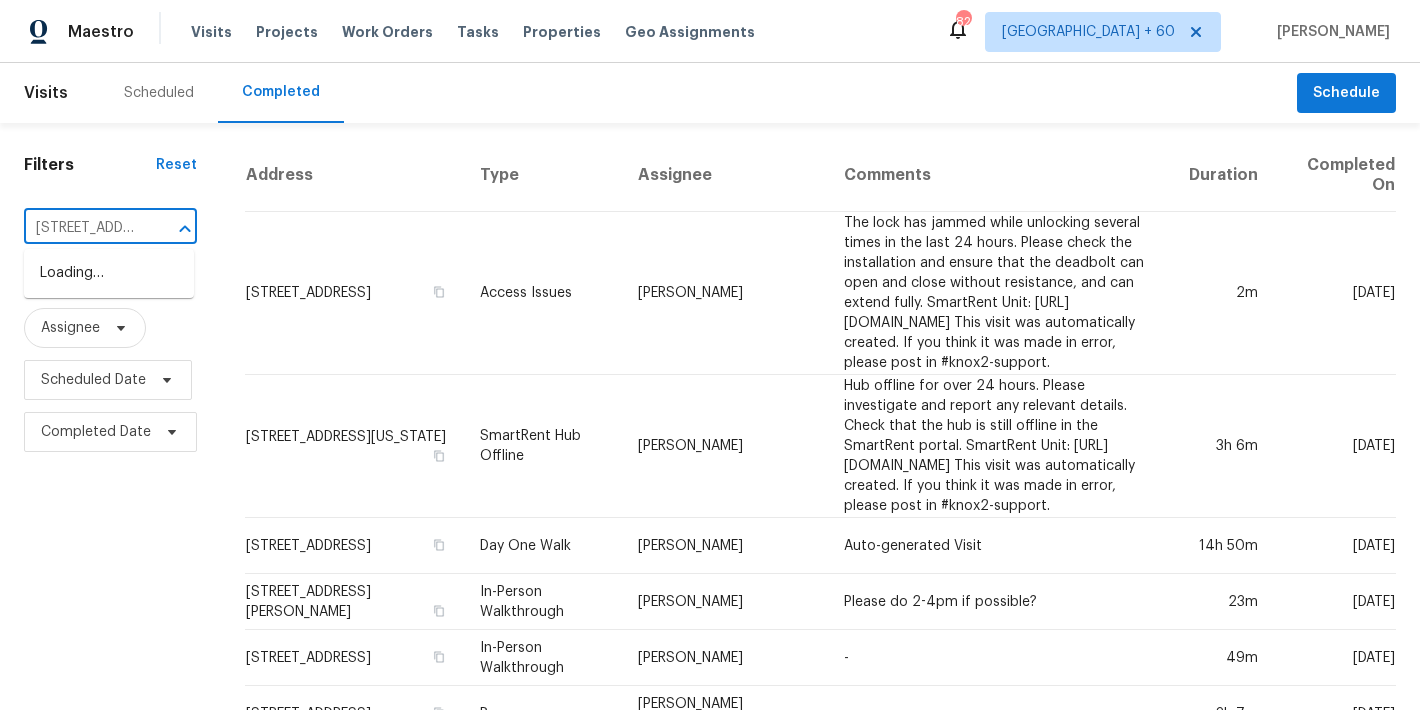 scroll, scrollTop: 0, scrollLeft: 207, axis: horizontal 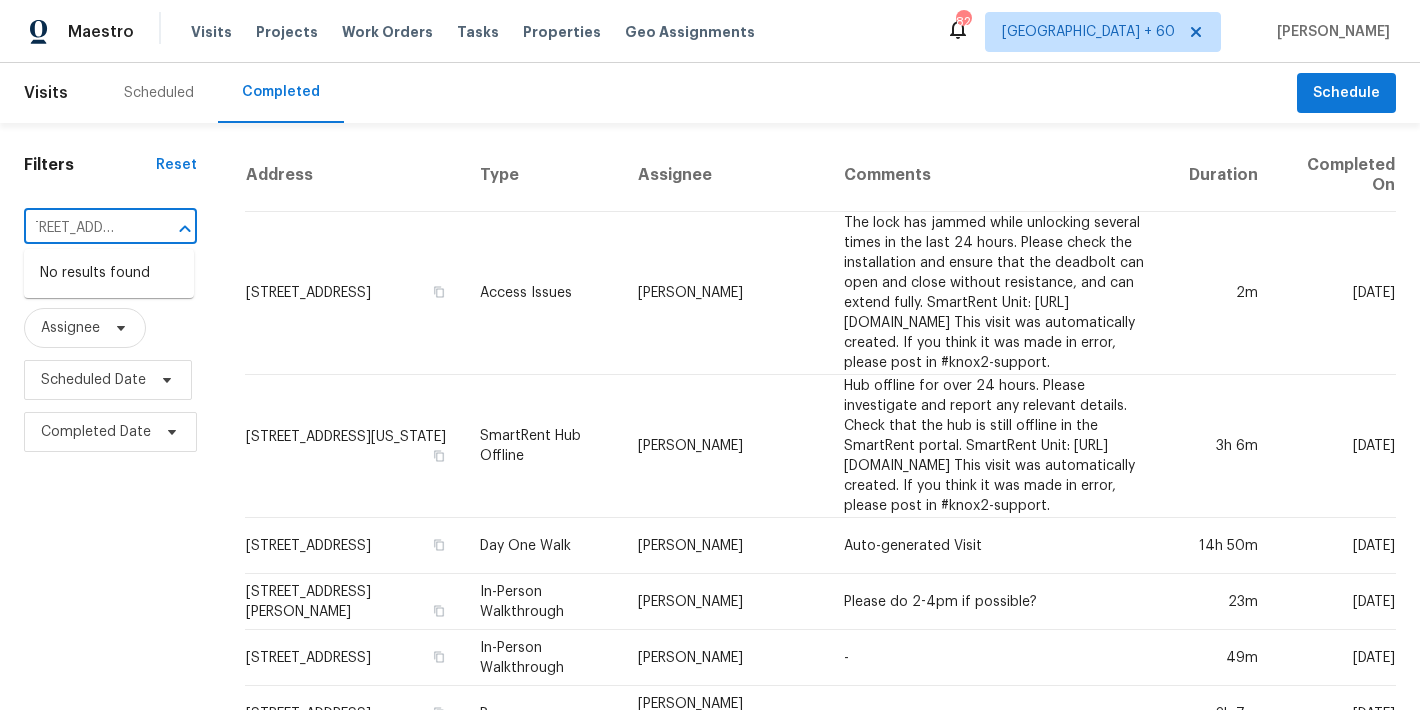 type on "1885 S Quebec Way Apt H27, Denver, CO 80231" 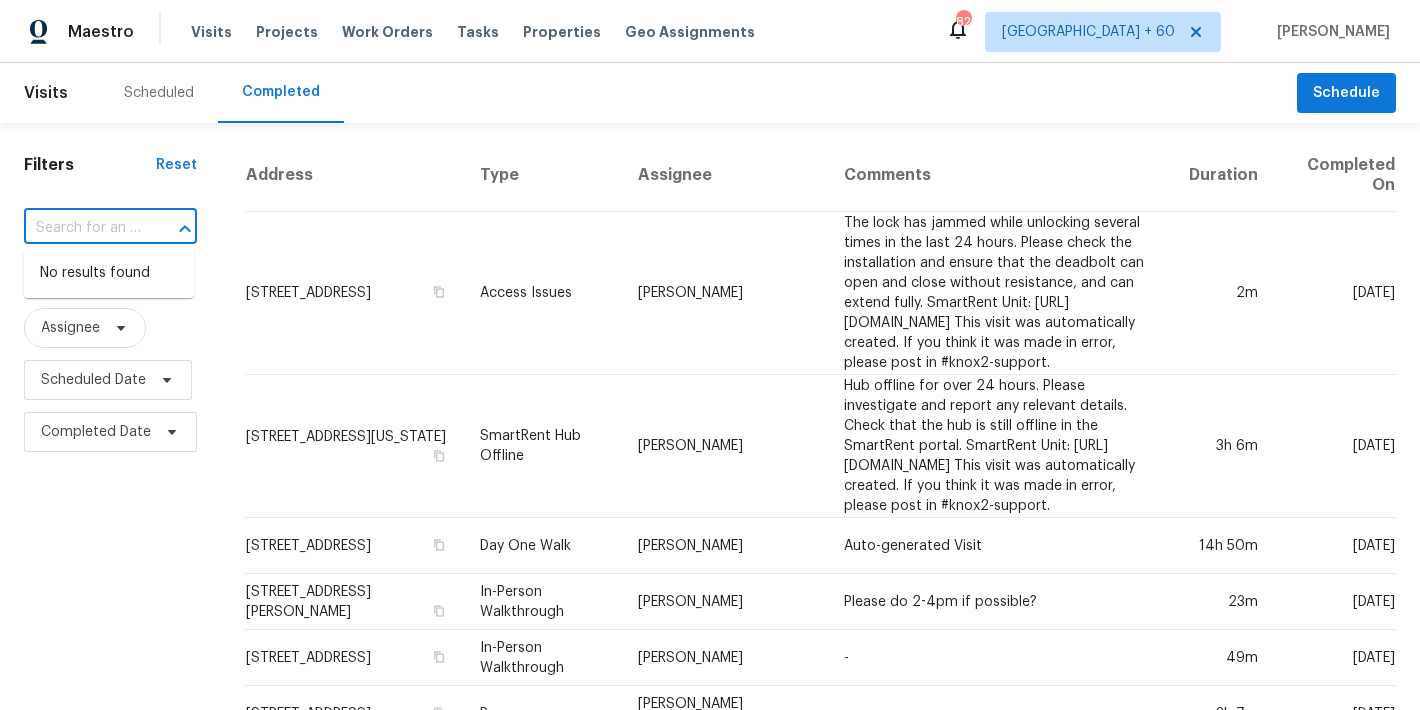 scroll, scrollTop: 0, scrollLeft: 0, axis: both 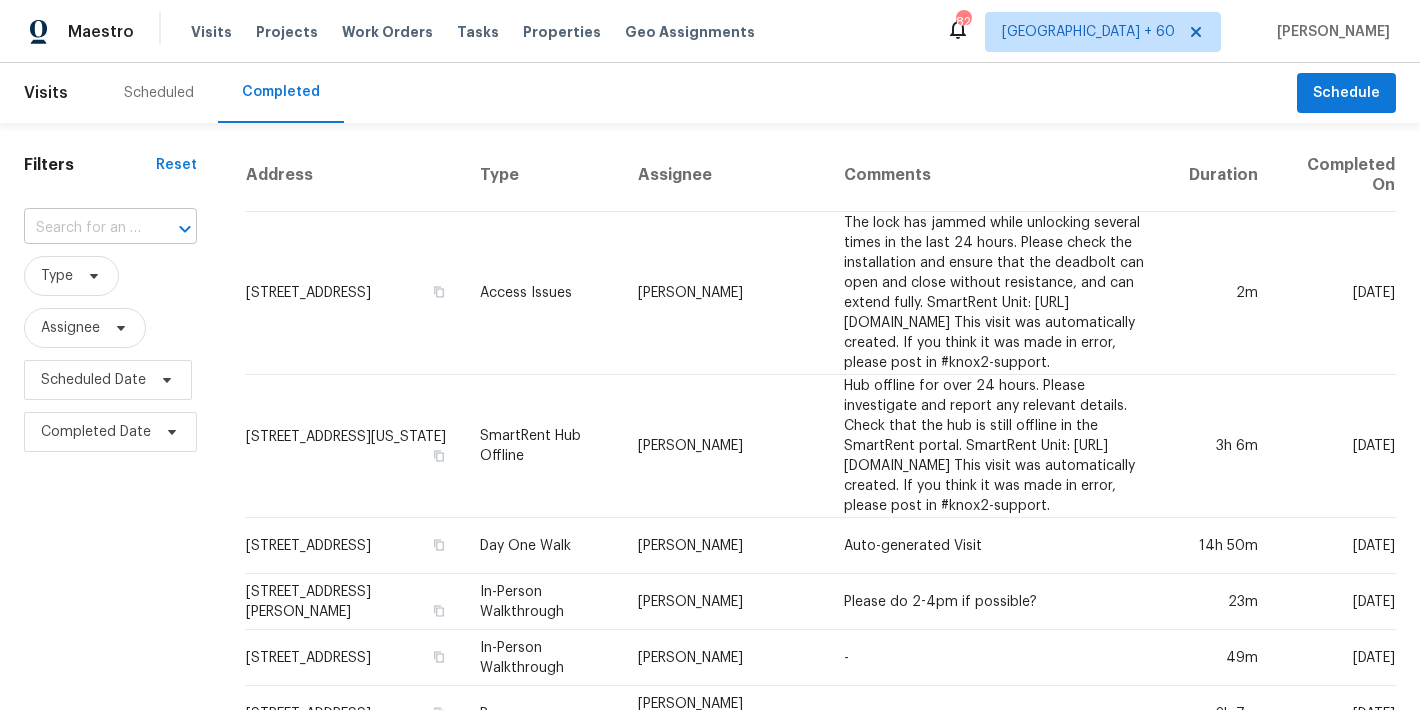 click at bounding box center (82, 228) 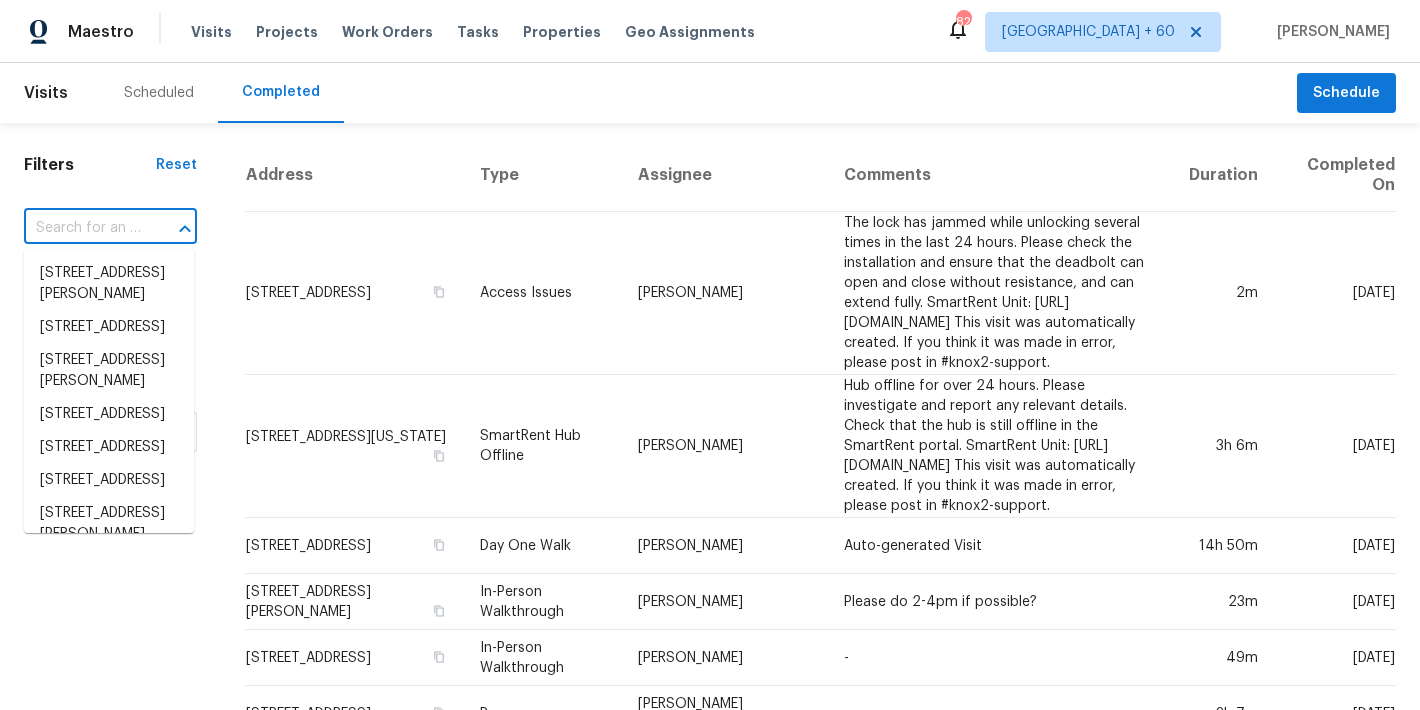 paste on "1885 S Quebec Way Apt H27, Denver, CO 80231" 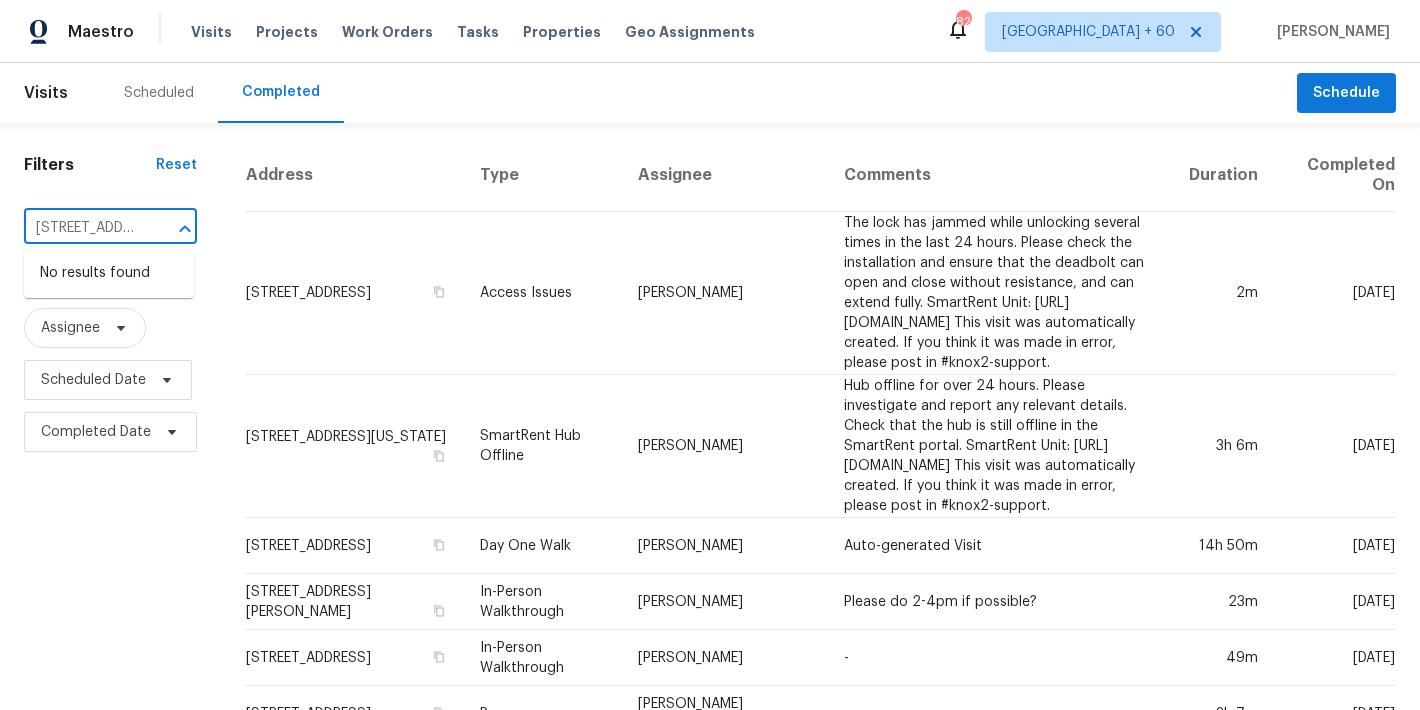 scroll, scrollTop: 0, scrollLeft: 207, axis: horizontal 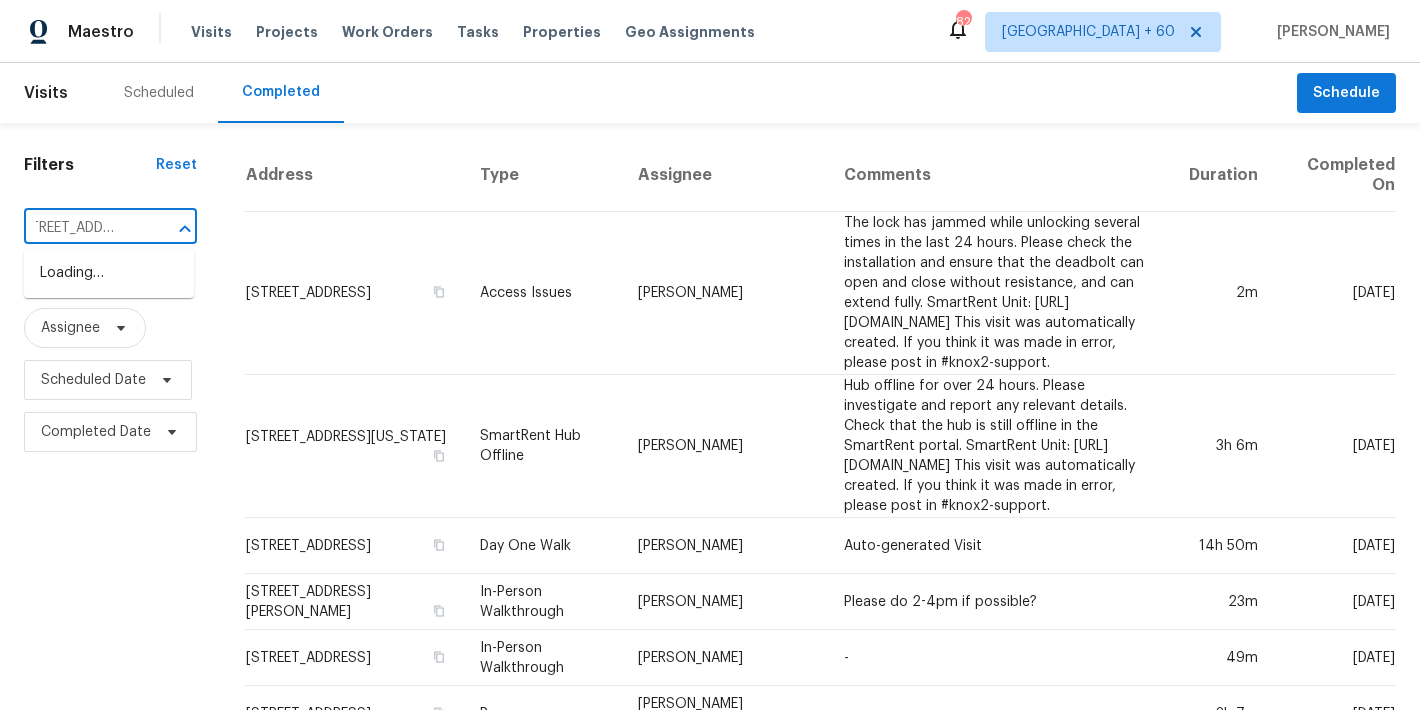 type on "1885 S Quebec Way" 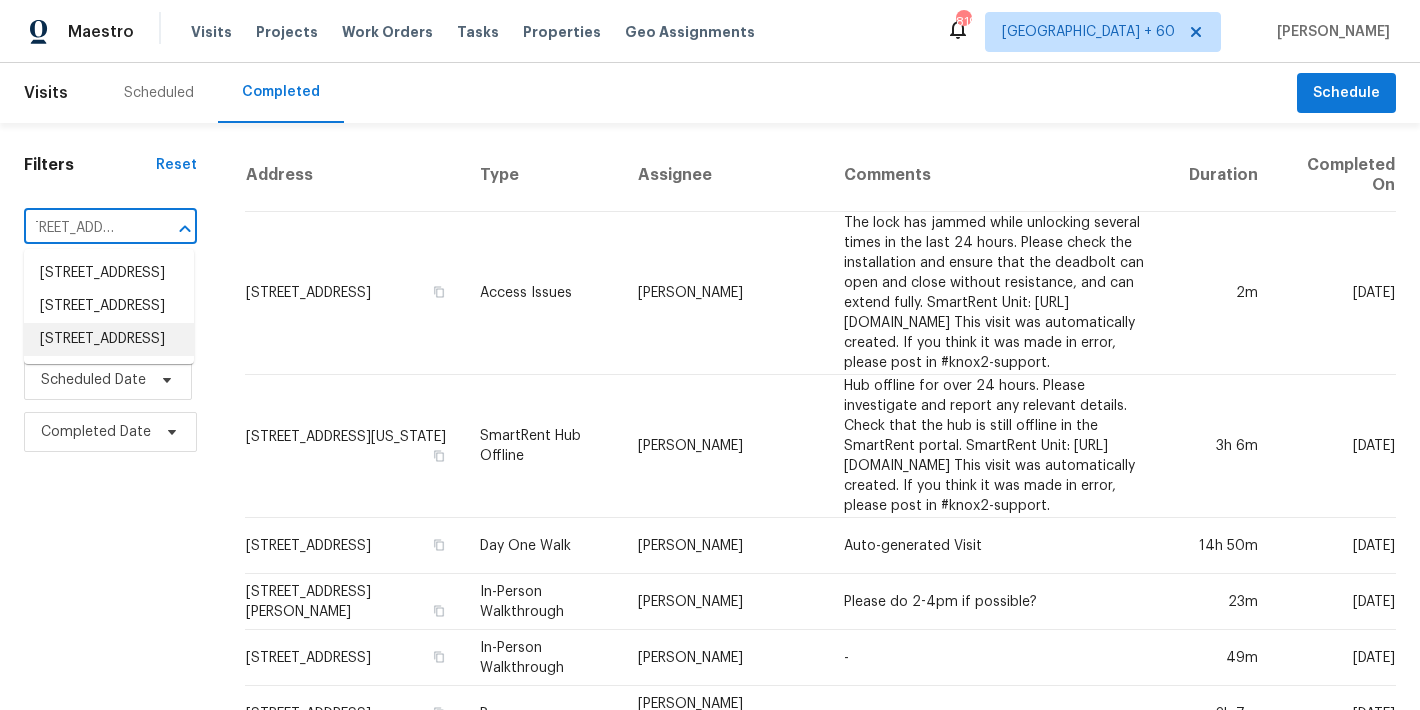 click on "1885 S Quebec Way Apt H27, Denver, CO 80231" at bounding box center [109, 339] 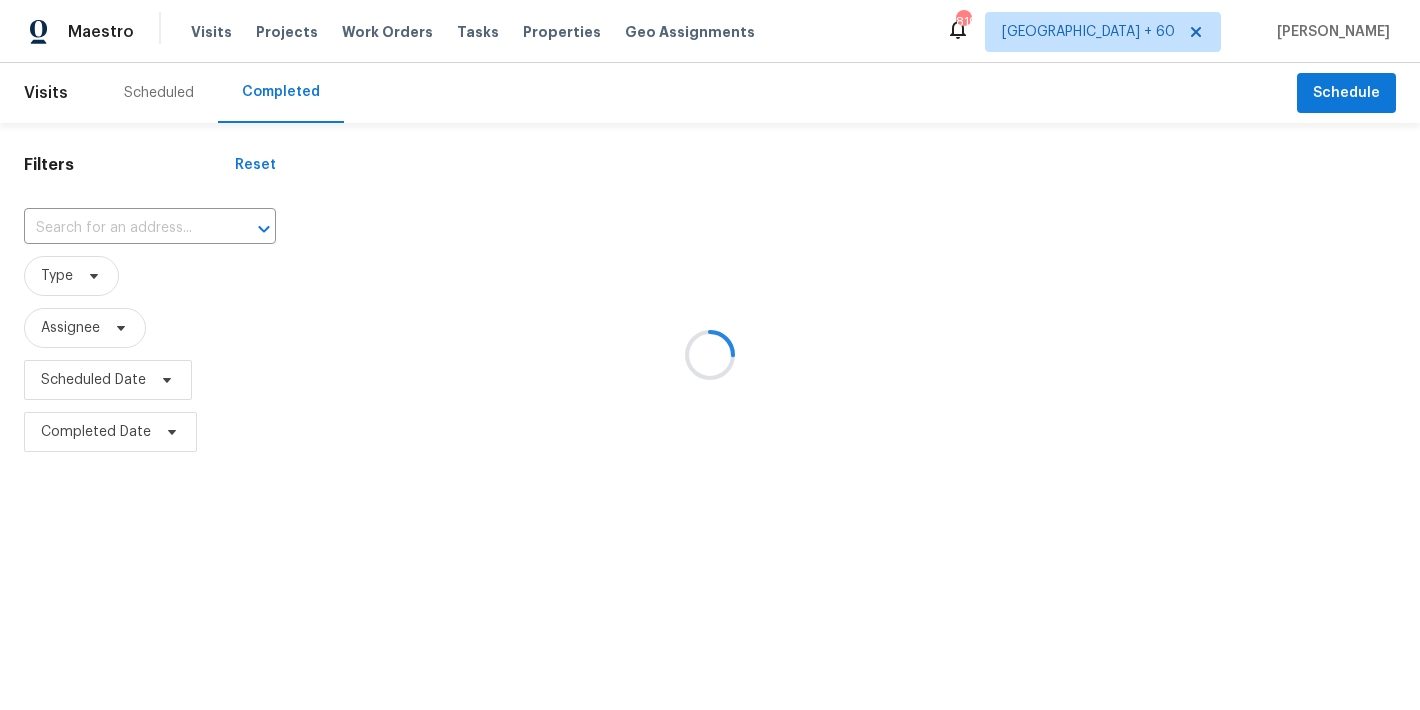 type on "1885 S Quebec Way Apt H27, Denver, CO 80231" 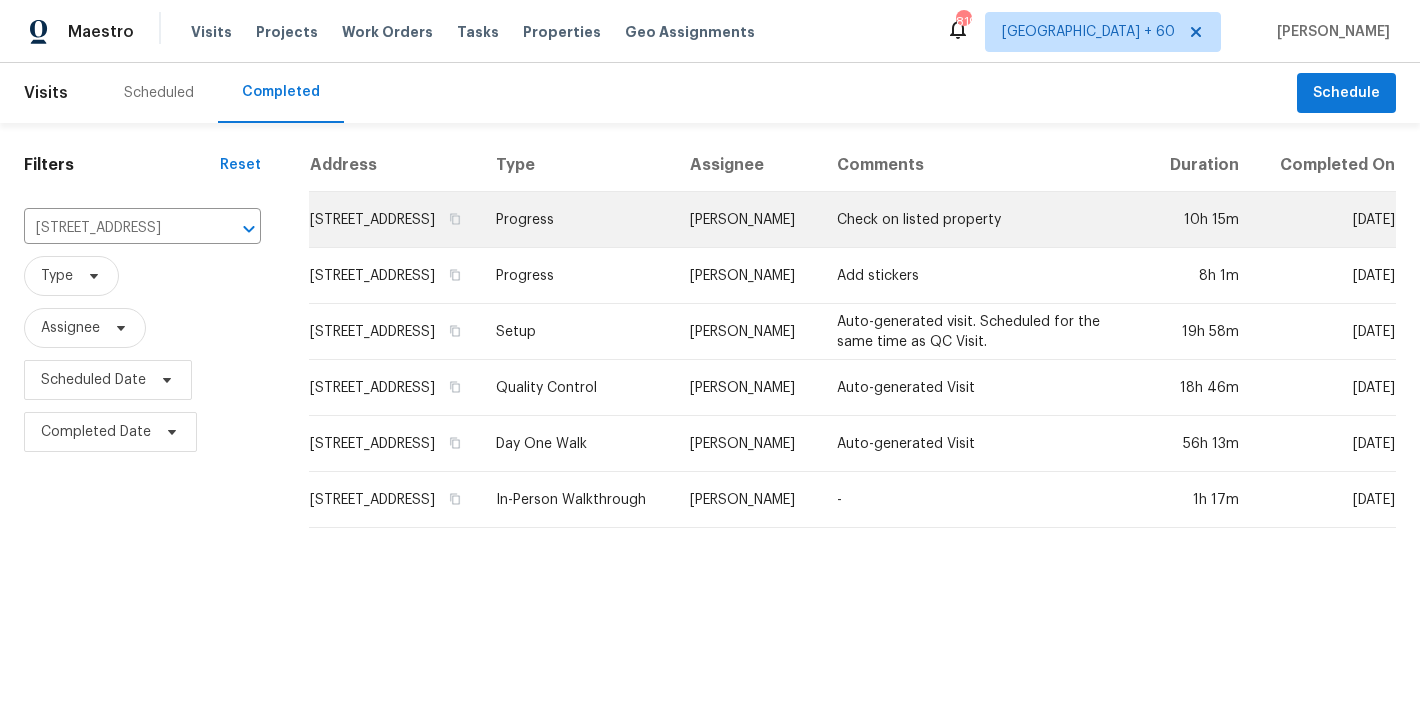 click on "1885 S Quebec Way Apt H27, Denver, CO 80231" at bounding box center [394, 220] 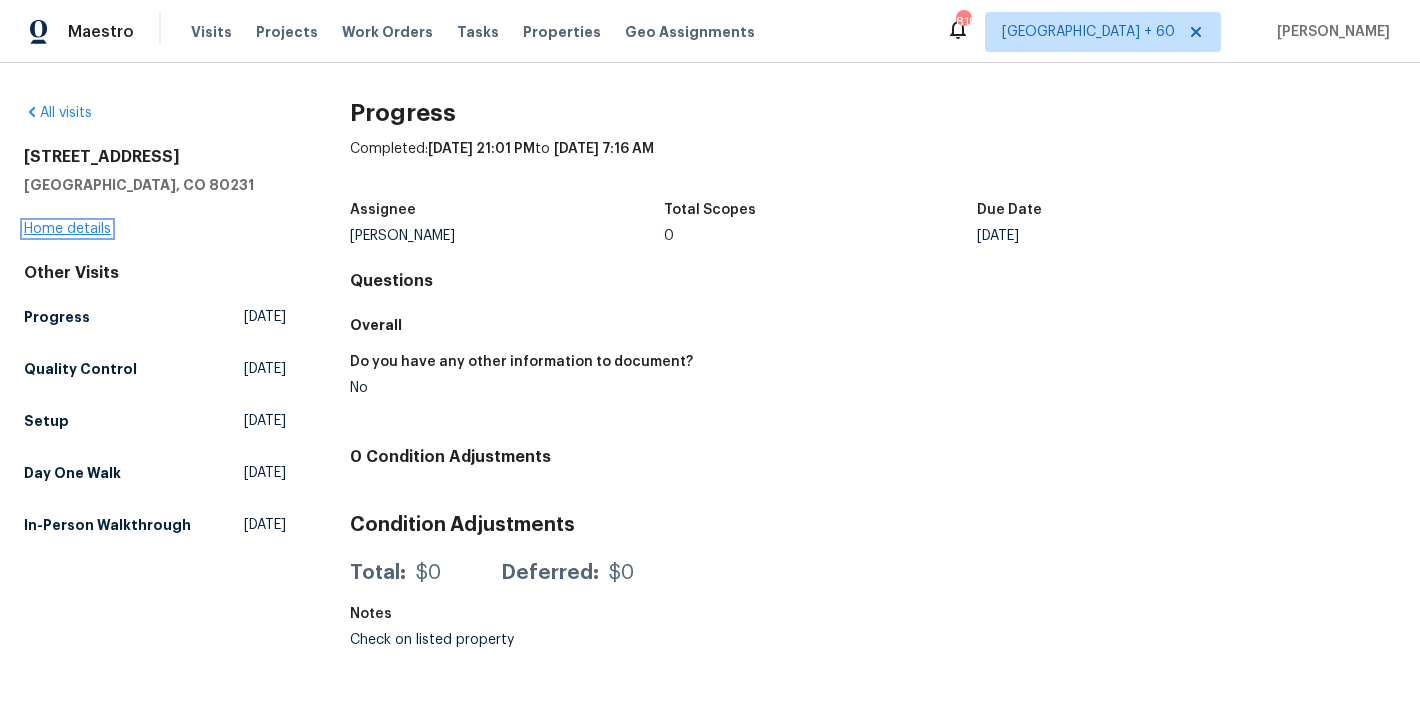 click on "Home details" at bounding box center [67, 229] 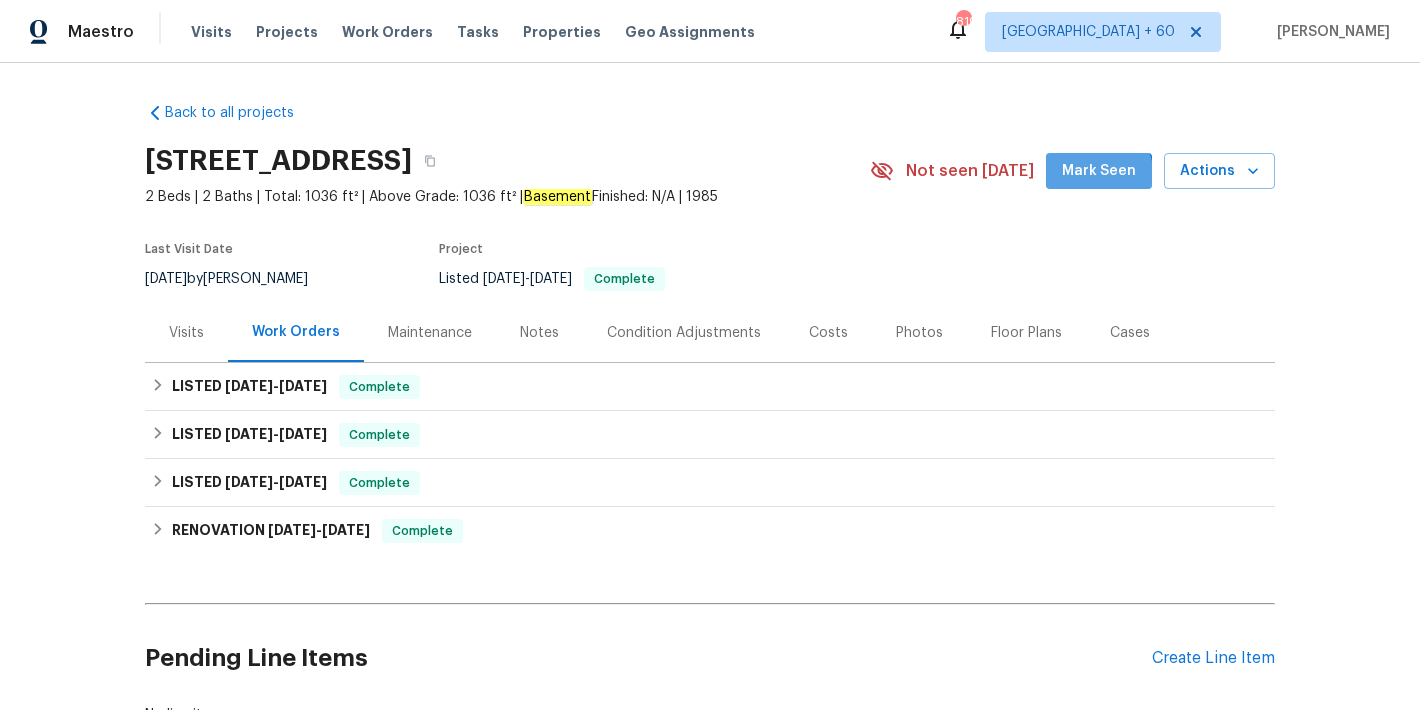 click on "Mark Seen" at bounding box center (1099, 171) 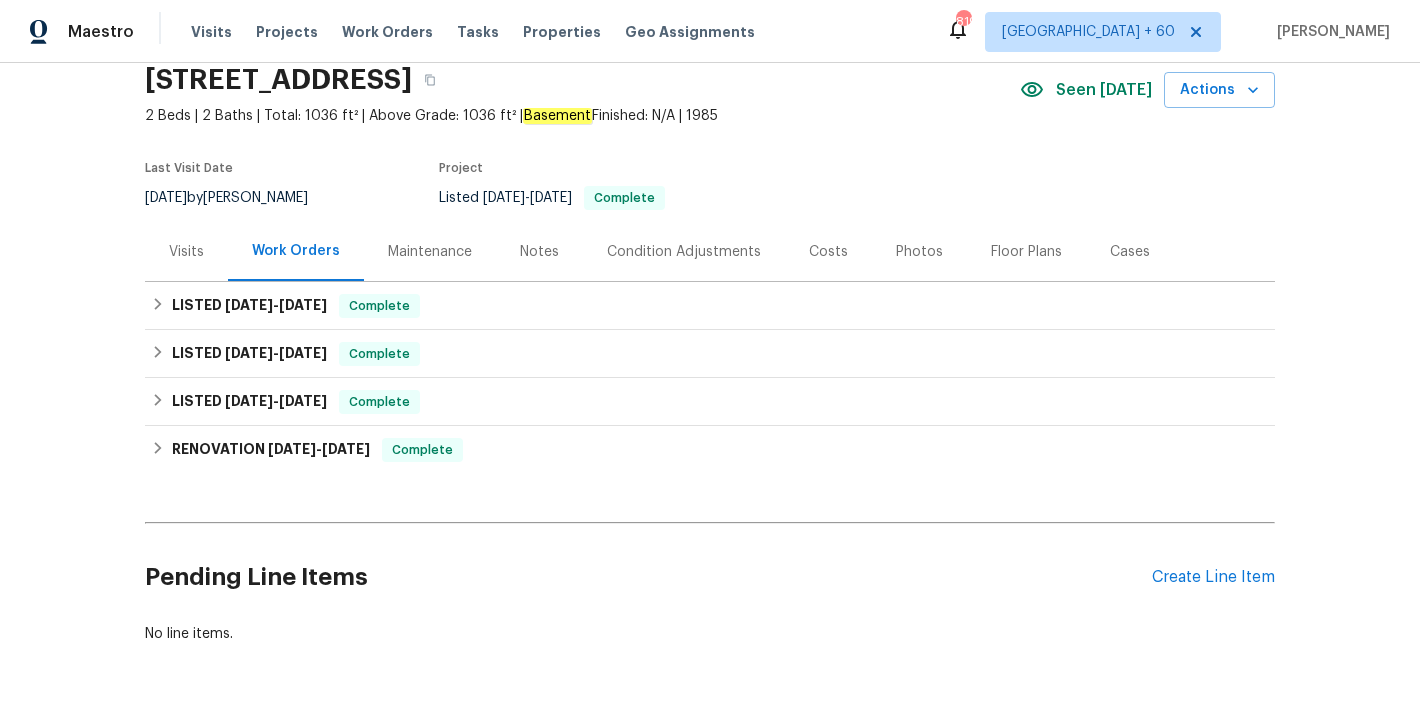 scroll, scrollTop: 96, scrollLeft: 0, axis: vertical 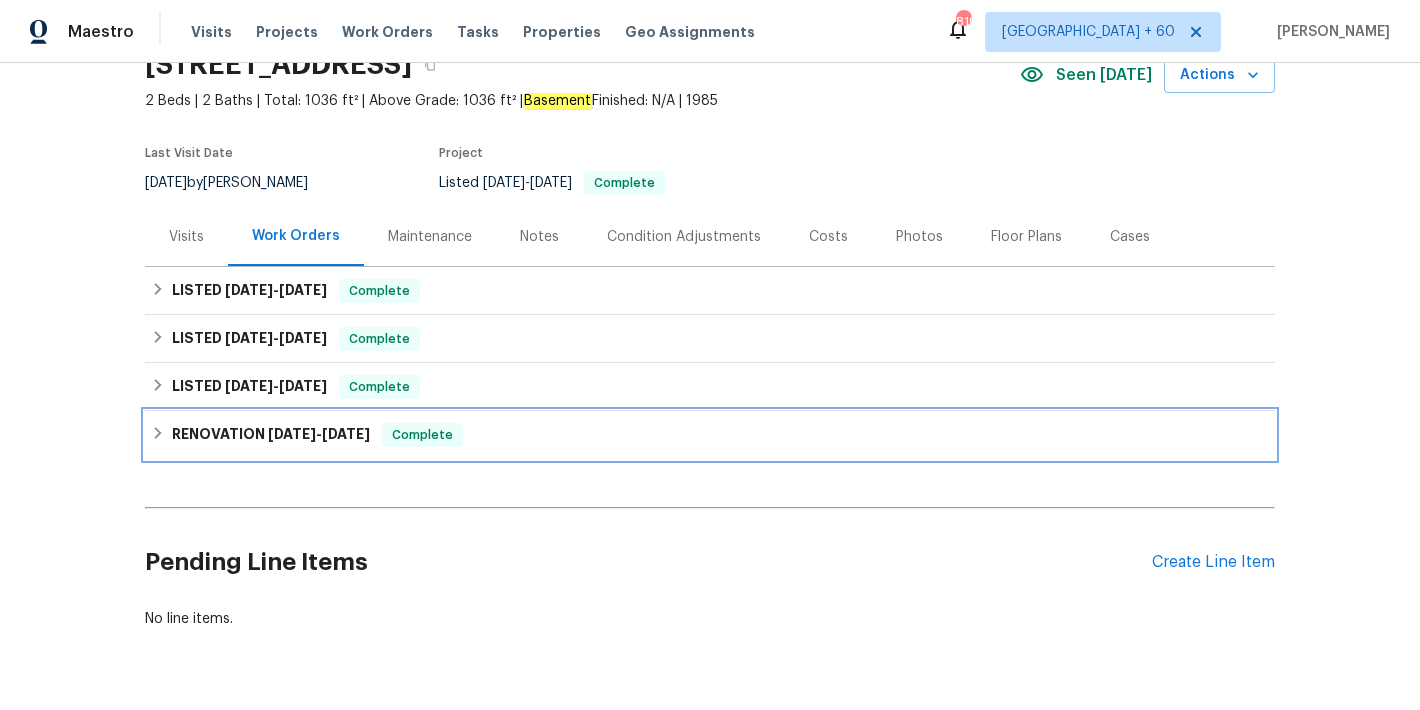 click on "2/4/25" at bounding box center (292, 434) 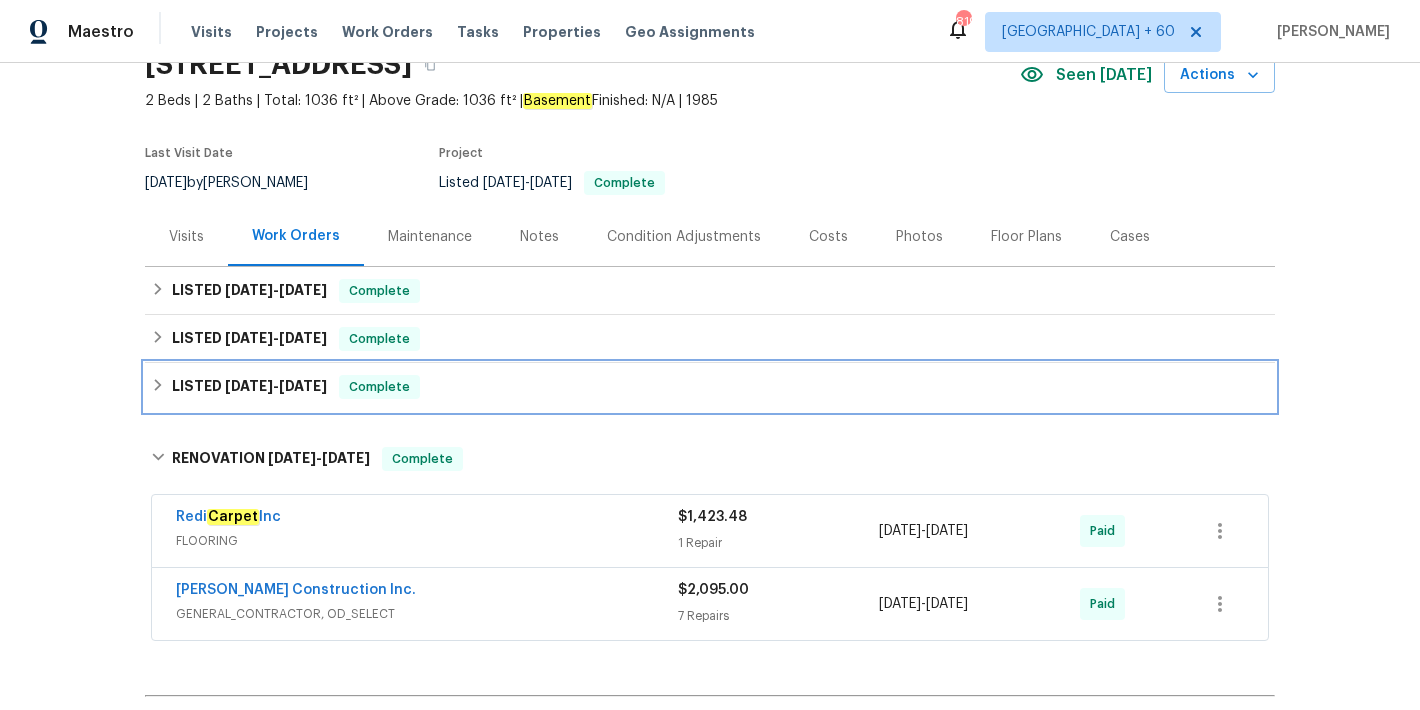 click on "LISTED   2/8/25  -  2/10/25" at bounding box center (249, 387) 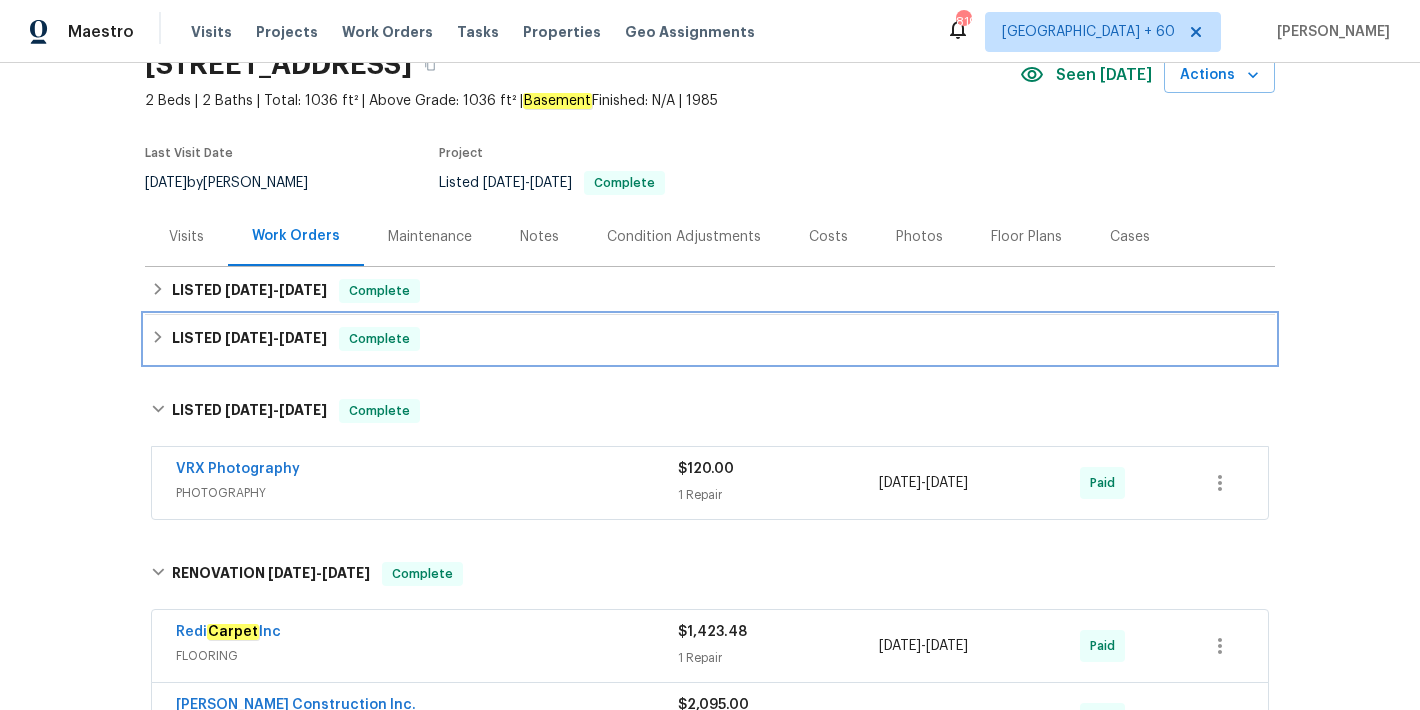 click on "LISTED   5/12/25  -  5/19/25 Complete" at bounding box center [710, 339] 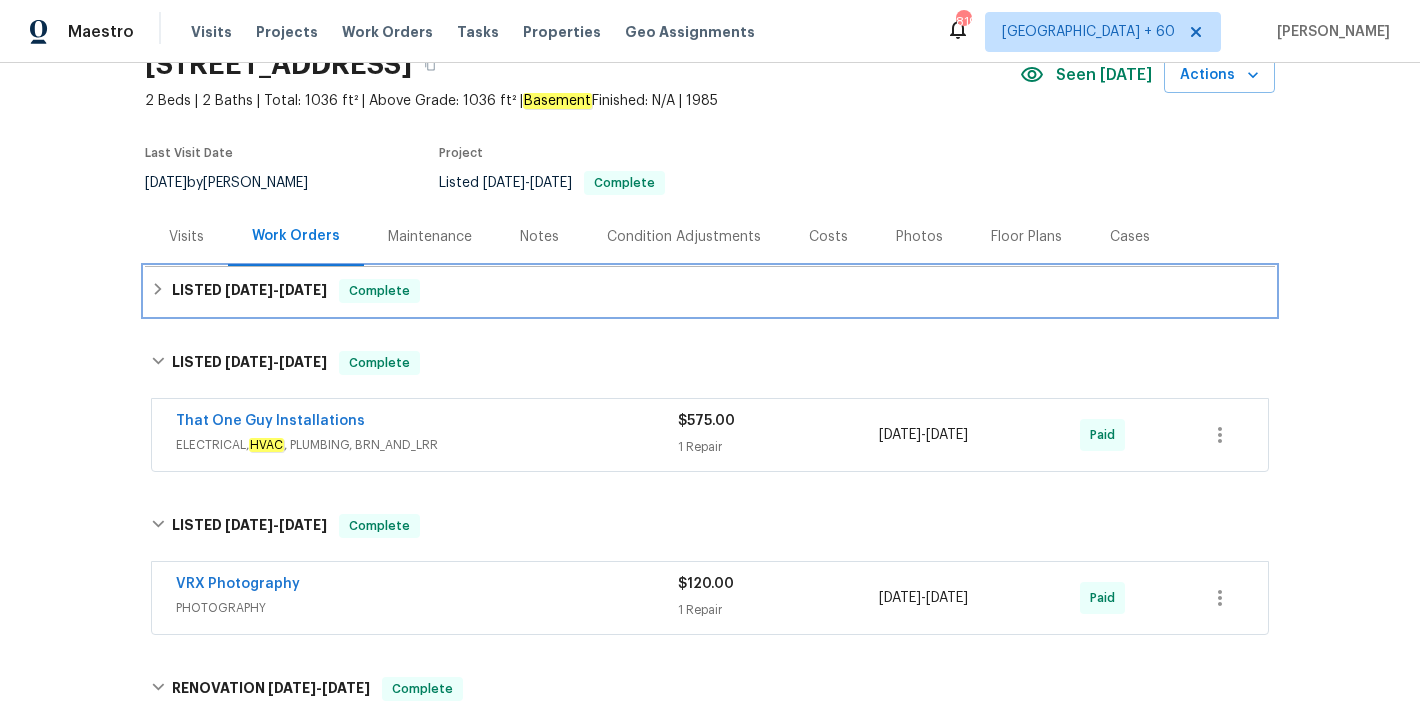 click on "LISTED   7/16/25  -  7/21/25 Complete" at bounding box center [710, 291] 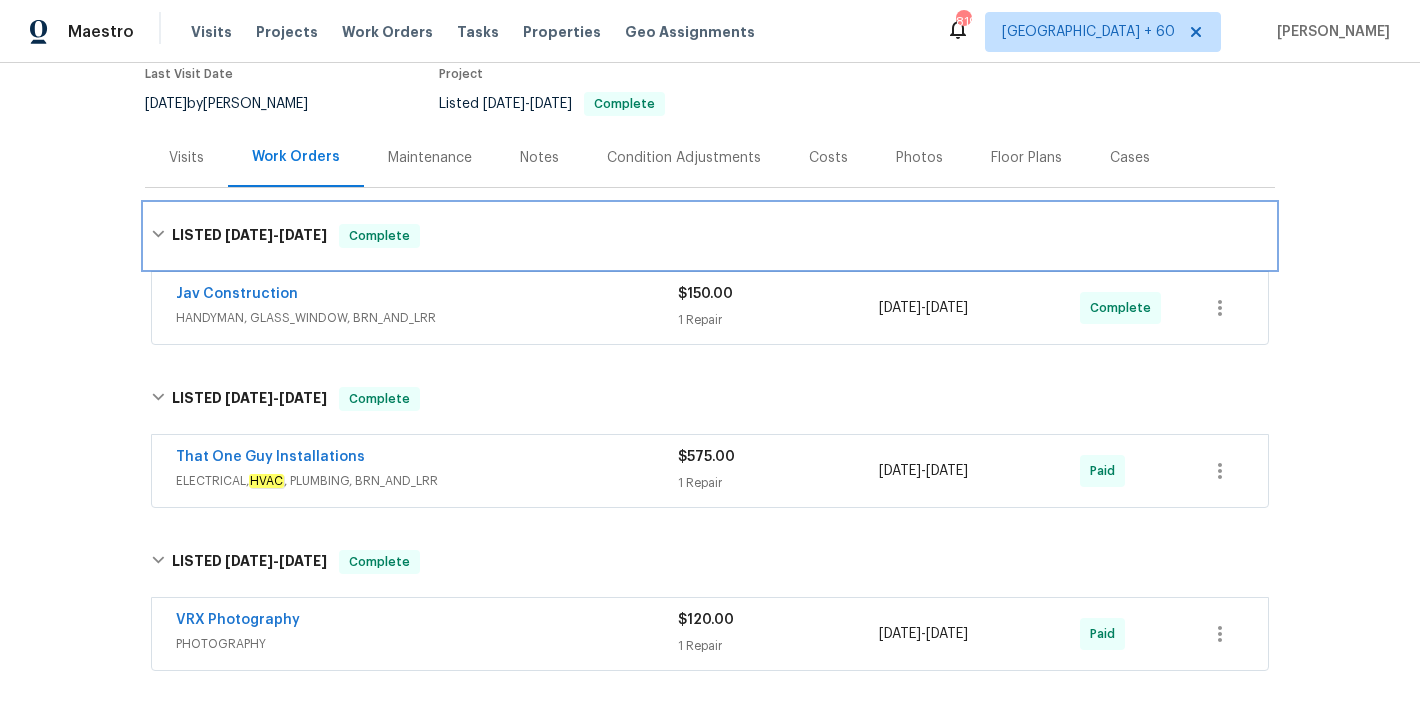 scroll, scrollTop: 179, scrollLeft: 0, axis: vertical 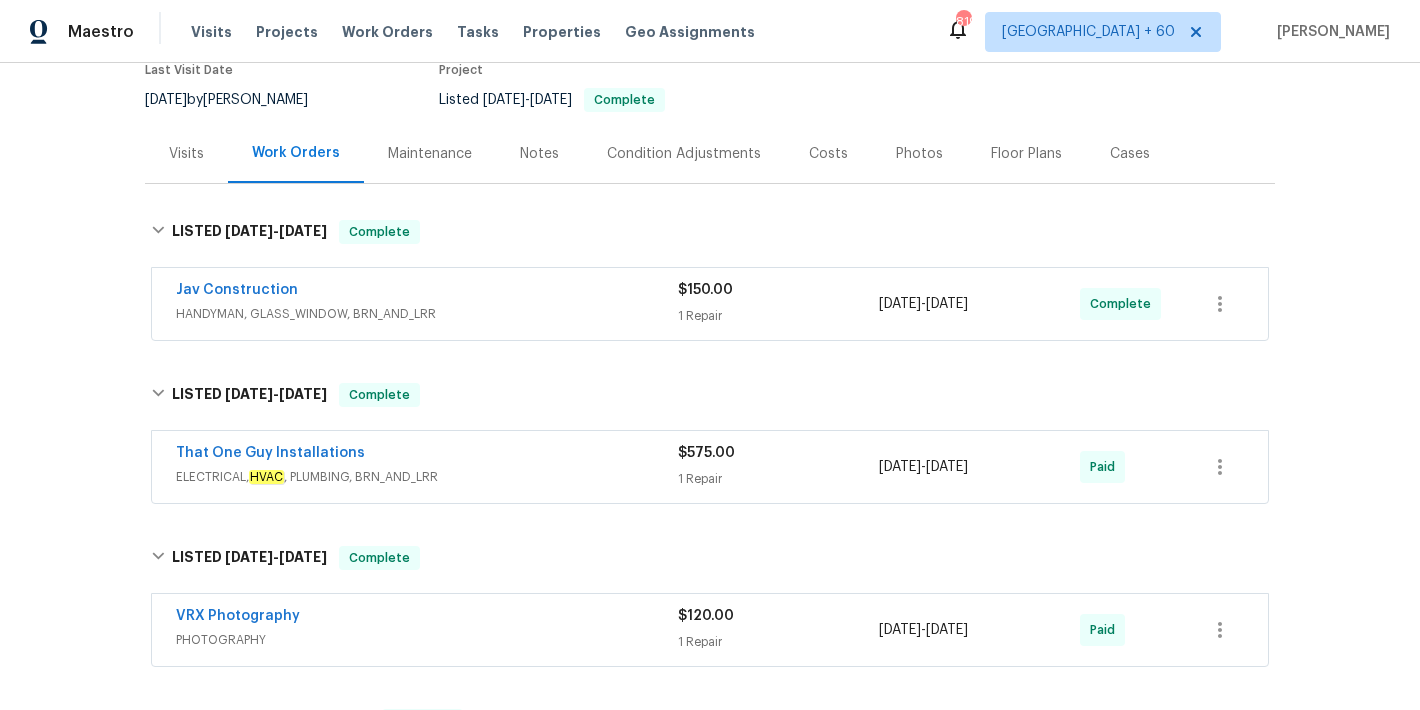 click on "That One Guy Installations" at bounding box center [427, 455] 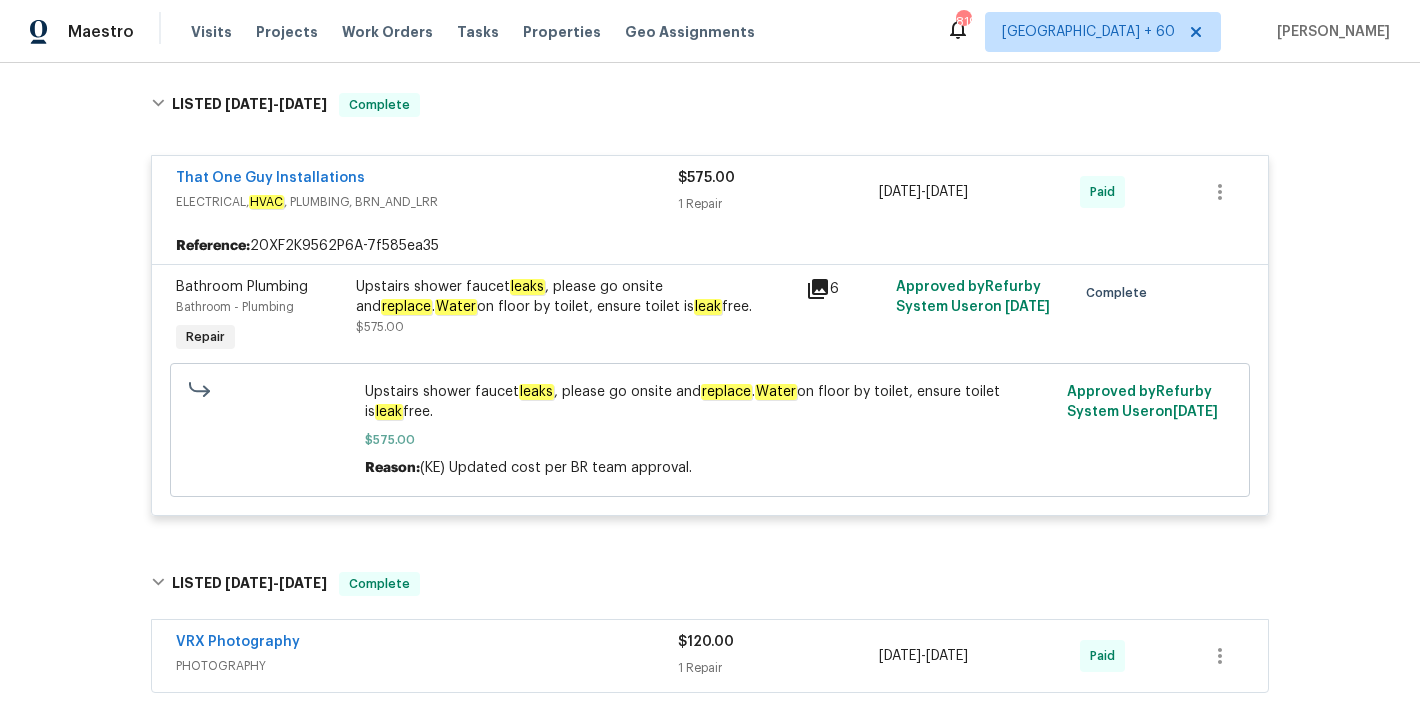 scroll, scrollTop: 16, scrollLeft: 0, axis: vertical 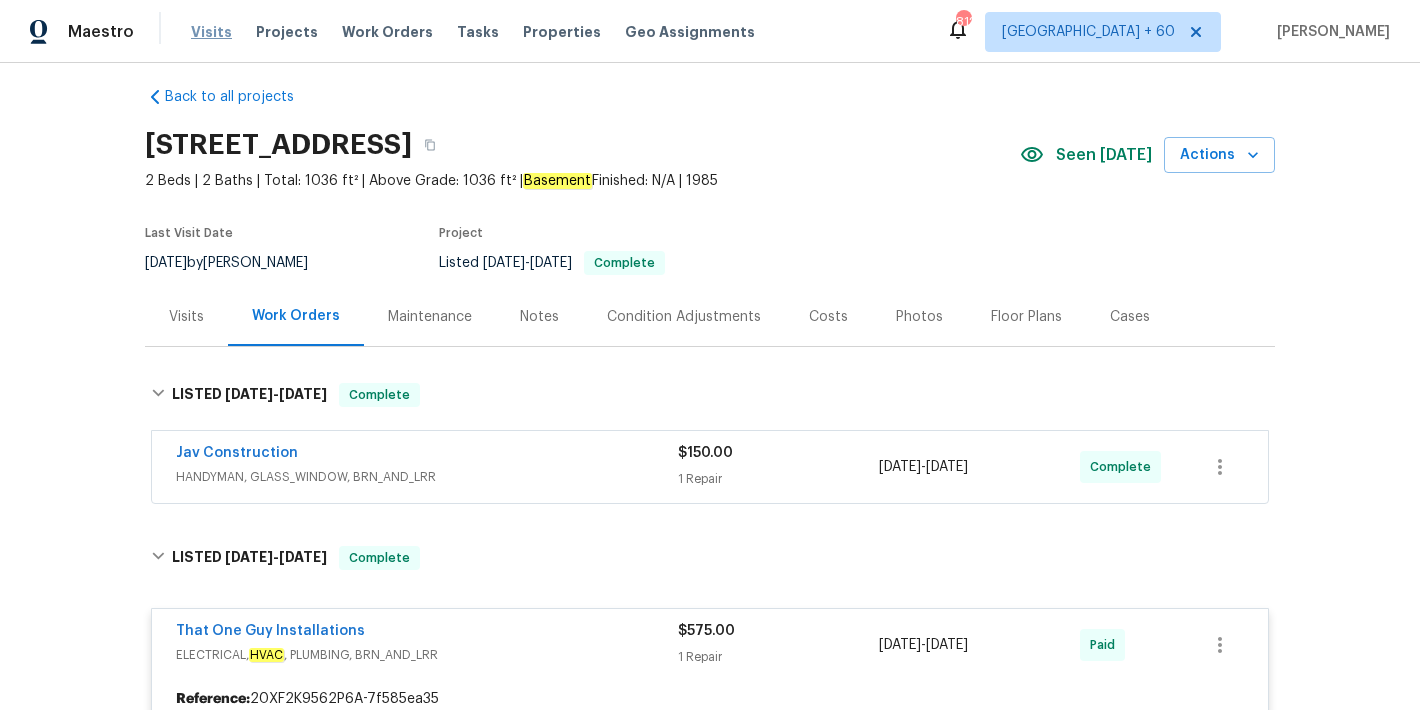 click on "Visits" at bounding box center (211, 32) 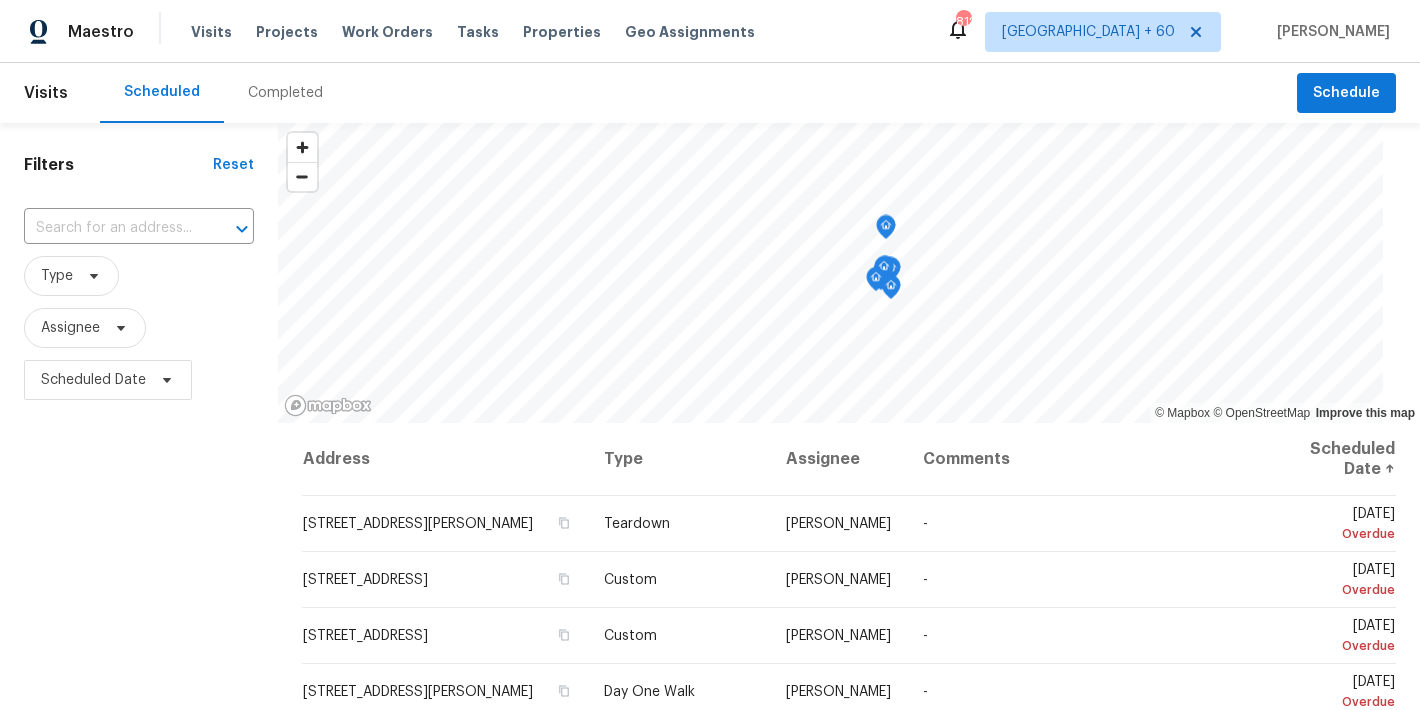 click on "Completed" at bounding box center (285, 93) 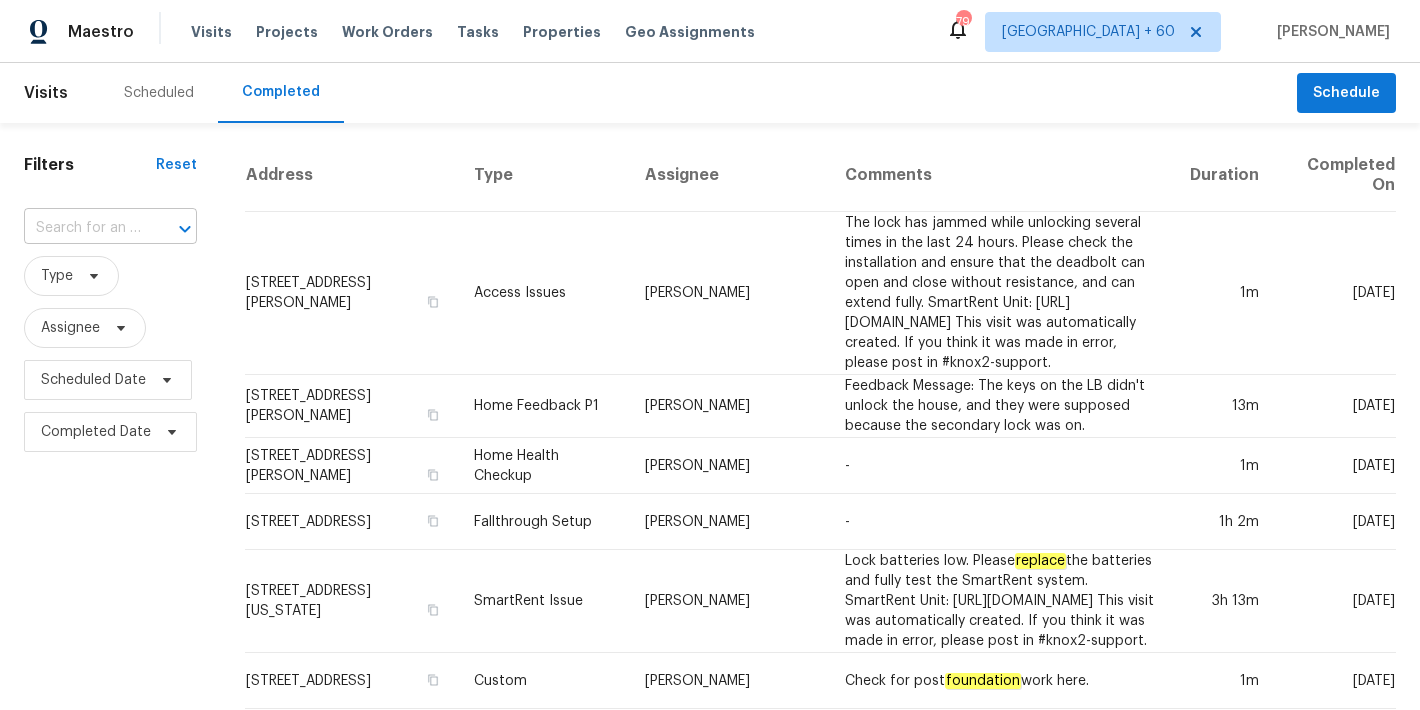 click at bounding box center [82, 228] 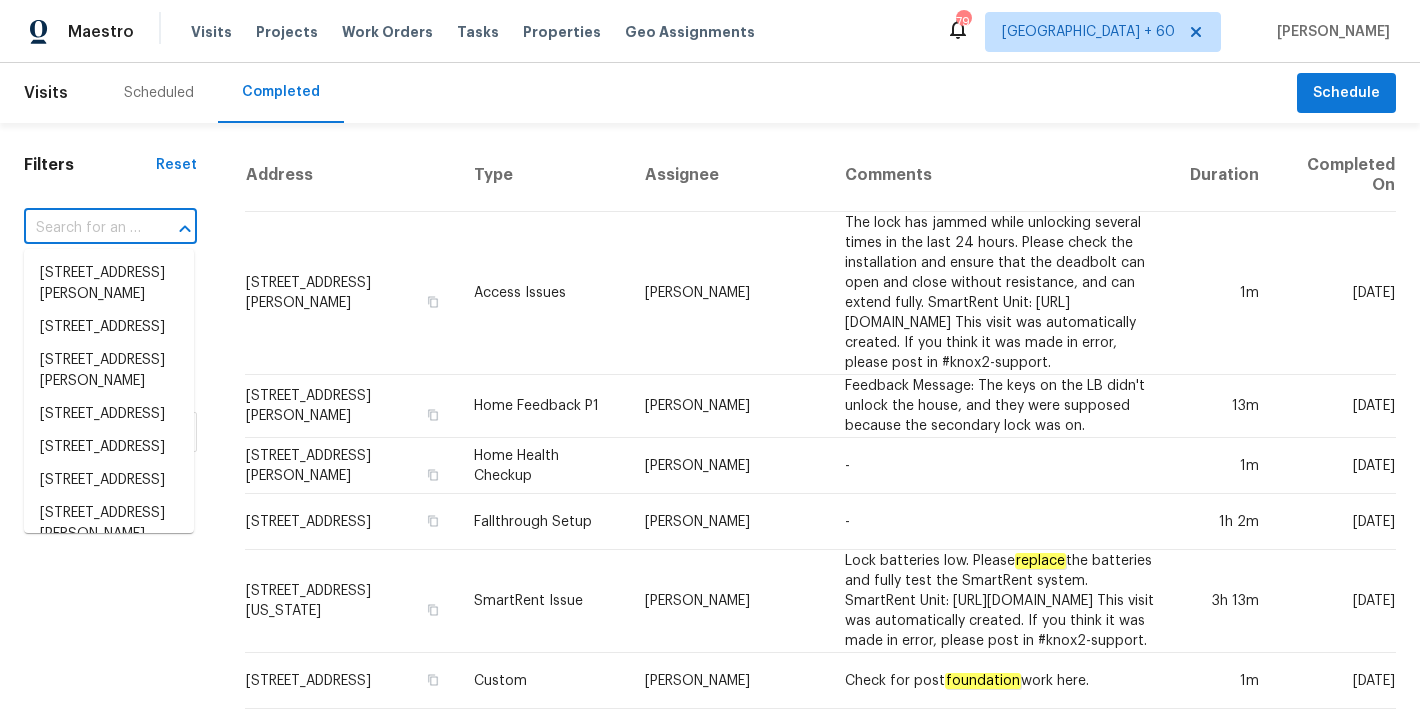 paste on "5405 Daimler Dr, Austin, TX 78744" 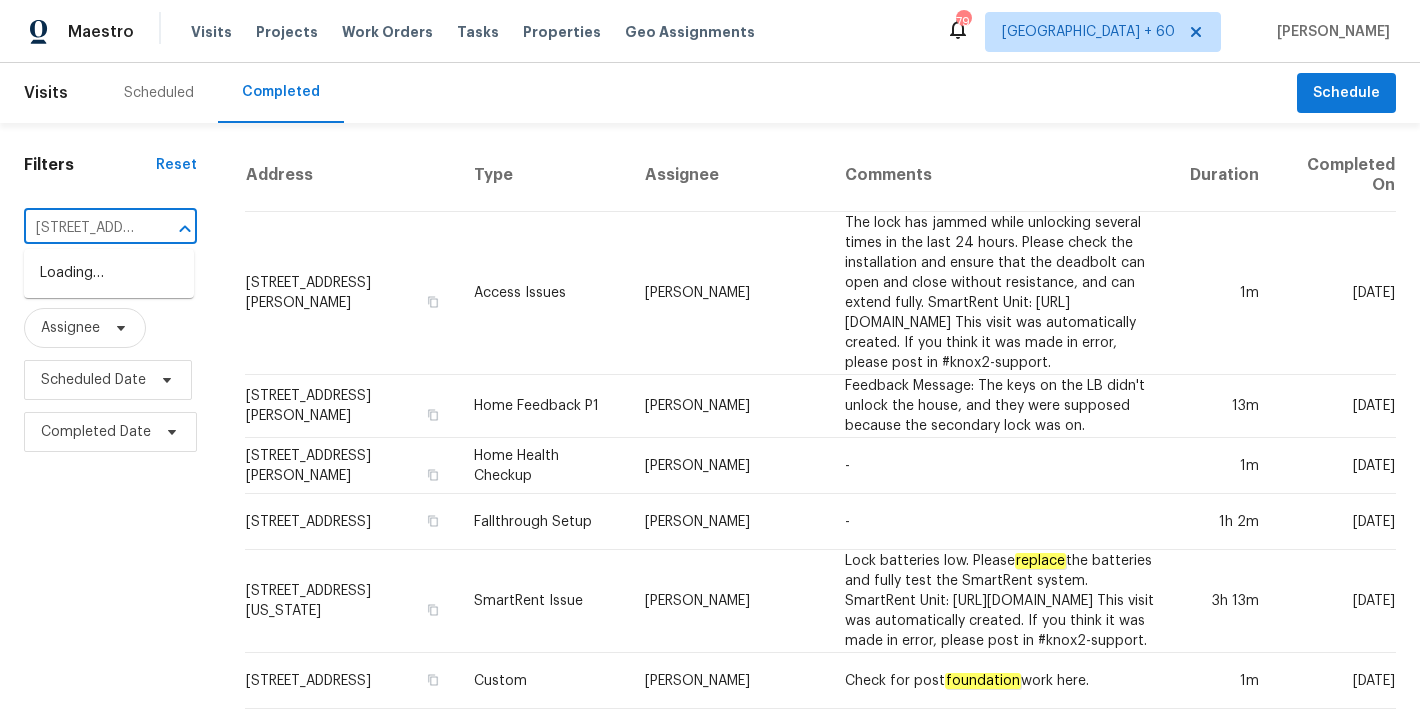 scroll, scrollTop: 0, scrollLeft: 119, axis: horizontal 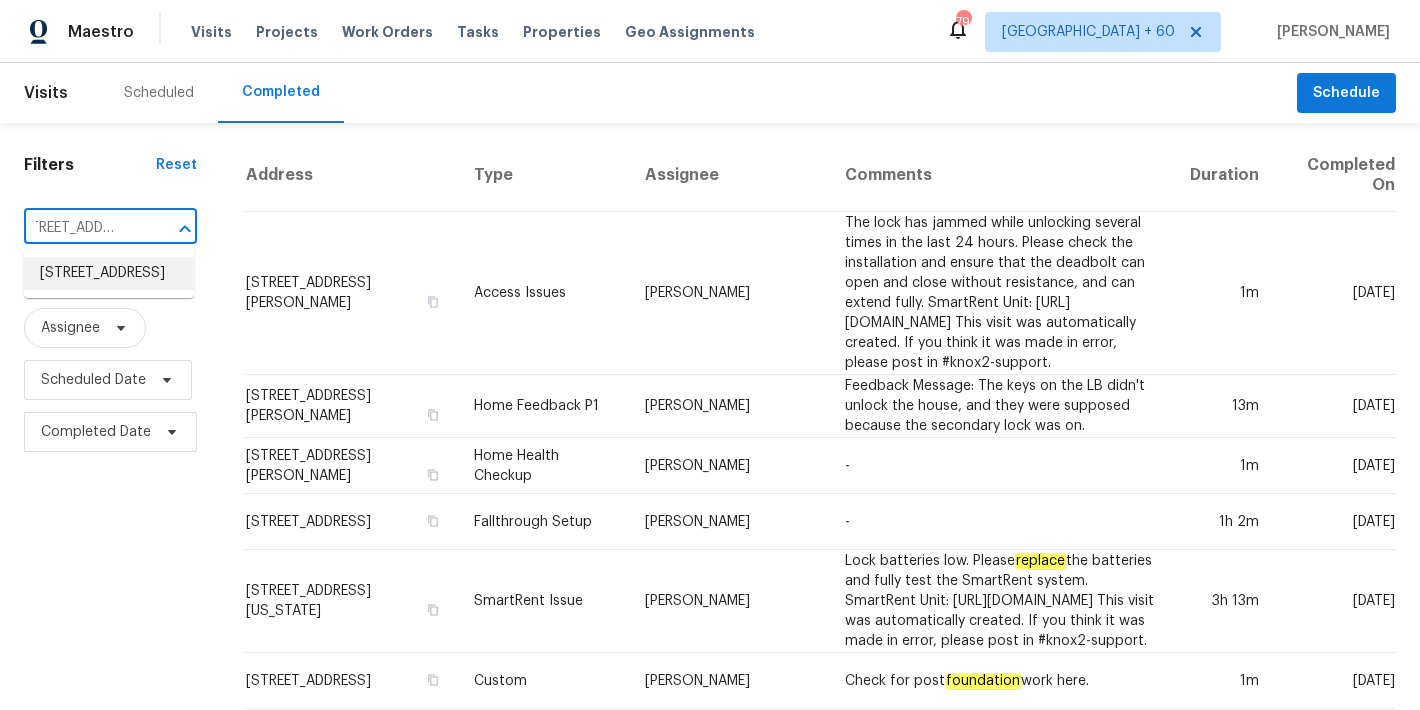 click on "5405 Daimler Dr, Austin, TX 78744" at bounding box center [109, 273] 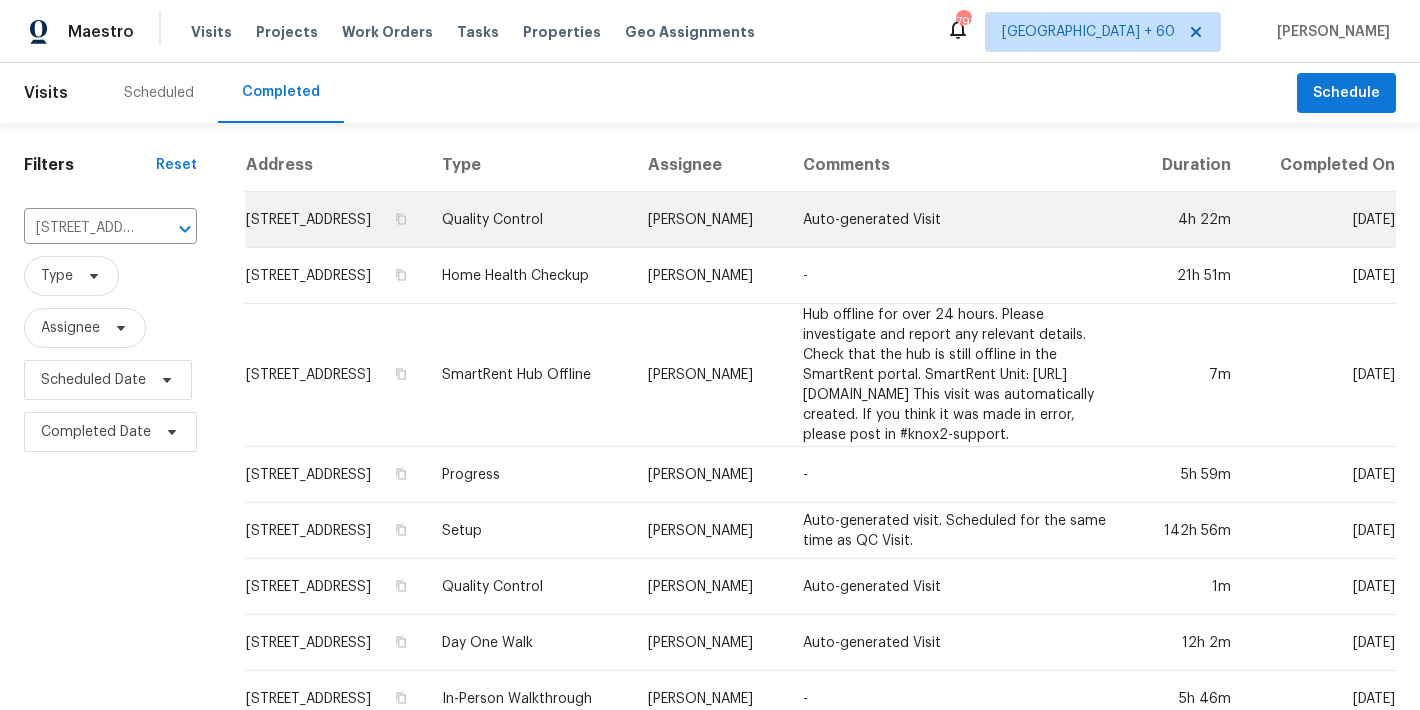 click on "5405 Daimler Dr, Austin, TX 78744" at bounding box center (335, 220) 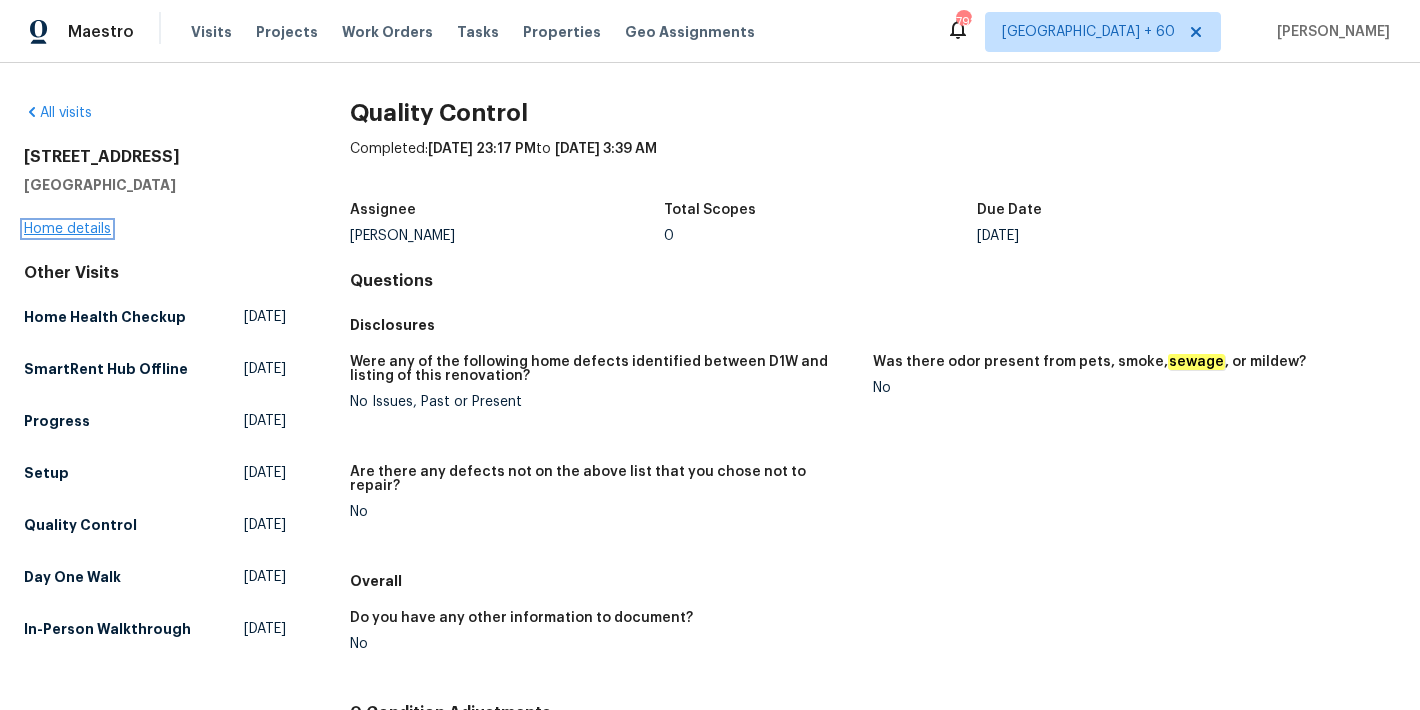 click on "Home details" at bounding box center (67, 229) 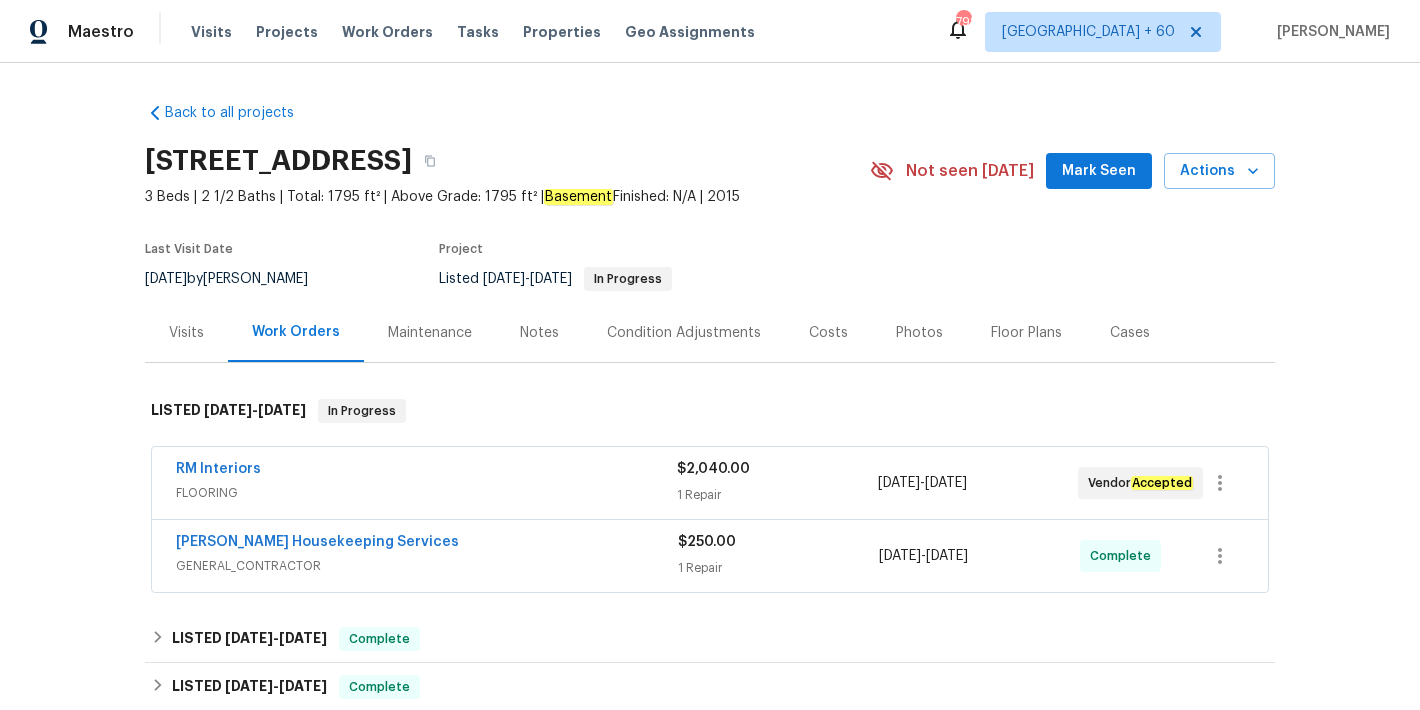 click on "Mark Seen" at bounding box center (1099, 171) 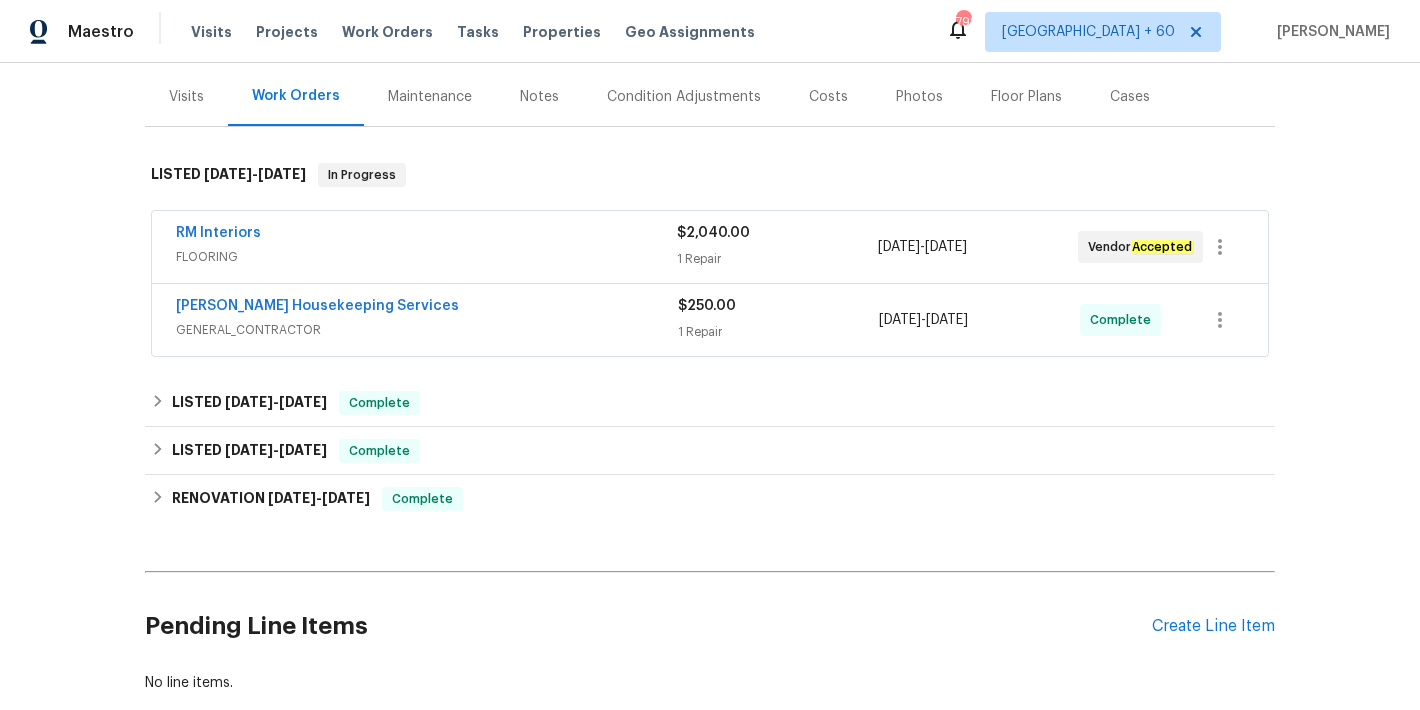 scroll, scrollTop: 337, scrollLeft: 0, axis: vertical 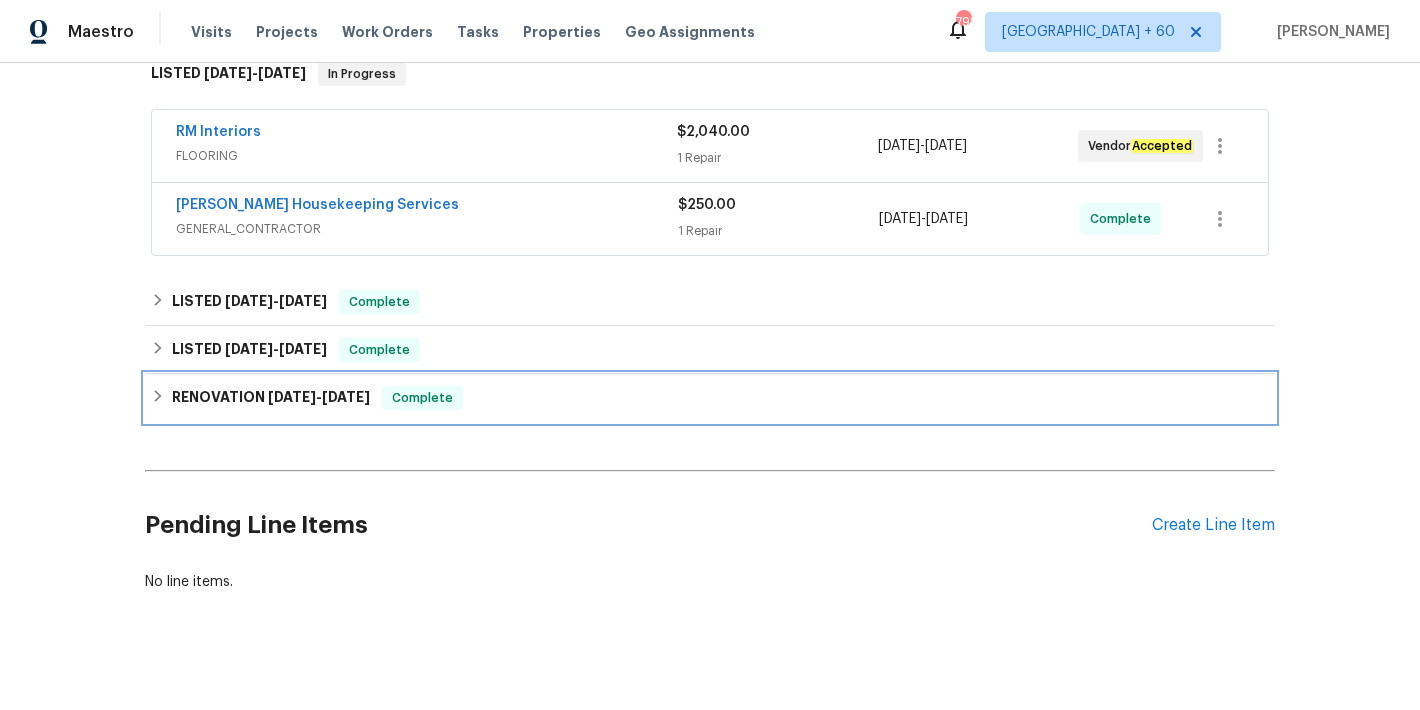click on "RENOVATION   1/28/25  -  6/6/25 Complete" at bounding box center [710, 398] 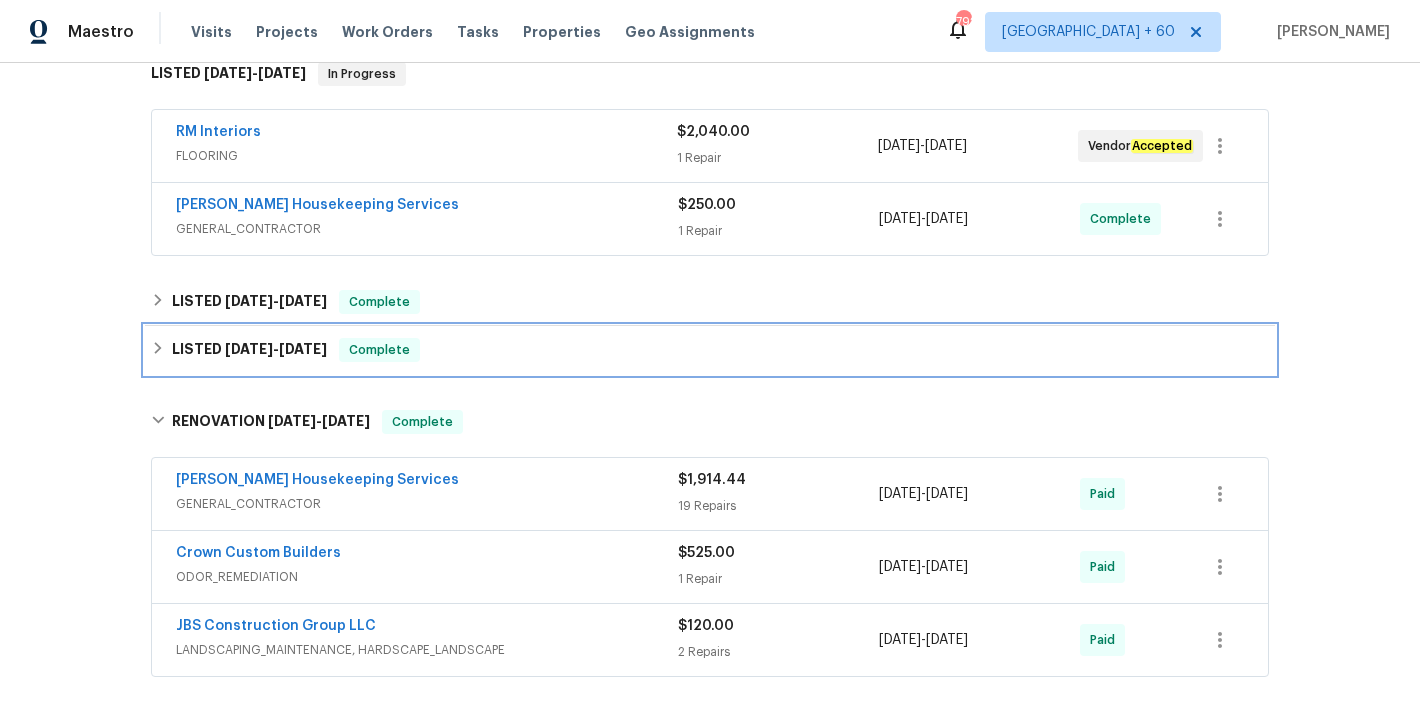 click on "LISTED   2/18/25  -  2/19/25" at bounding box center [249, 350] 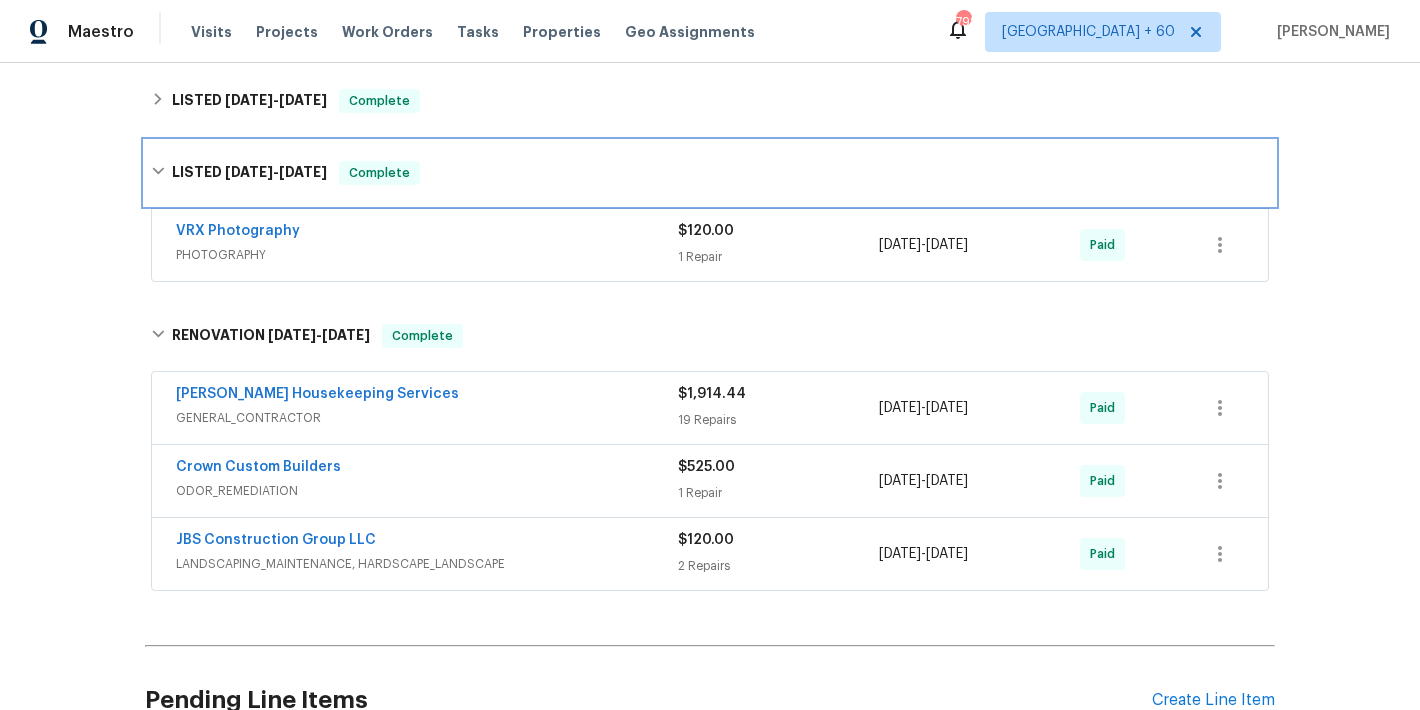scroll, scrollTop: 418, scrollLeft: 0, axis: vertical 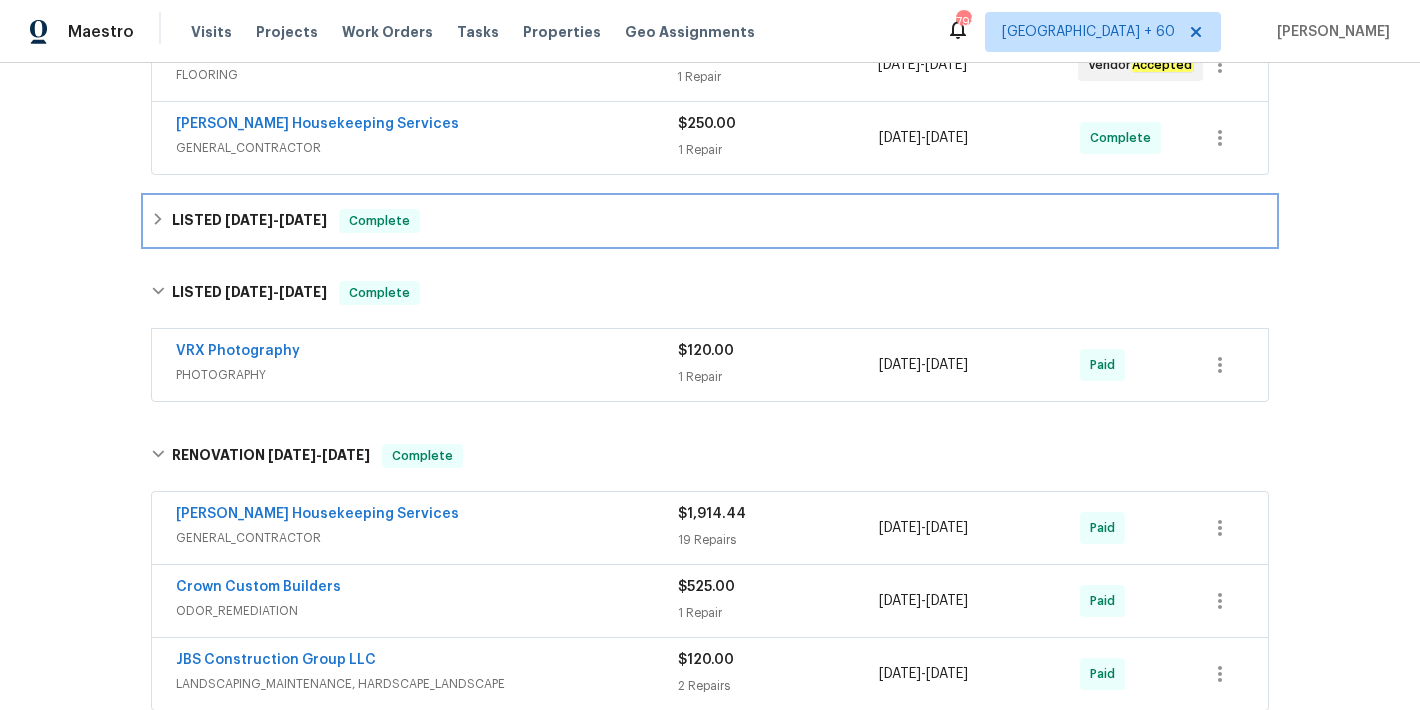 click on "LISTED   6/6/25  -  6/11/25 Complete" at bounding box center [710, 221] 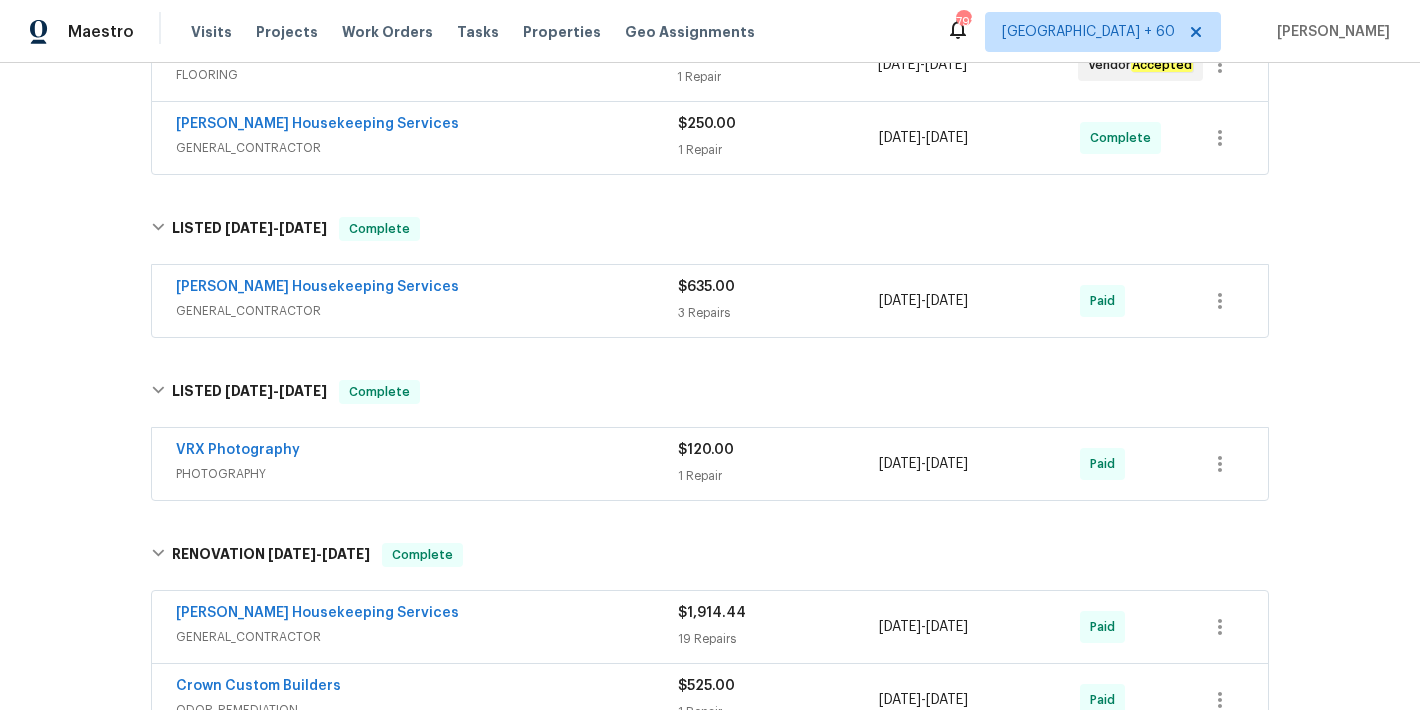 click on "Arelis Housekeeping Services" at bounding box center (427, 289) 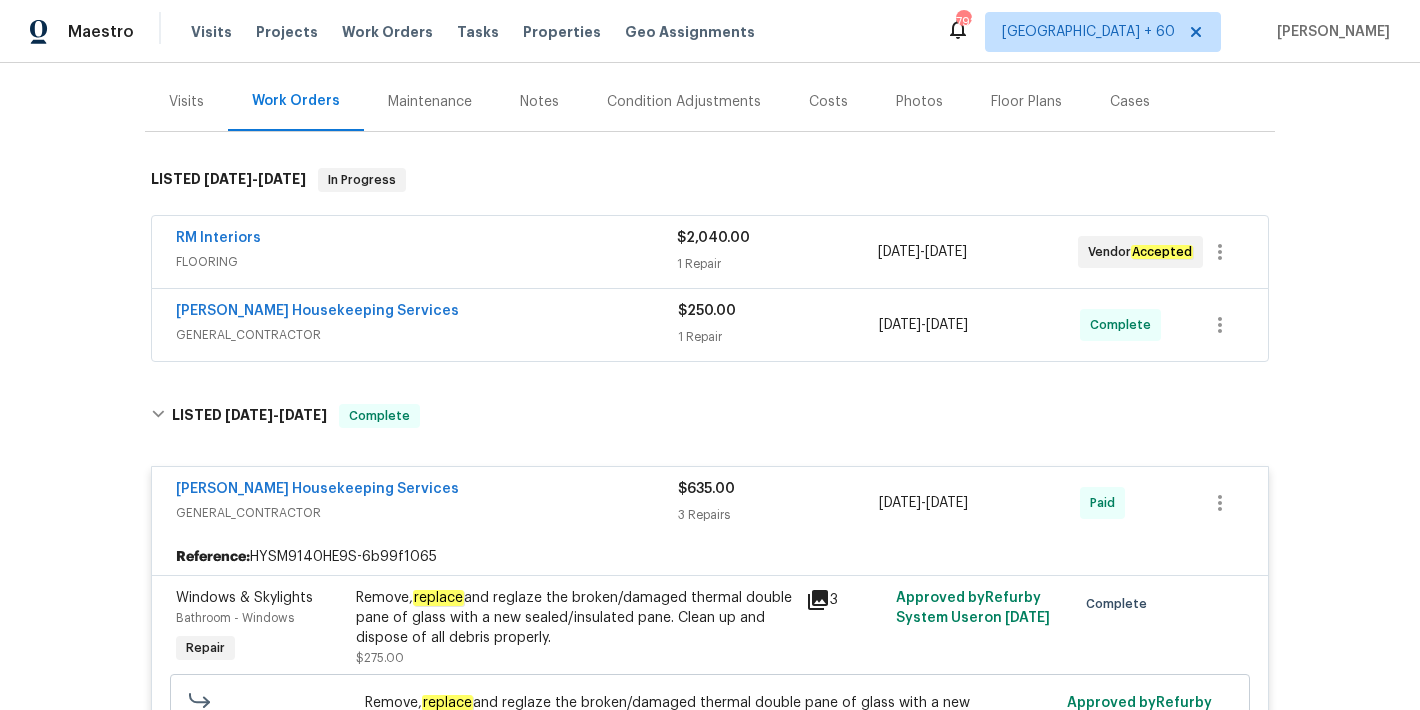 scroll, scrollTop: 212, scrollLeft: 0, axis: vertical 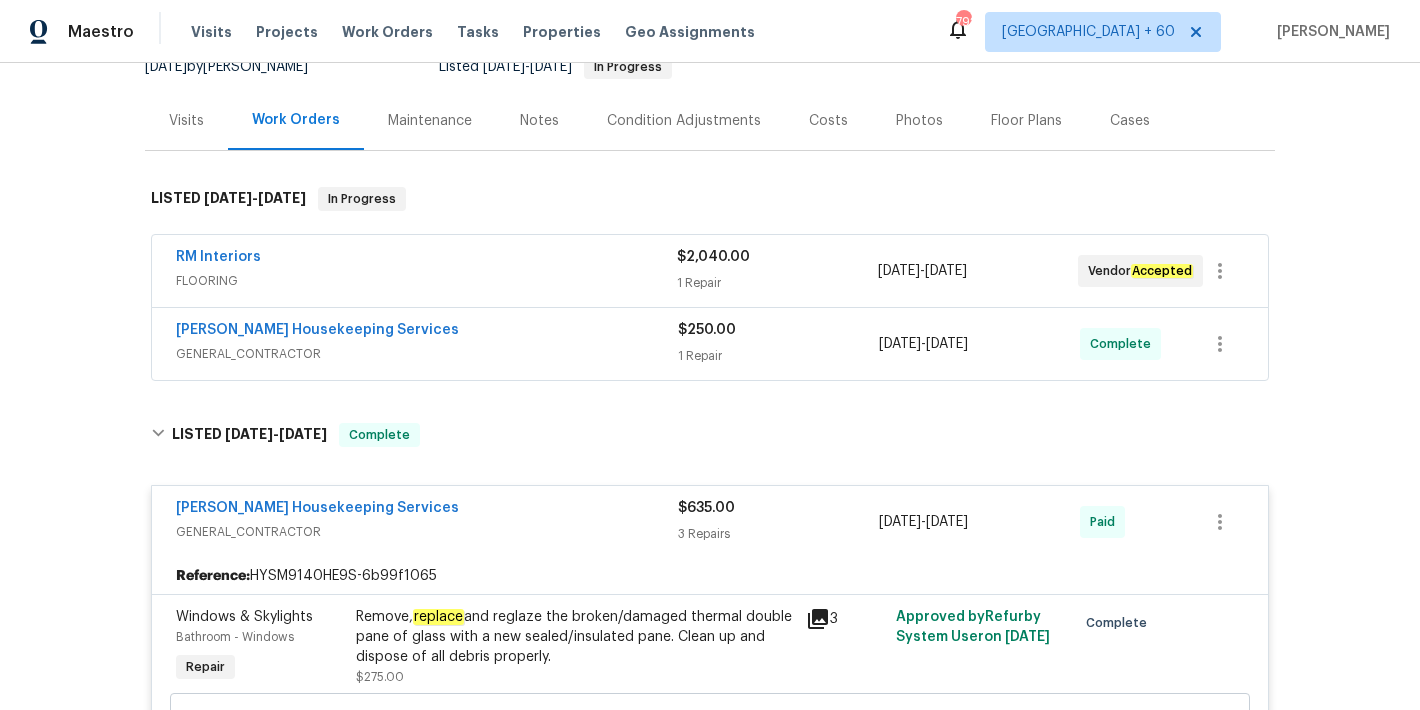 click on "GENERAL_CONTRACTOR" at bounding box center (427, 354) 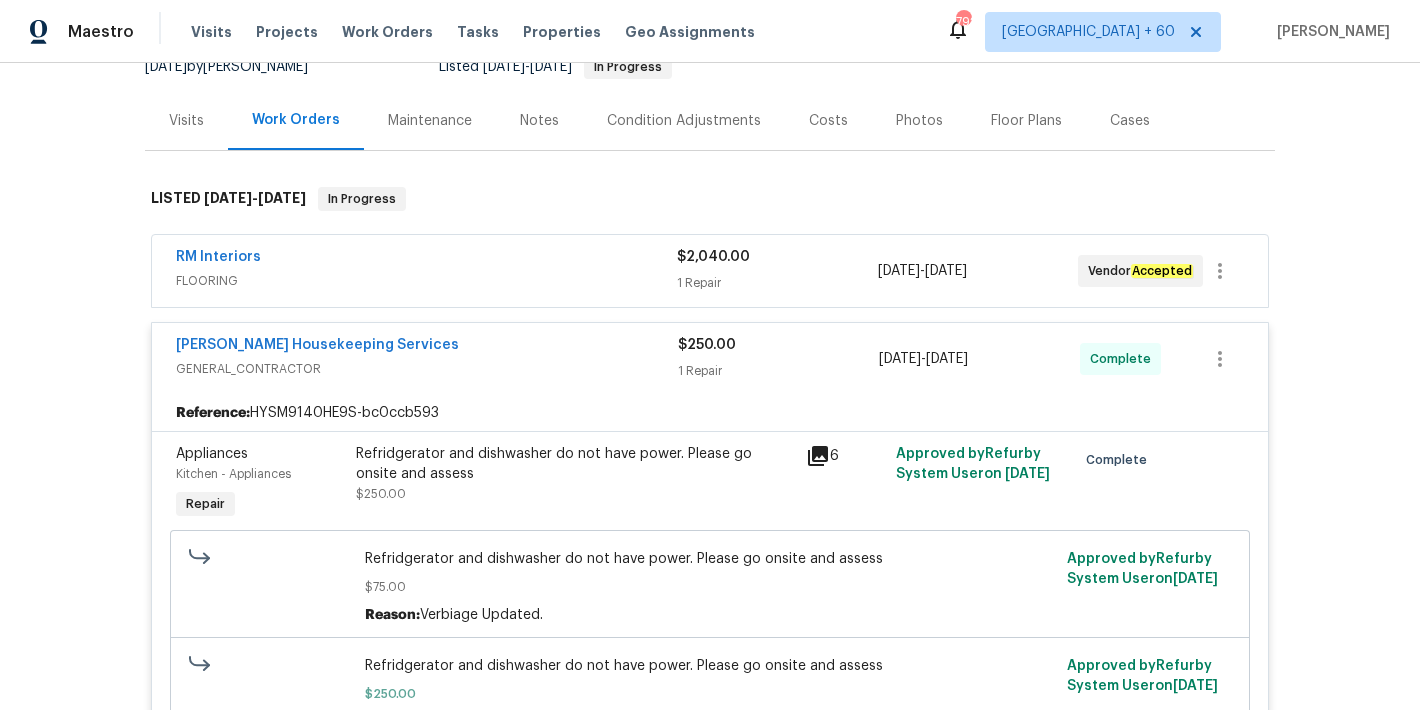 click on "RM Interiors" at bounding box center (426, 259) 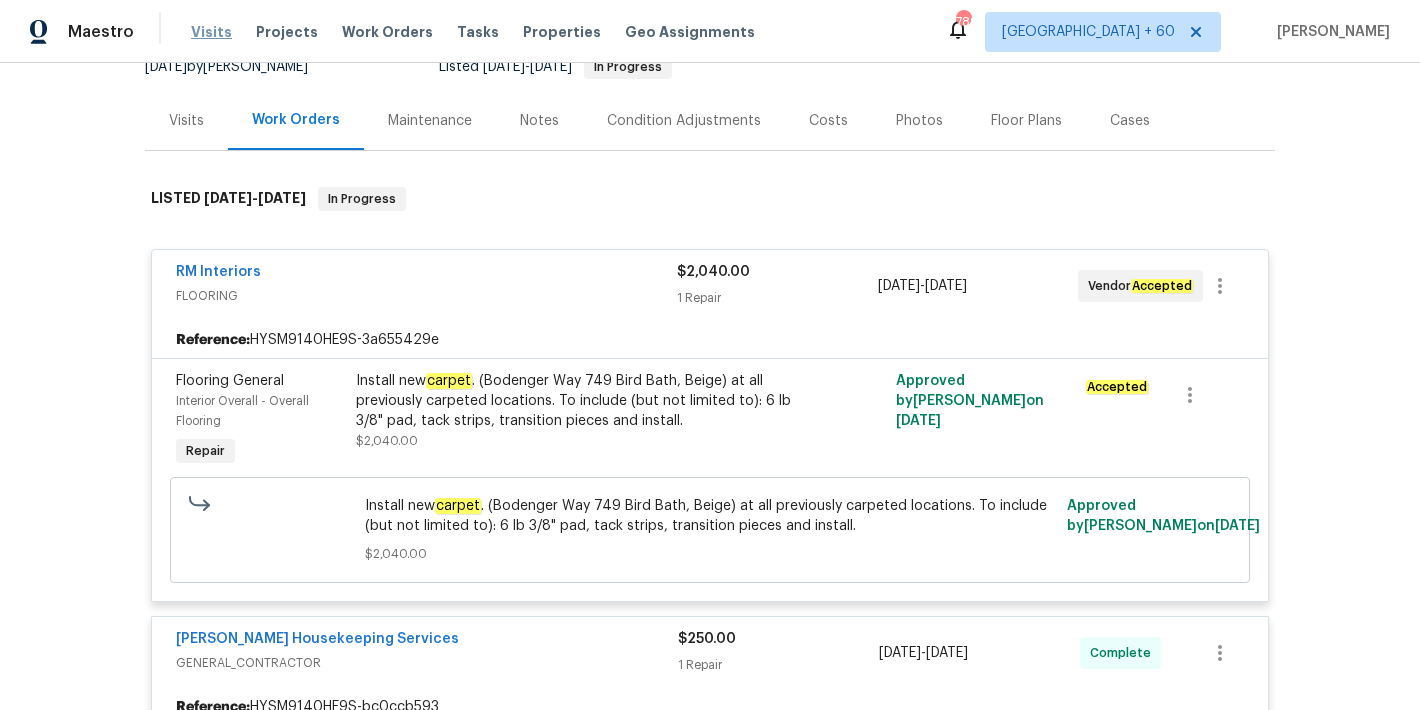 click on "Visits" at bounding box center [211, 32] 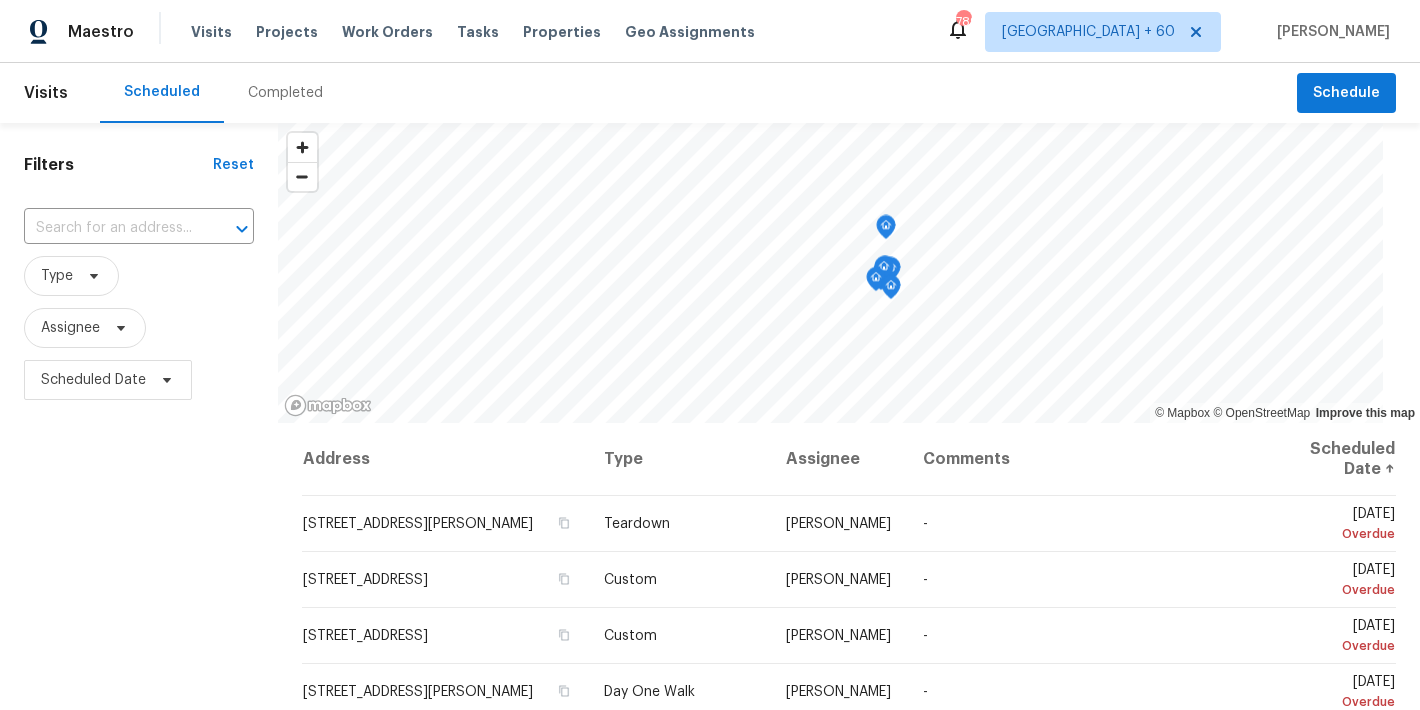click on "Completed" at bounding box center [285, 93] 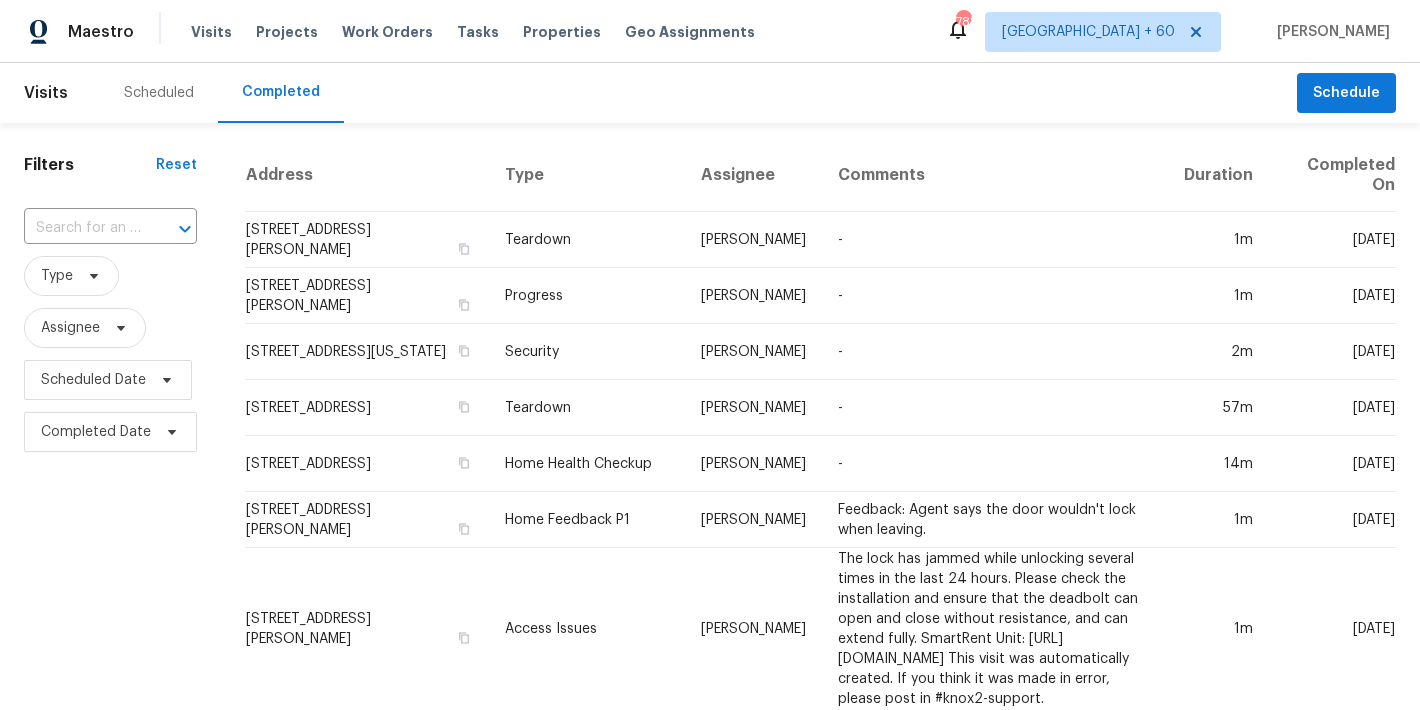 click on "​" at bounding box center [110, 228] 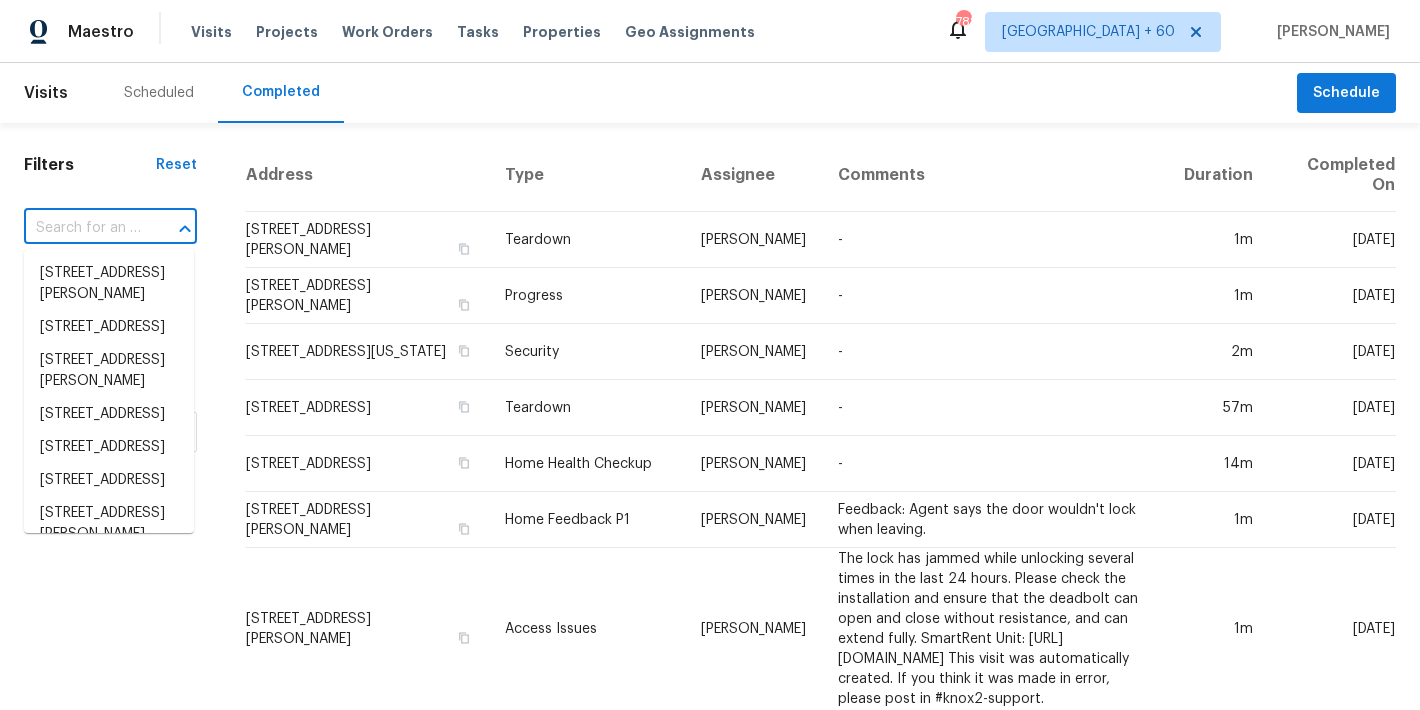 paste on "5545 Devonbriar Way Apt I101, Orlando, FL 32822" 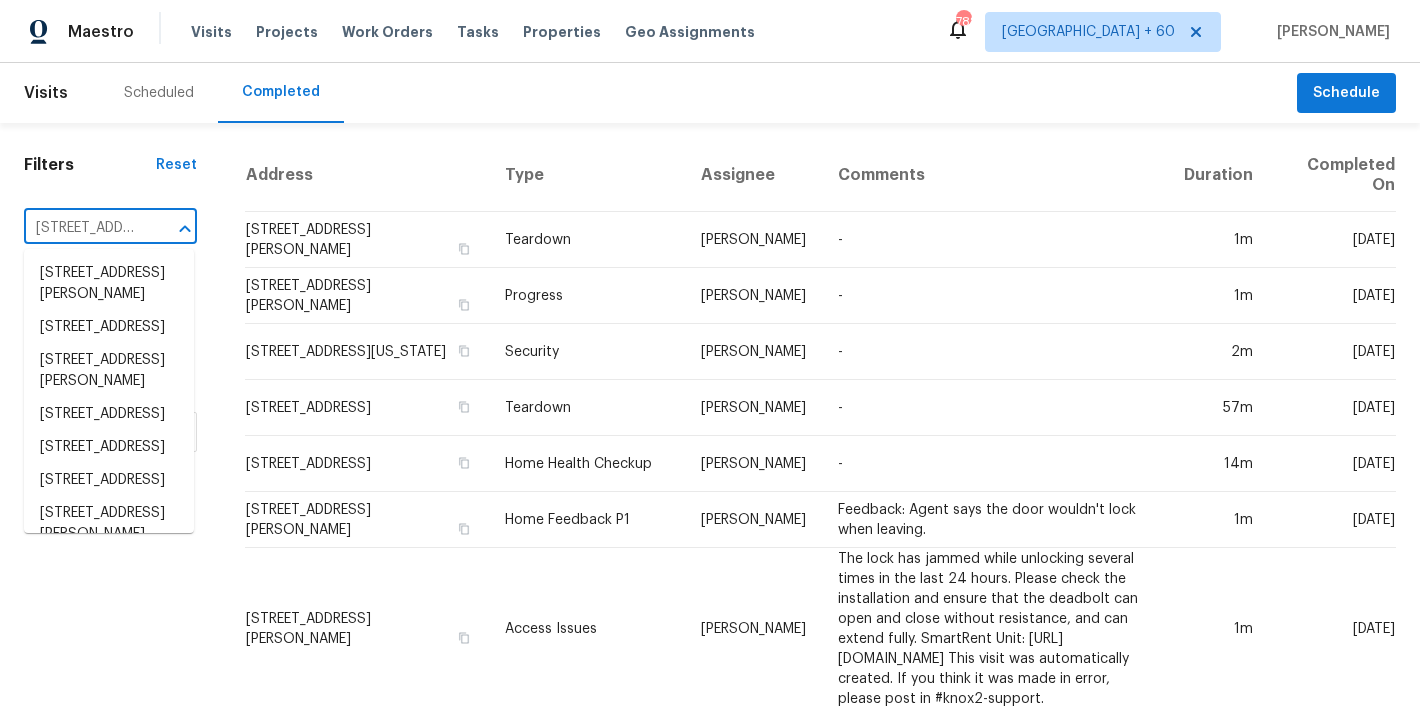 scroll, scrollTop: 0, scrollLeft: 219, axis: horizontal 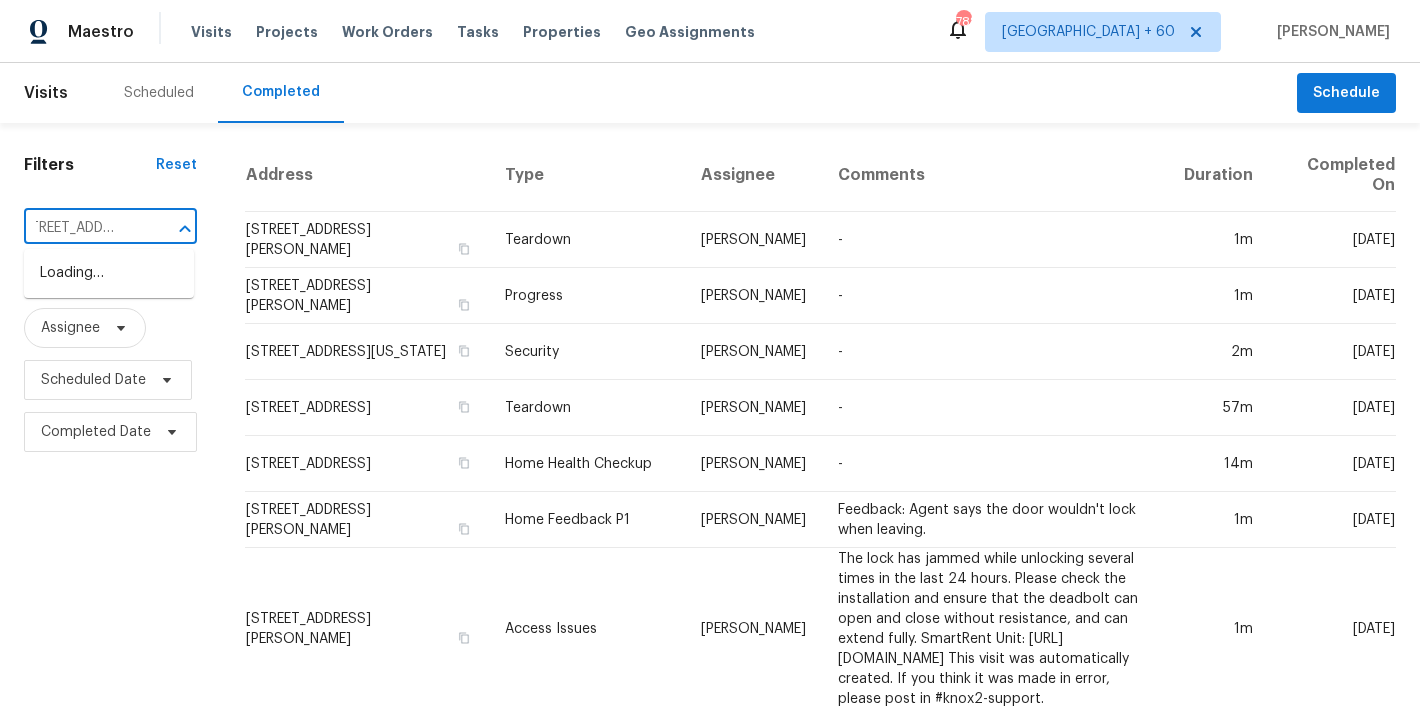 type on "5545 Devonbriar Way" 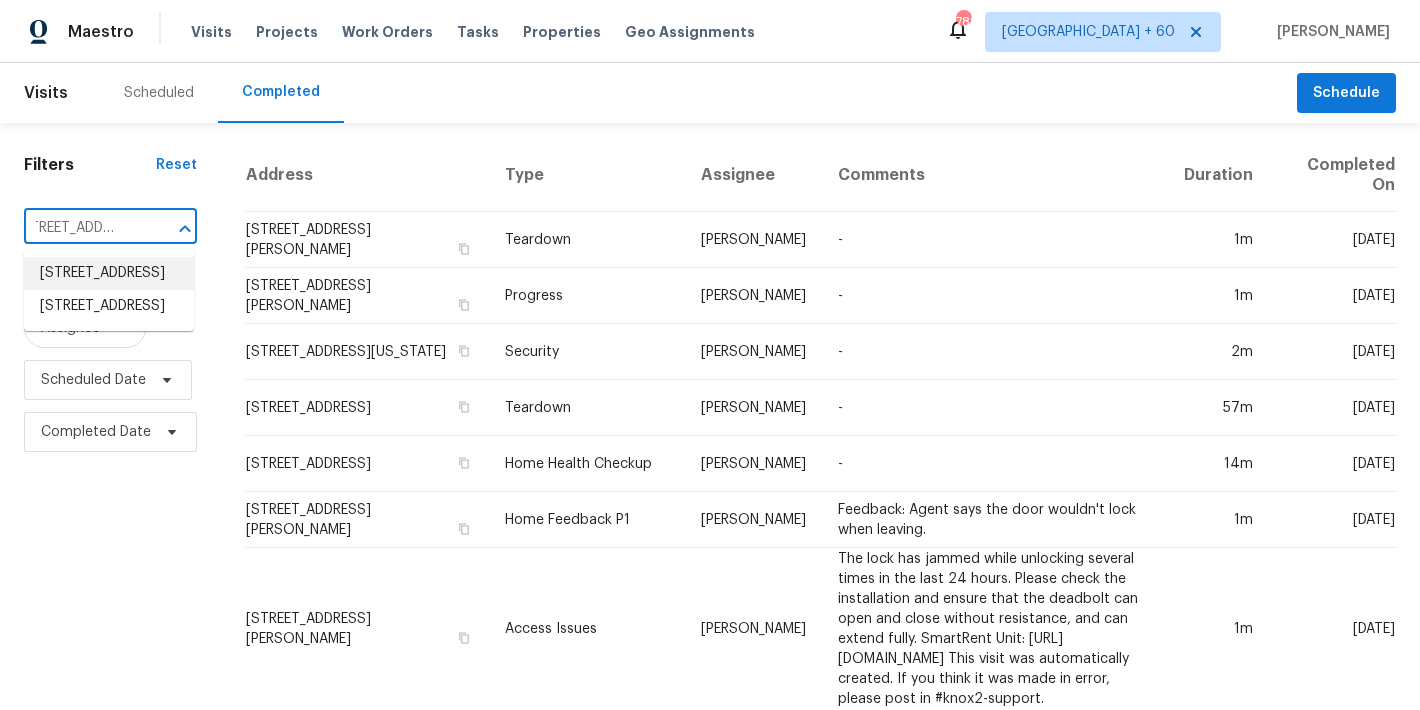 click on "5545 Devonbriar Way Apt I101, Orlando, FL 32822" at bounding box center (109, 273) 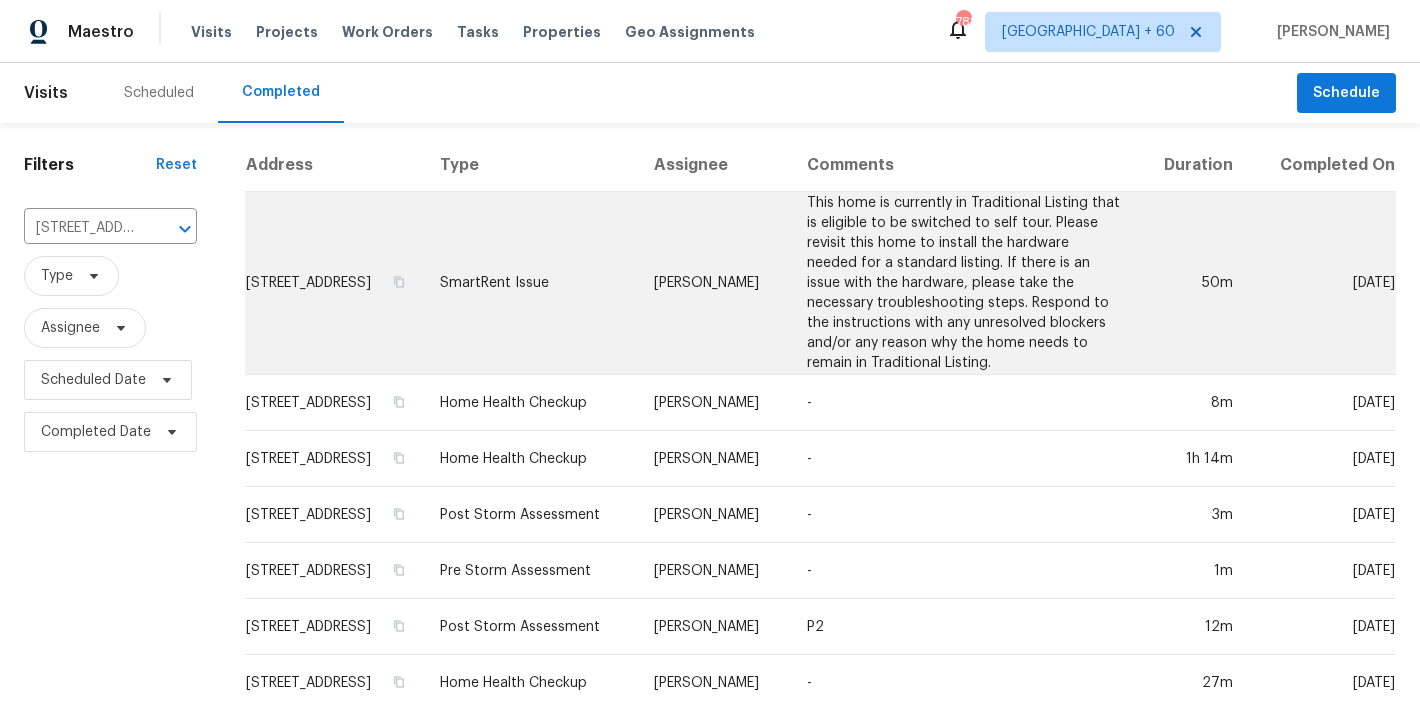 click on "5545 Devonbriar Way Apt I101, Orlando, FL 32822" at bounding box center [334, 283] 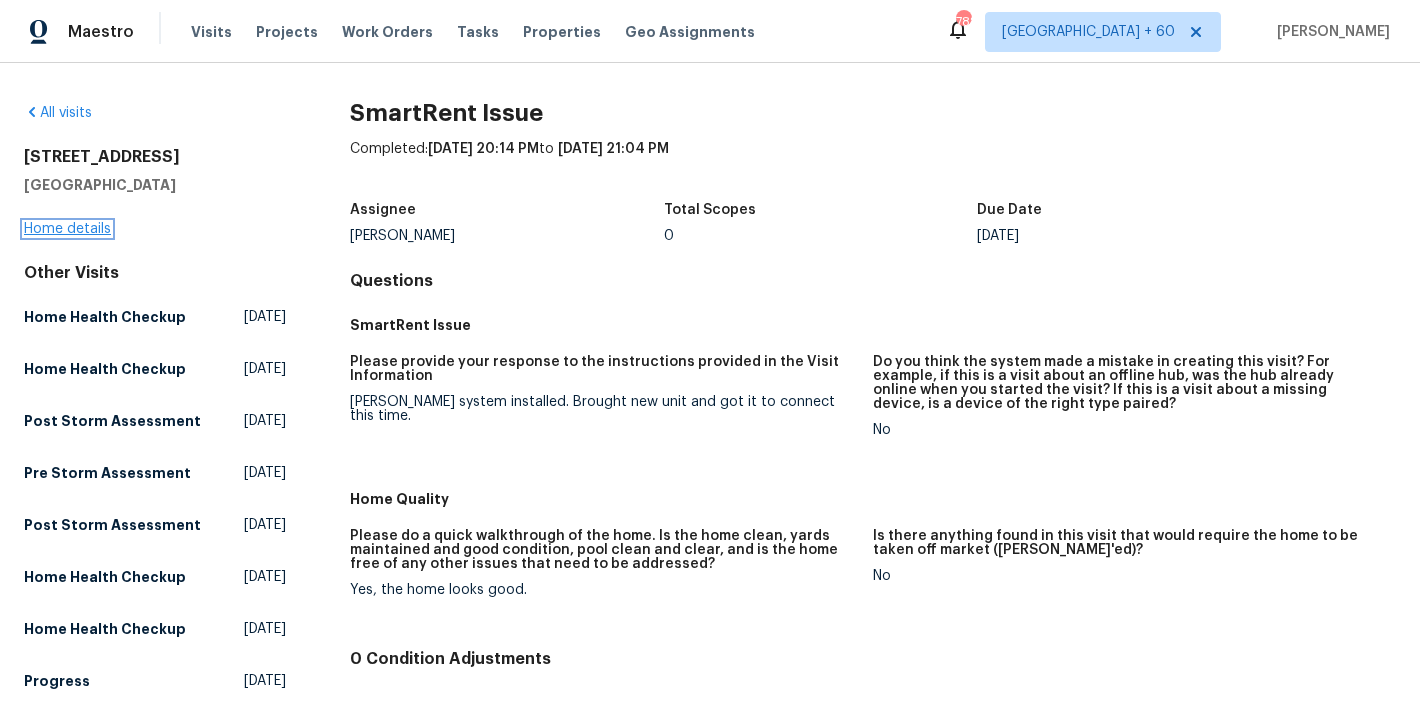 click on "Home details" at bounding box center [67, 229] 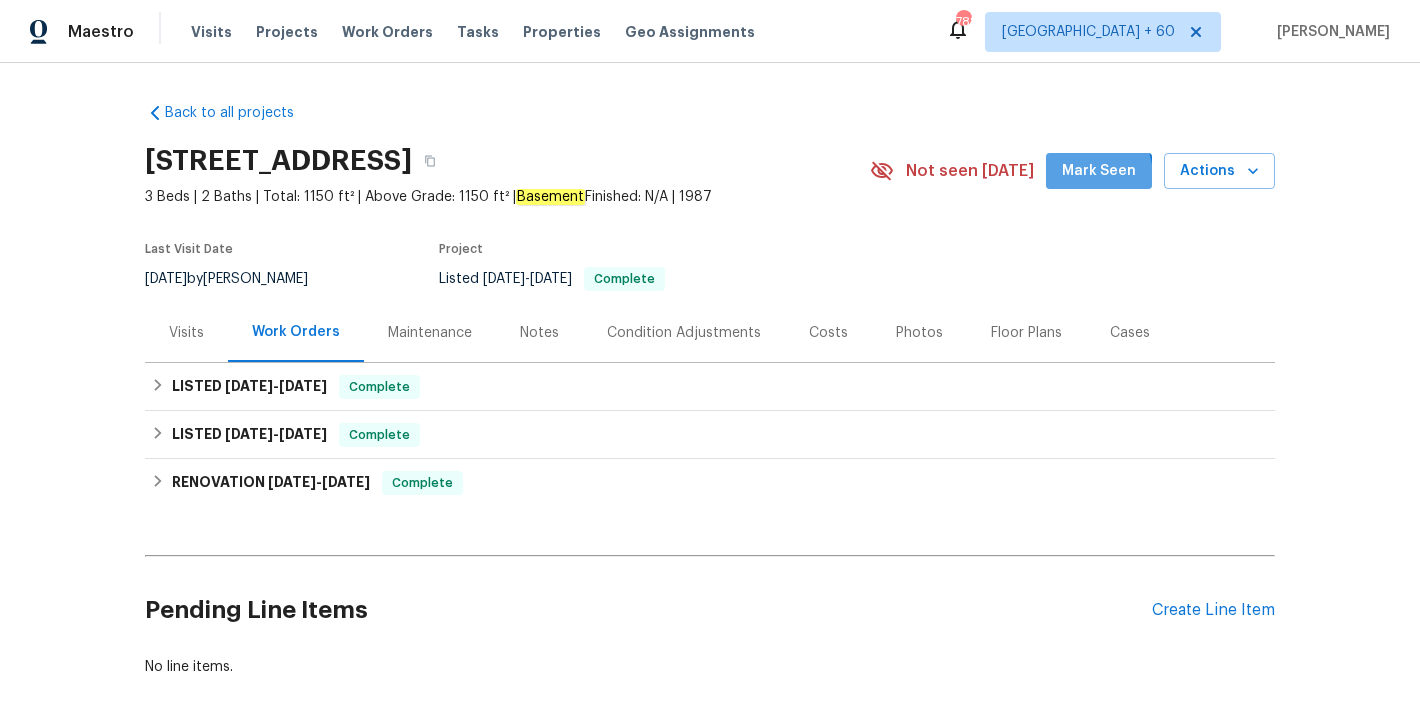 click on "Mark Seen" at bounding box center (1099, 171) 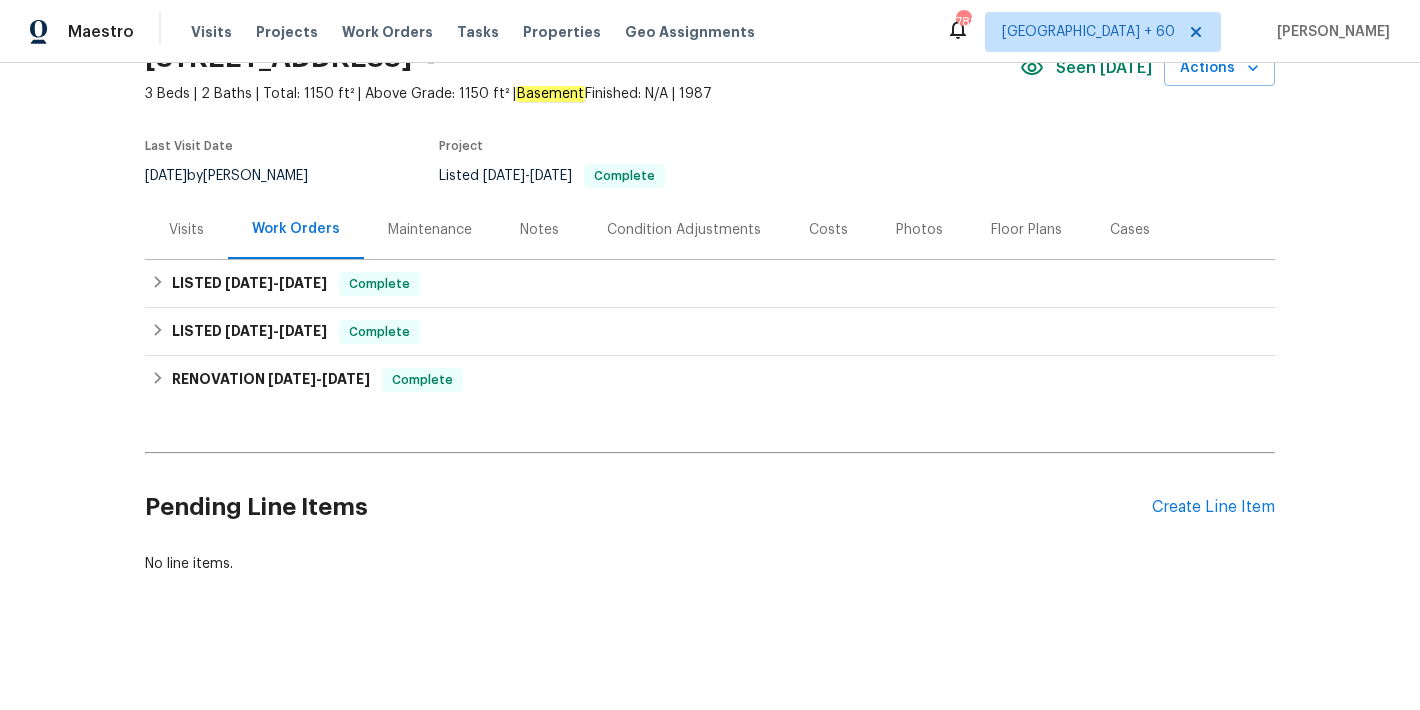 scroll, scrollTop: 118, scrollLeft: 0, axis: vertical 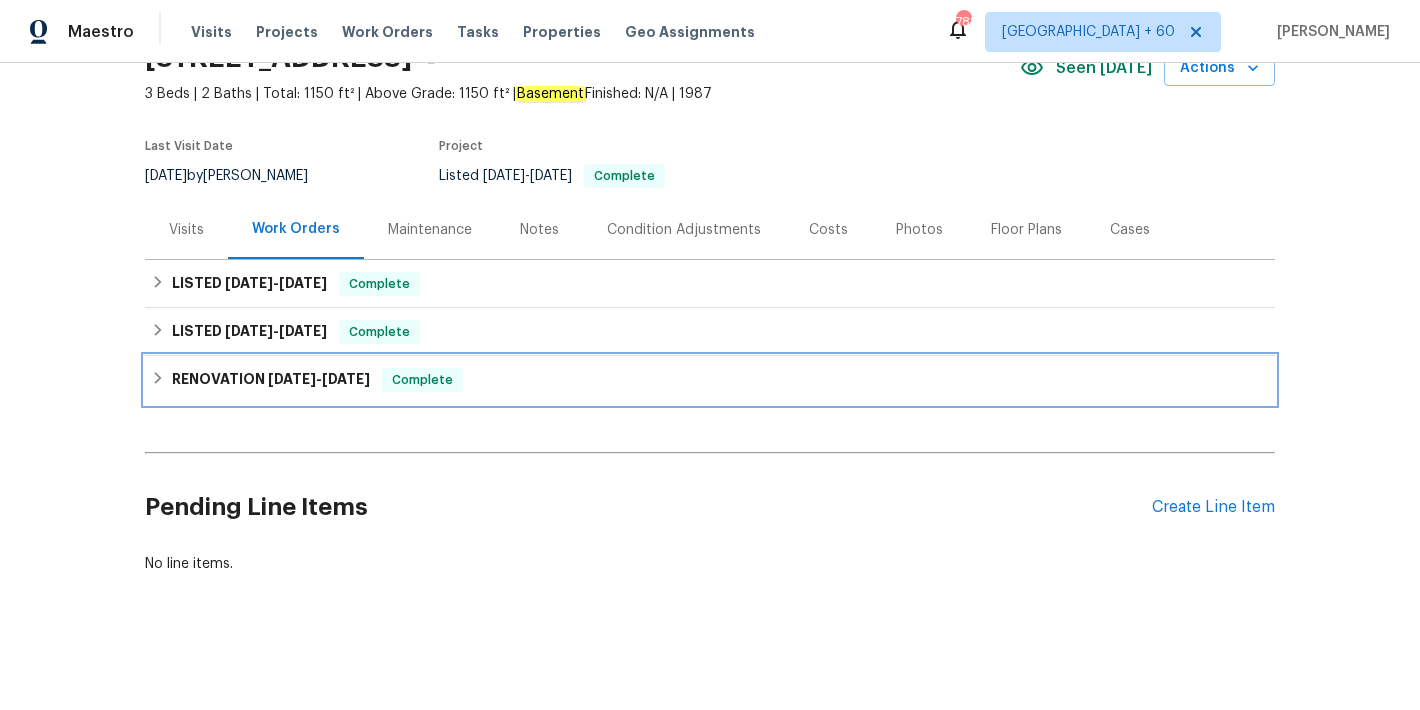 click on "6/11/24" at bounding box center [292, 379] 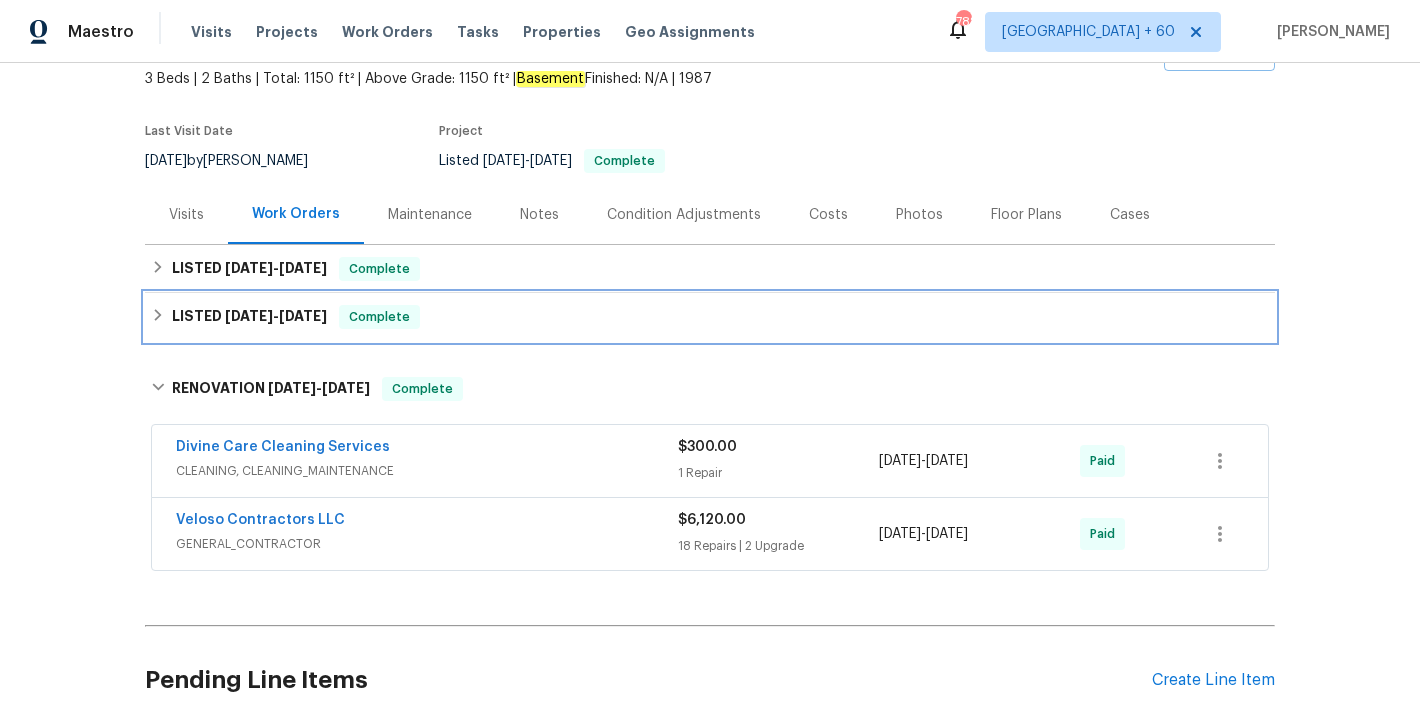 click on "LISTED   7/18/24  -  7/22/24" at bounding box center [249, 317] 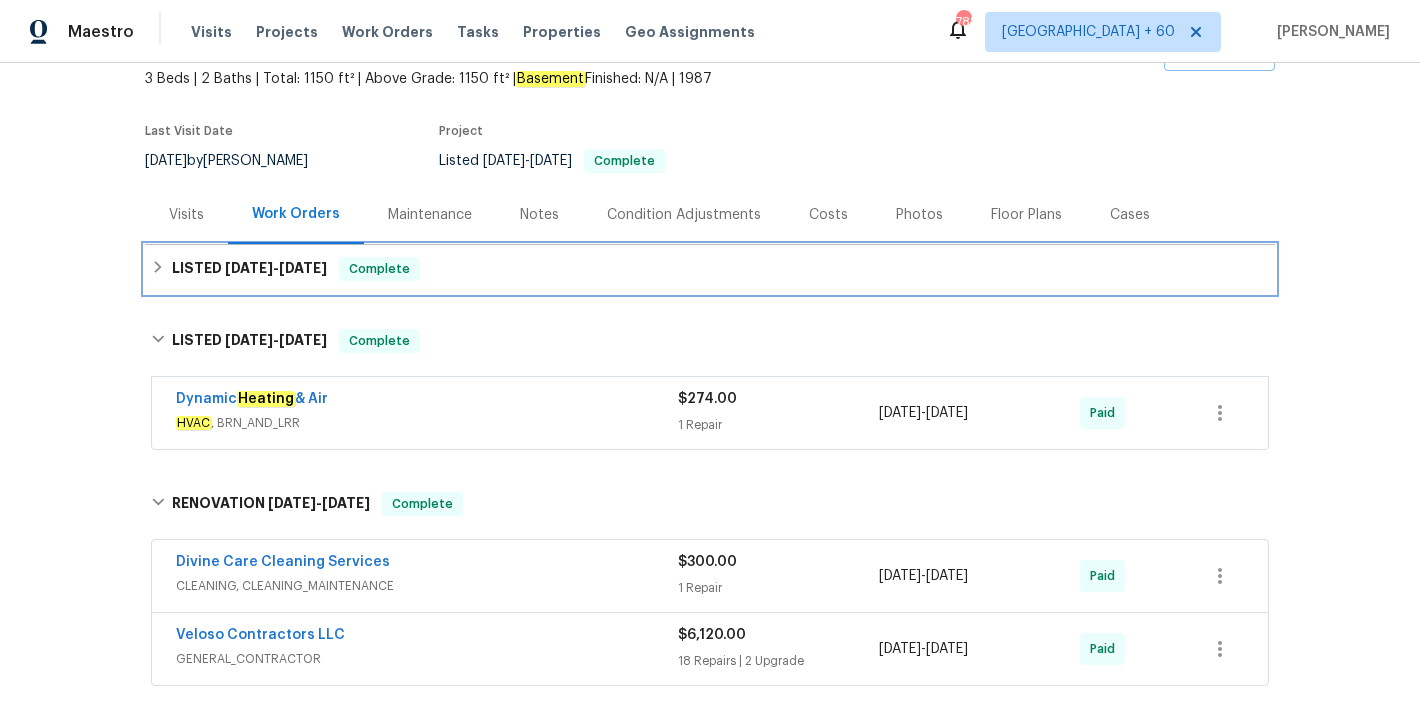 click on "LISTED   7/7/25  -  7/18/25" at bounding box center [249, 269] 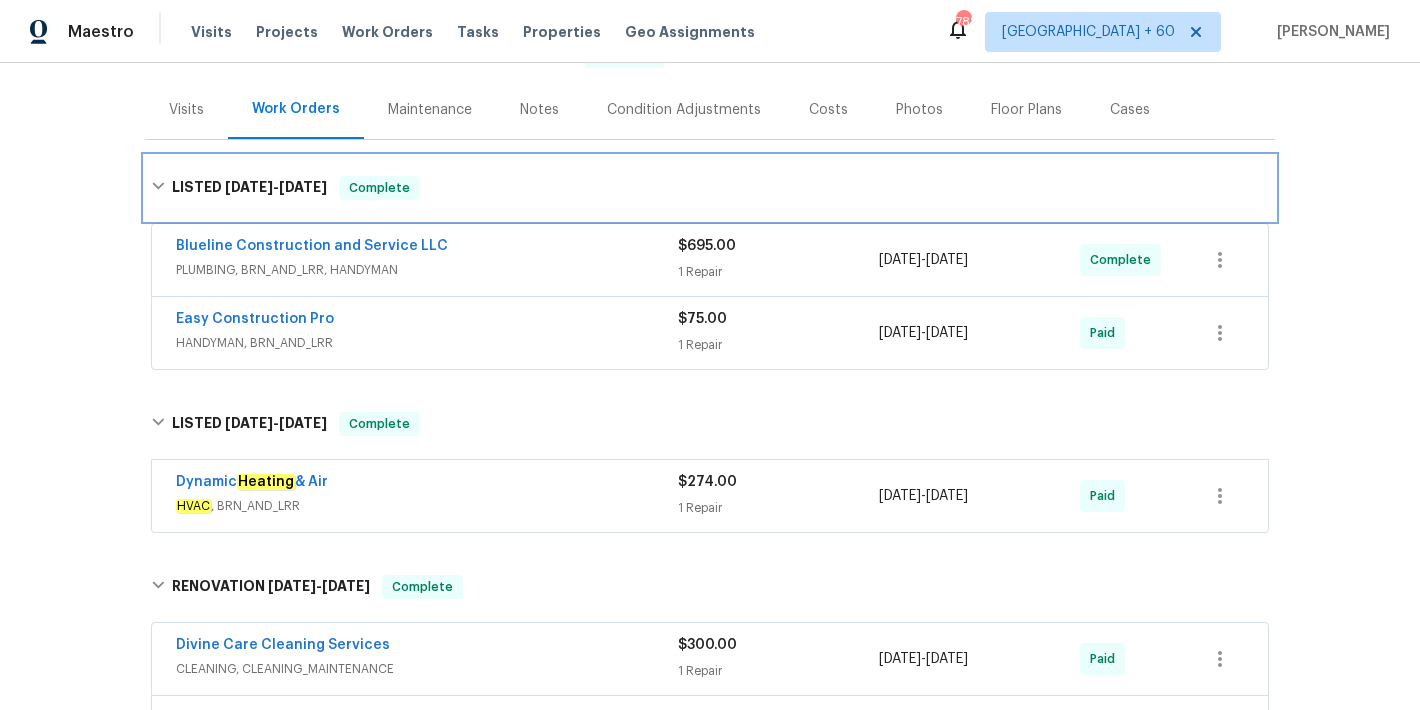 scroll, scrollTop: 227, scrollLeft: 0, axis: vertical 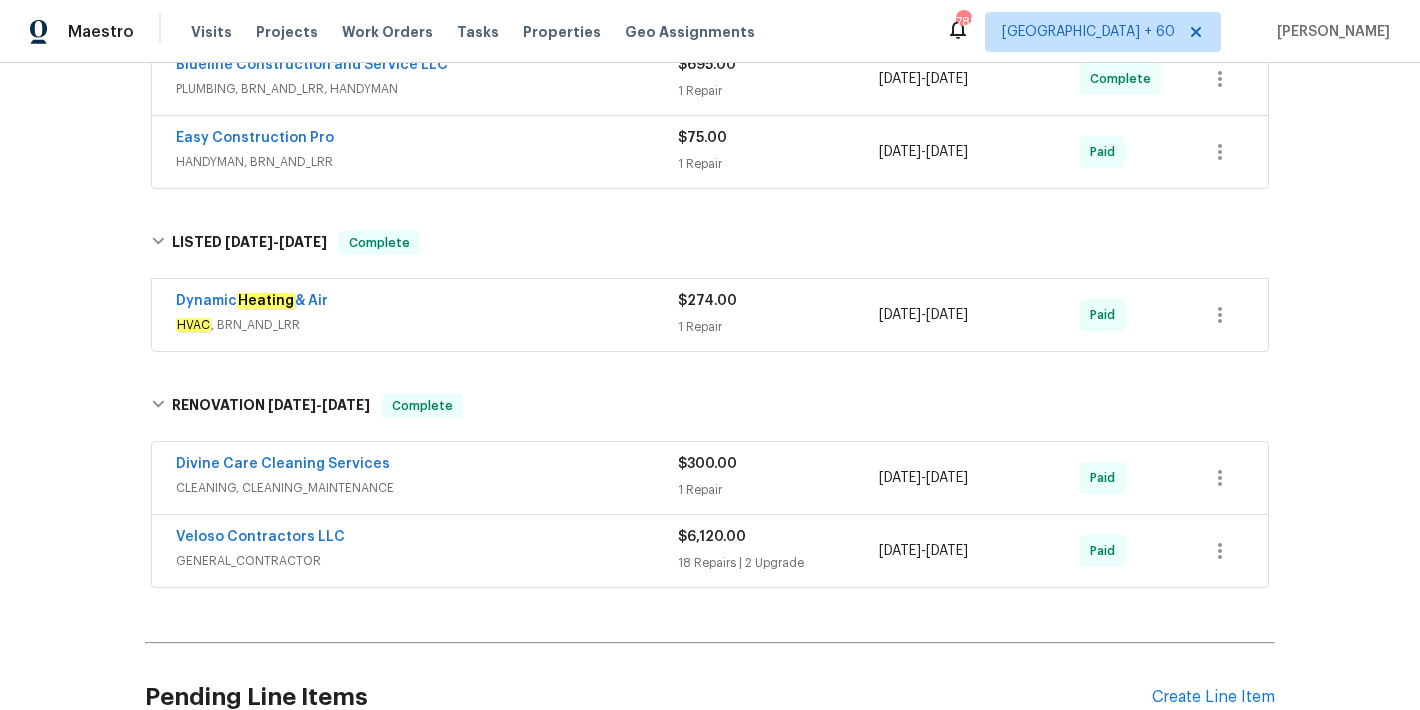 click on "Dynamic  Heating  & Air" at bounding box center [427, 303] 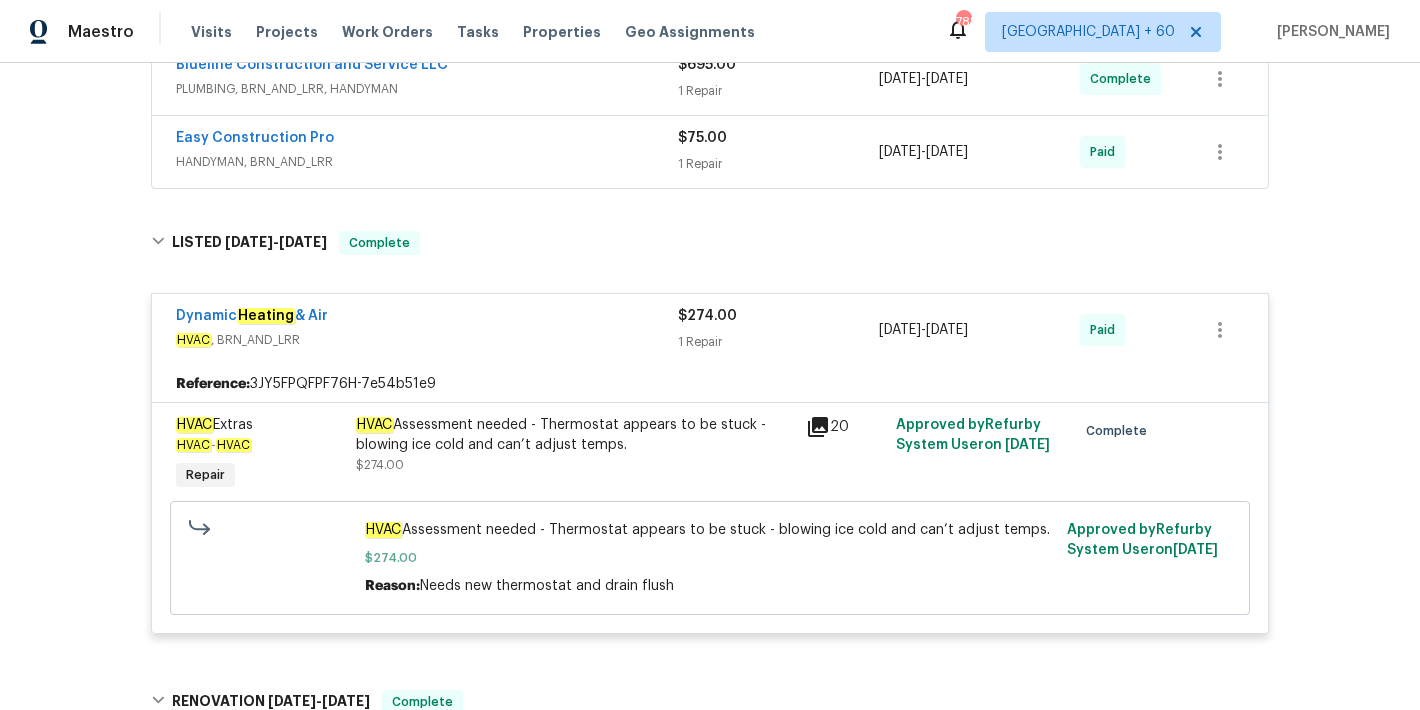 scroll, scrollTop: 332, scrollLeft: 0, axis: vertical 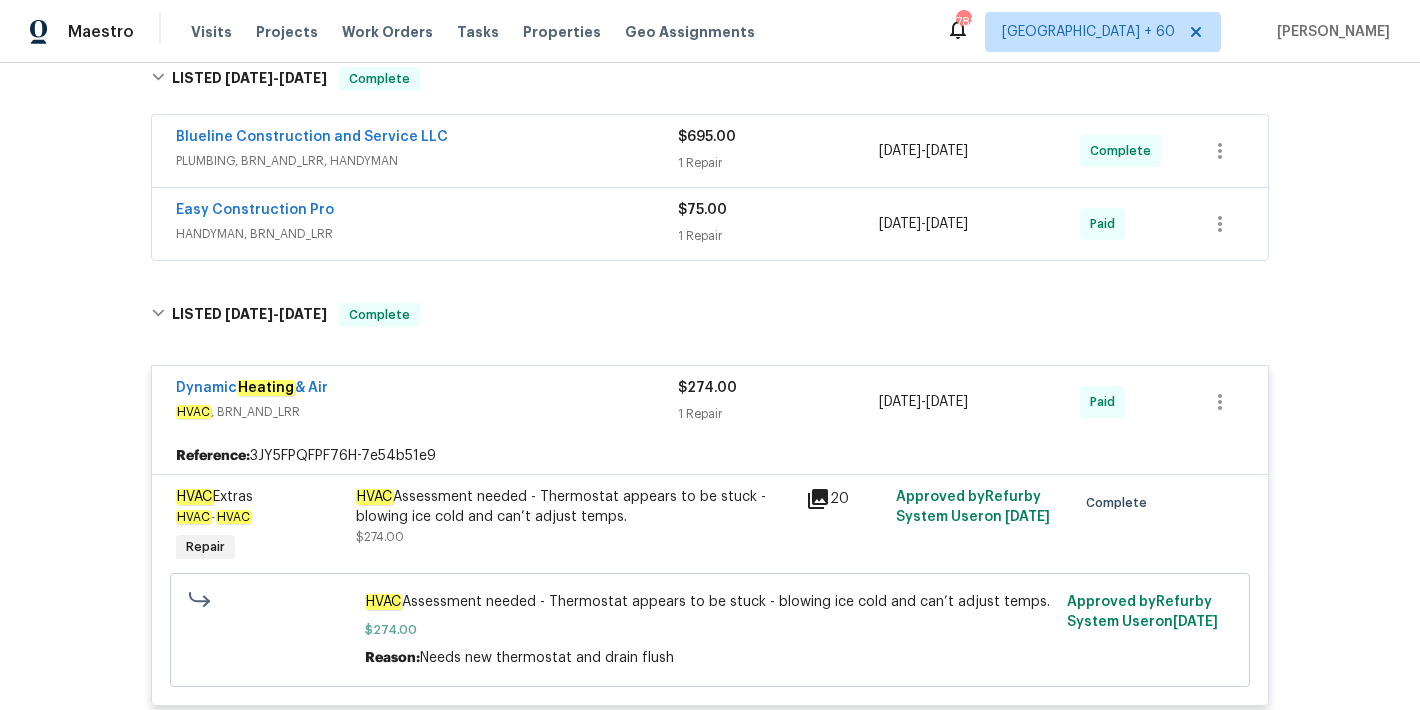 click on "HANDYMAN, BRN_AND_LRR" at bounding box center (427, 234) 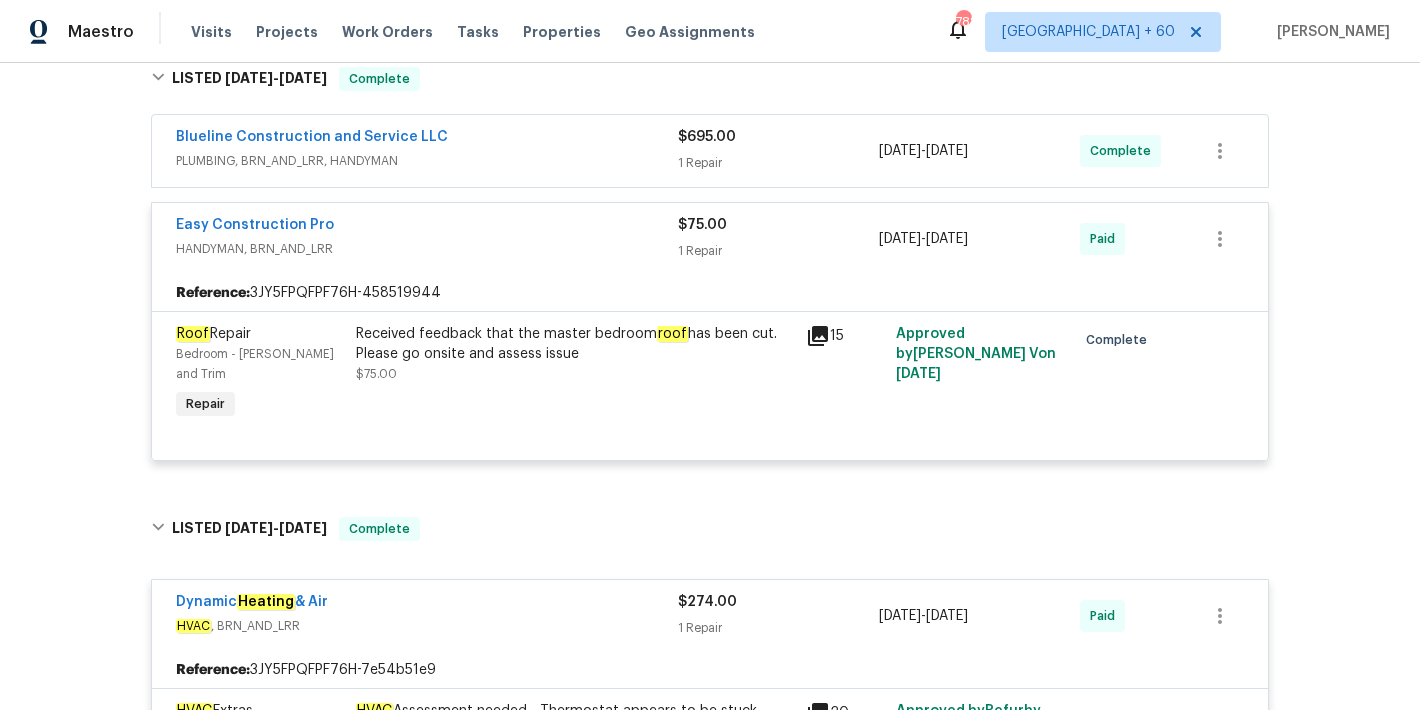 click on "PLUMBING, BRN_AND_LRR, HANDYMAN" at bounding box center [427, 161] 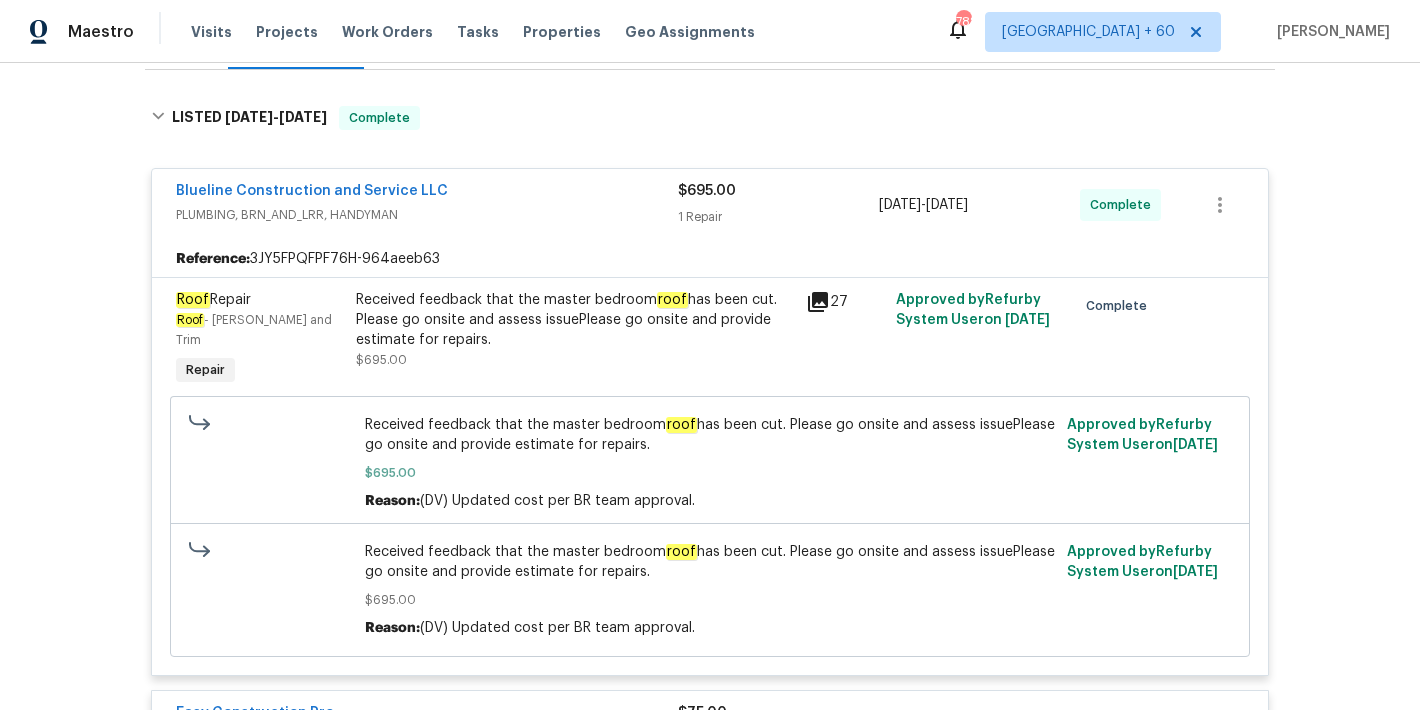 scroll, scrollTop: 294, scrollLeft: 0, axis: vertical 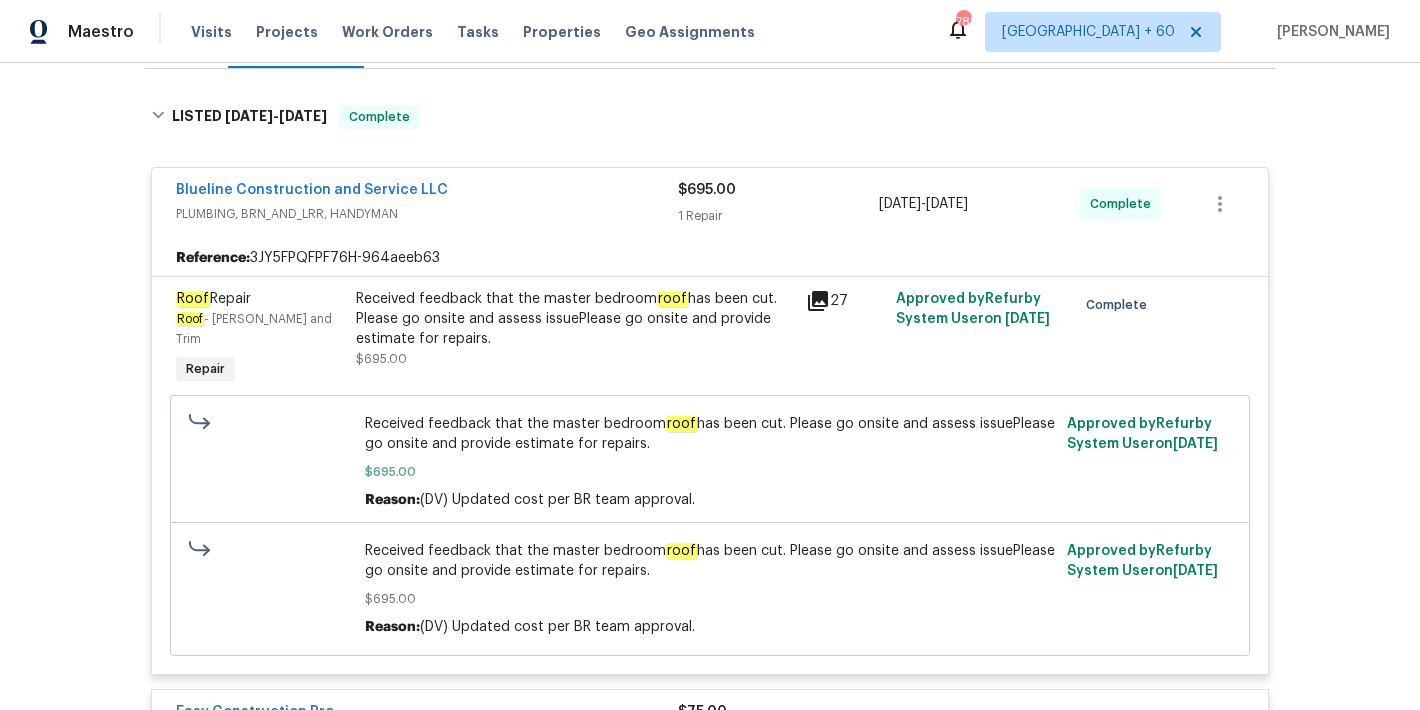 click on "Received feedback that the master bedroom  roof  has been cut. Please go onsite and assess issuePlease go onsite and provide estimate for repairs." at bounding box center [575, 319] 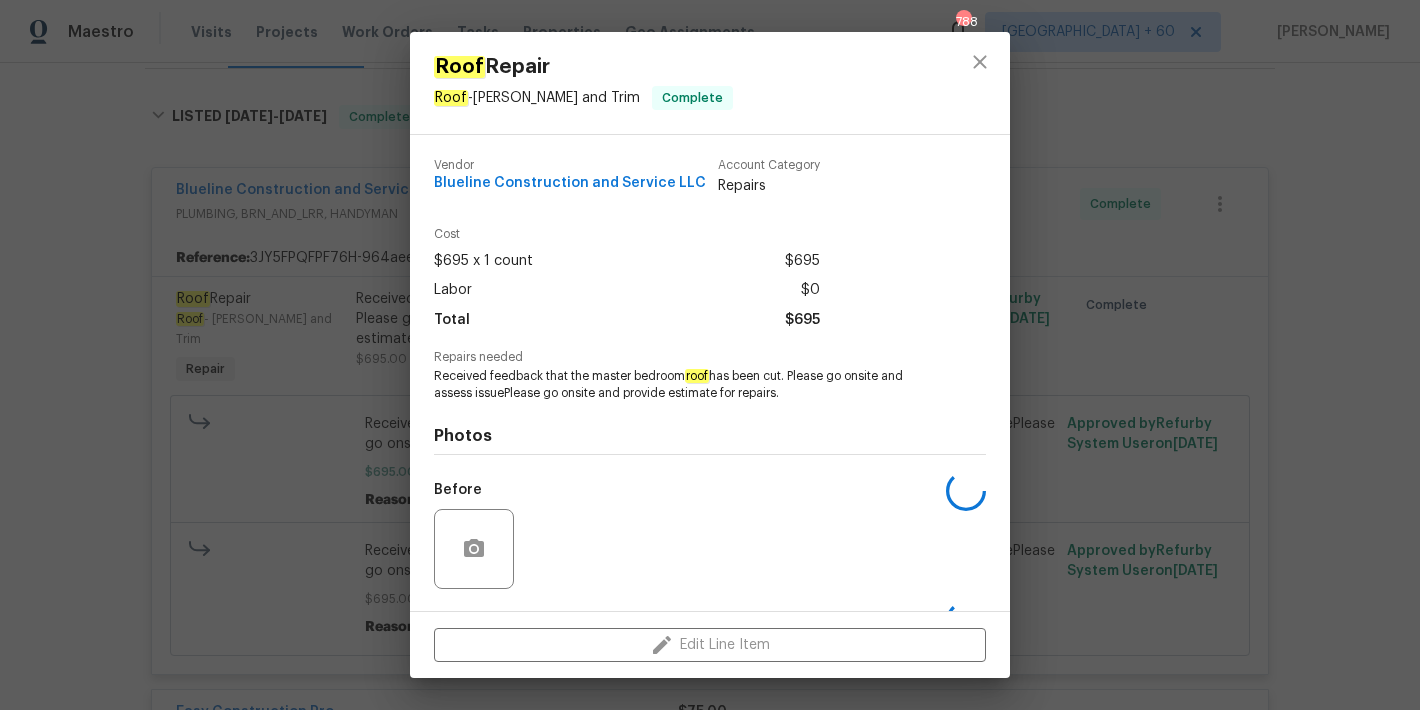 scroll, scrollTop: 128, scrollLeft: 0, axis: vertical 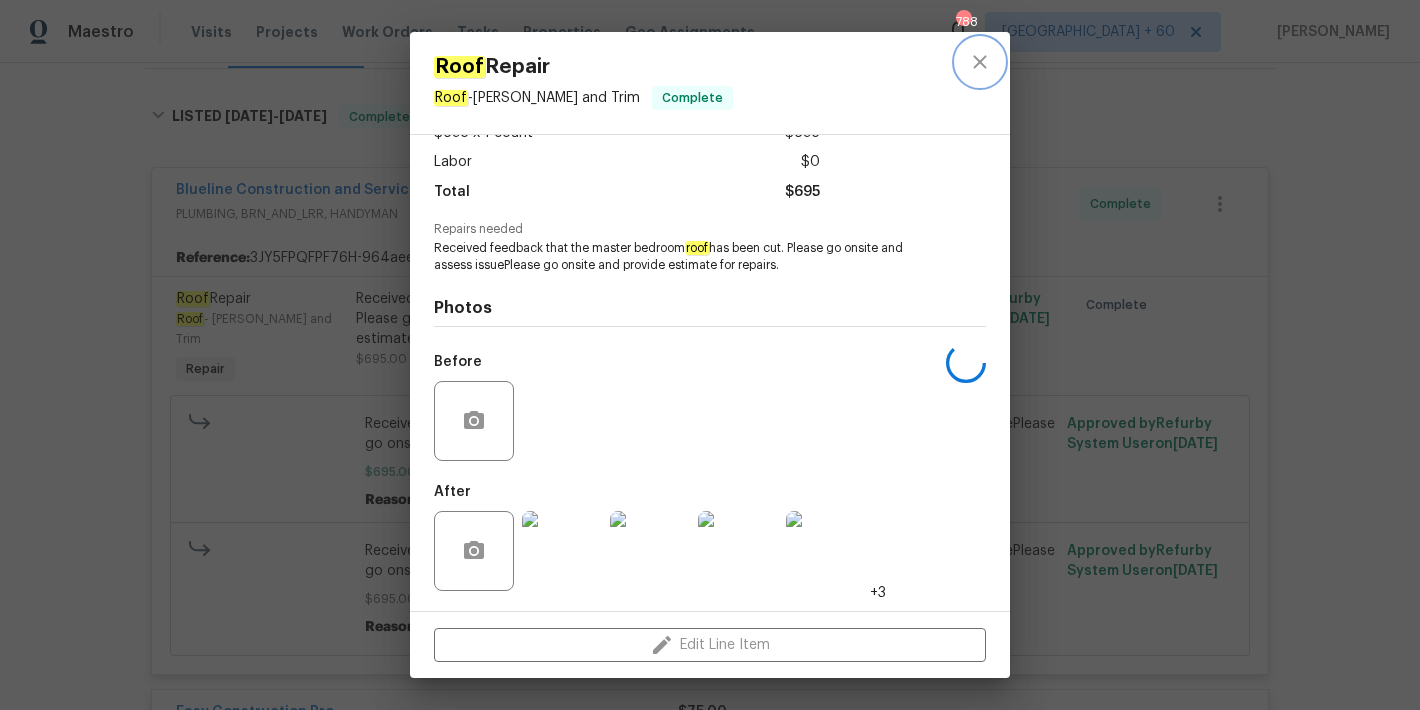 click at bounding box center [980, 62] 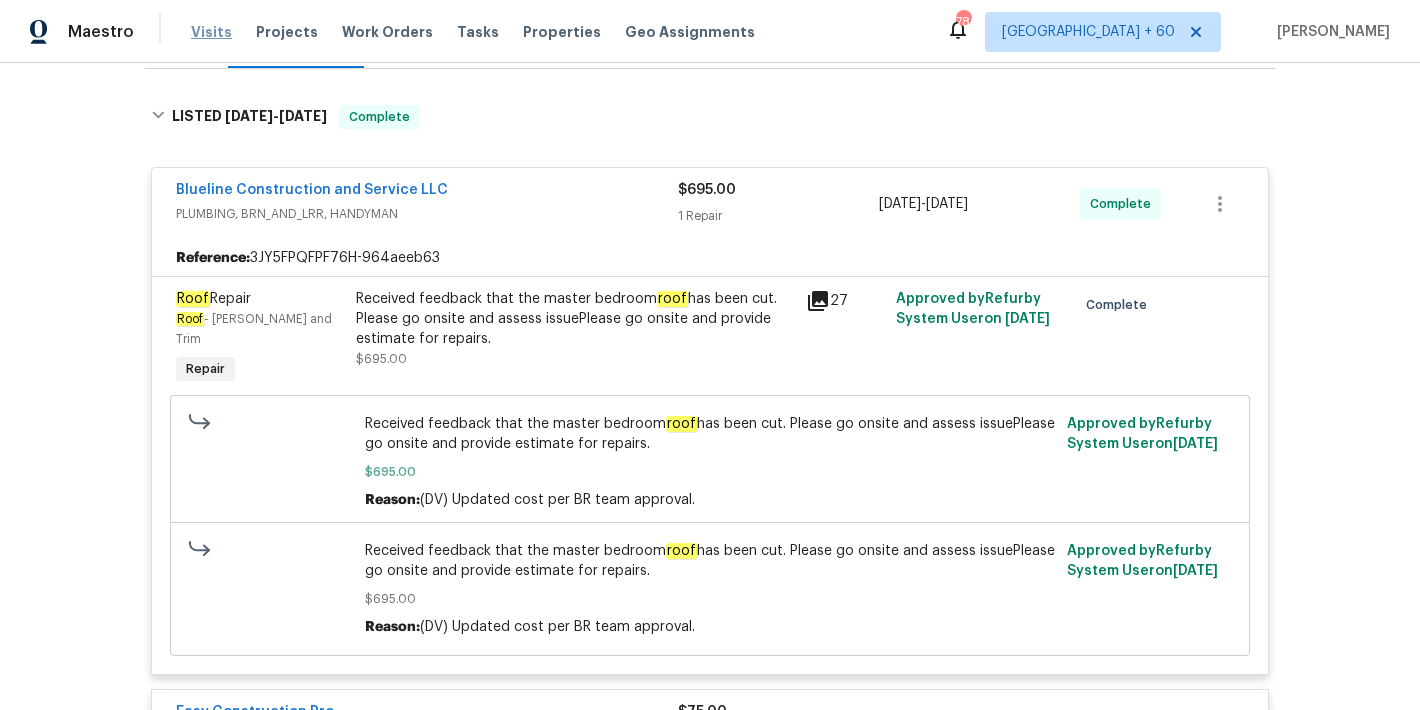 click on "Visits" at bounding box center [211, 32] 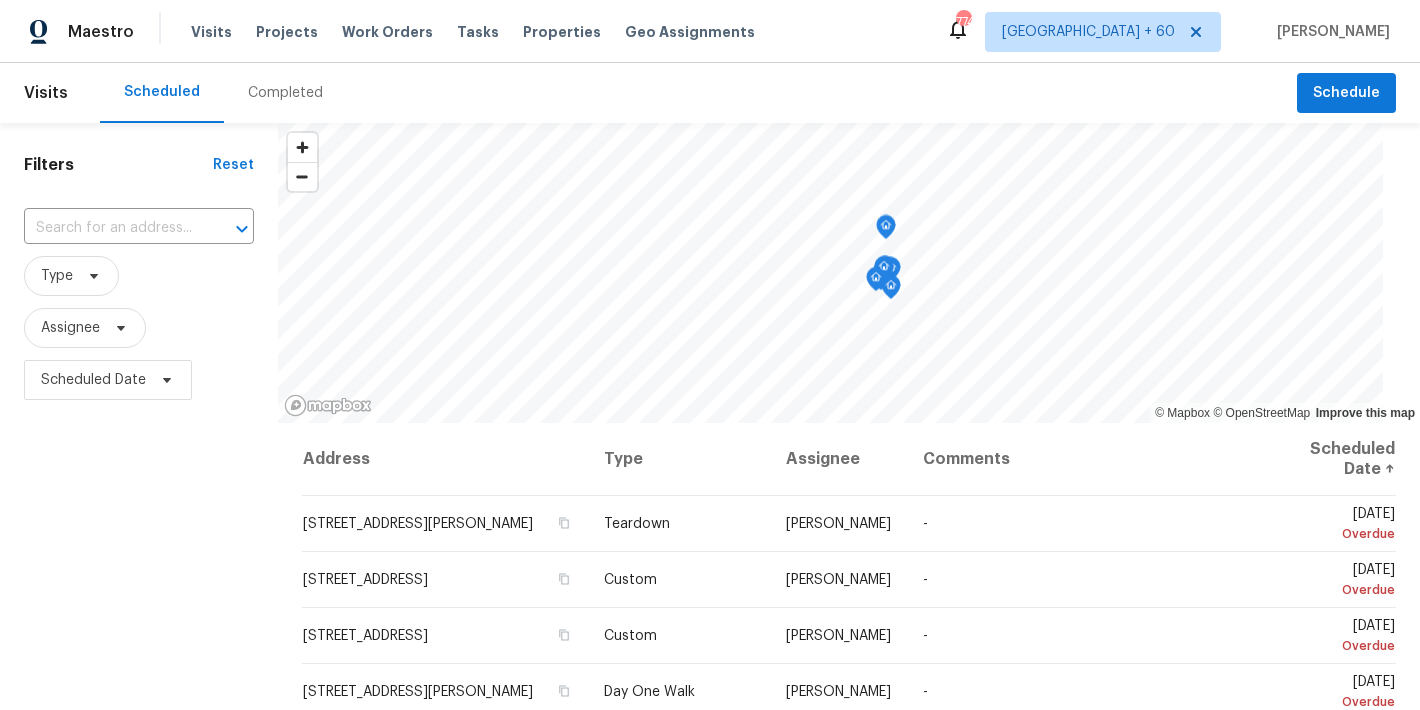 click on "Completed" at bounding box center [285, 93] 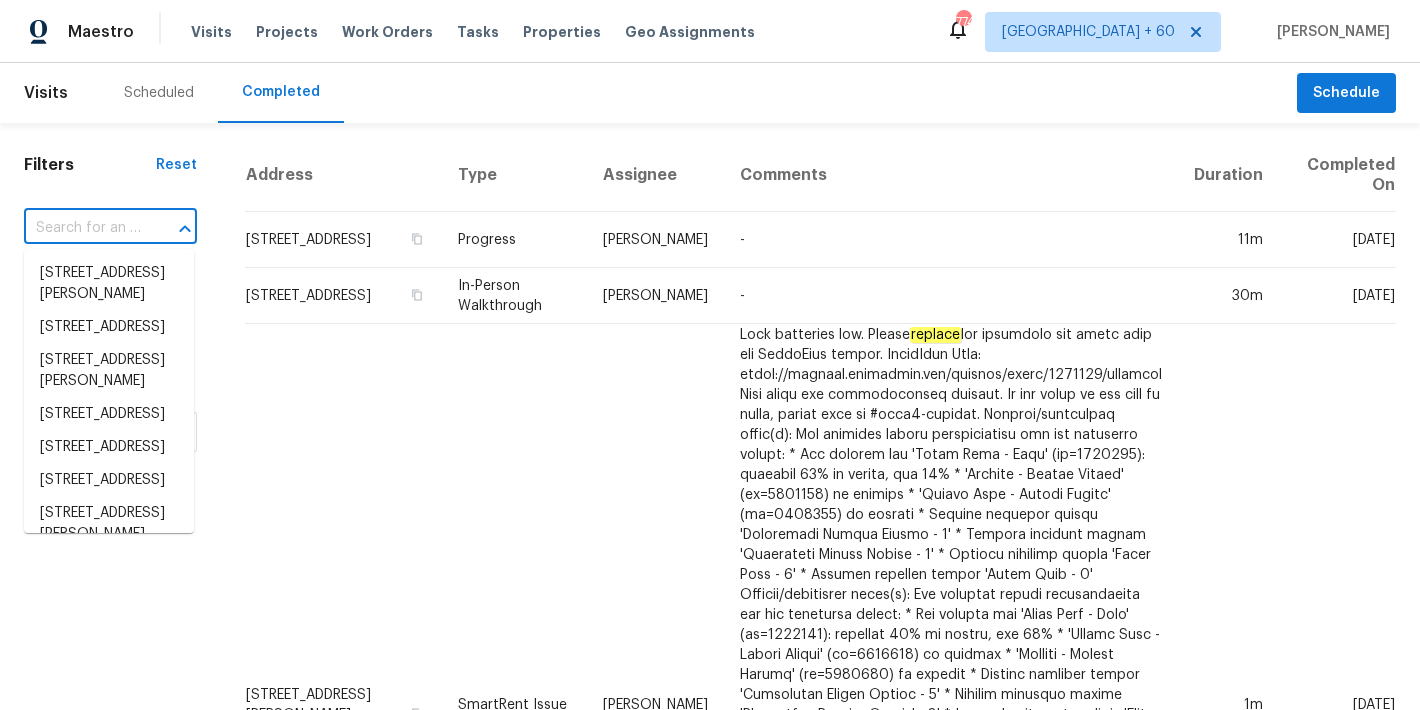 click at bounding box center [82, 228] 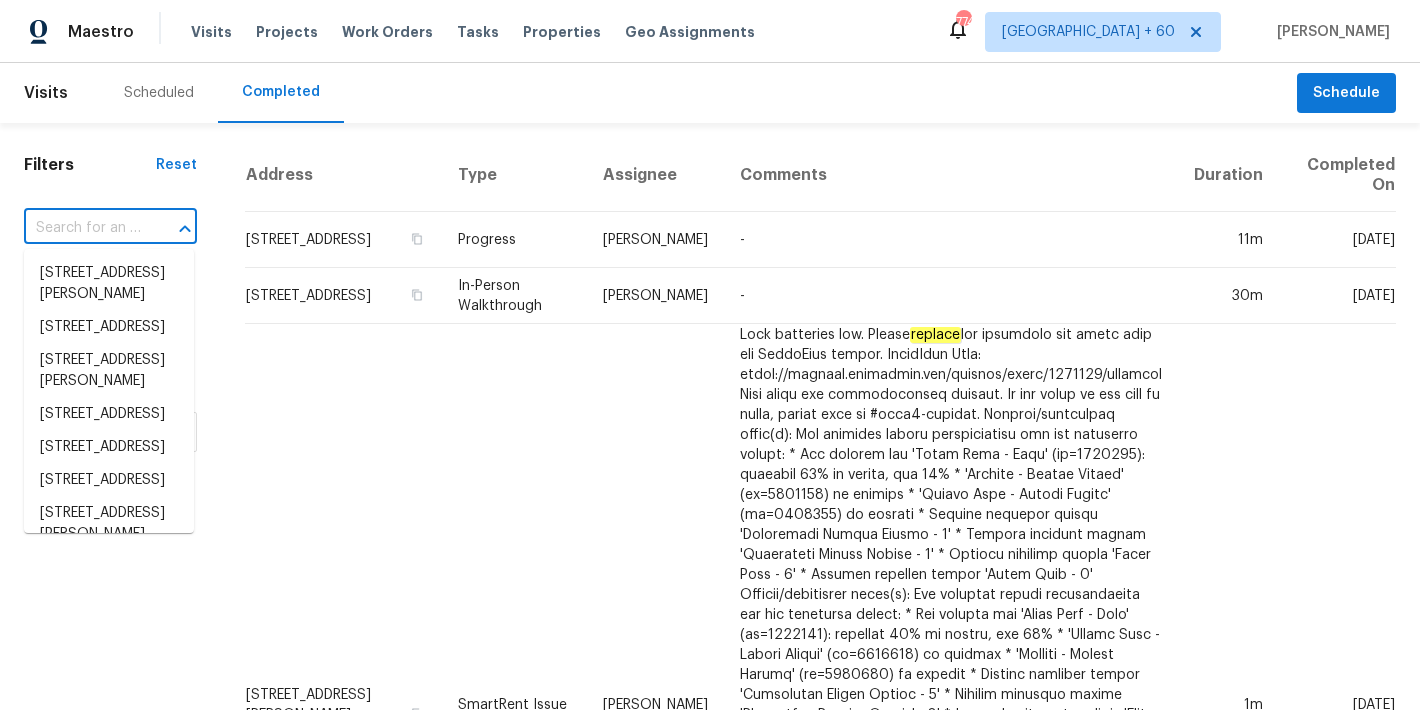 paste on "[STREET_ADDRESS]" 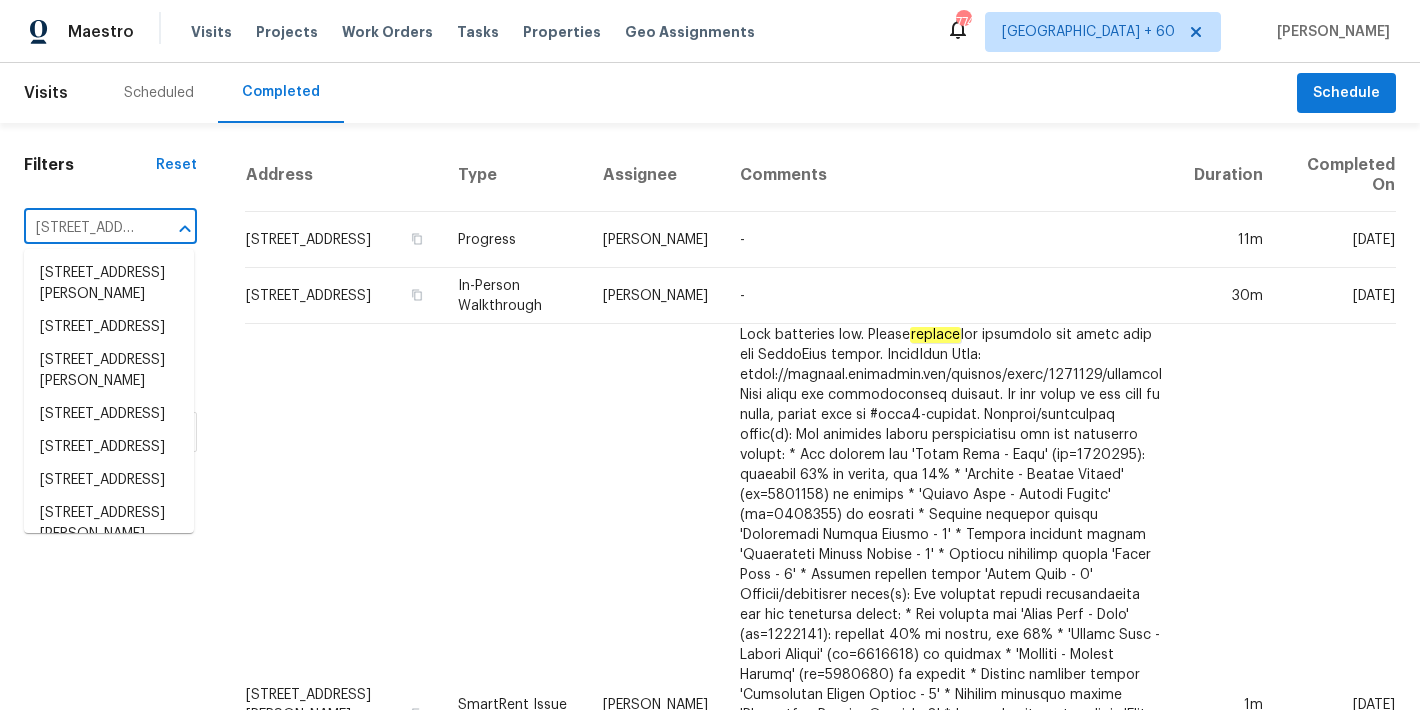 scroll, scrollTop: 0, scrollLeft: 151, axis: horizontal 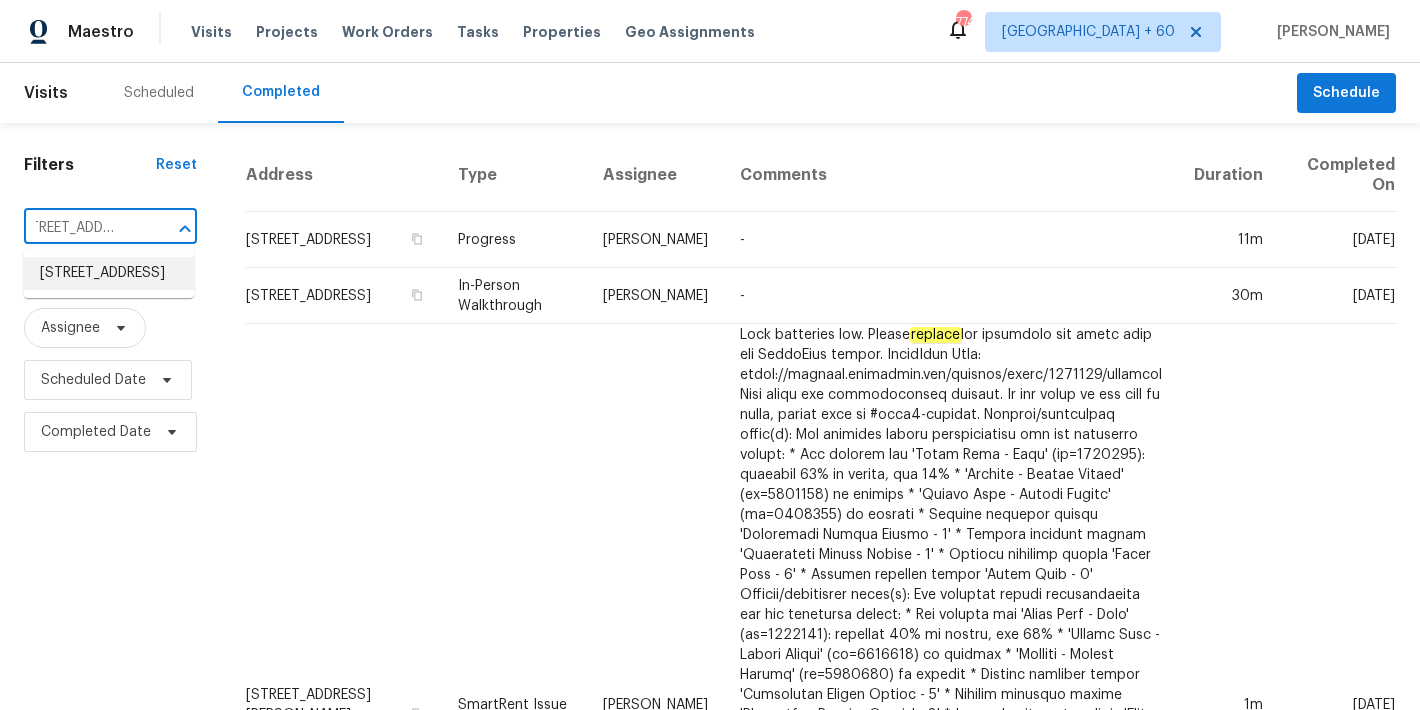 click on "[STREET_ADDRESS]" at bounding box center (109, 273) 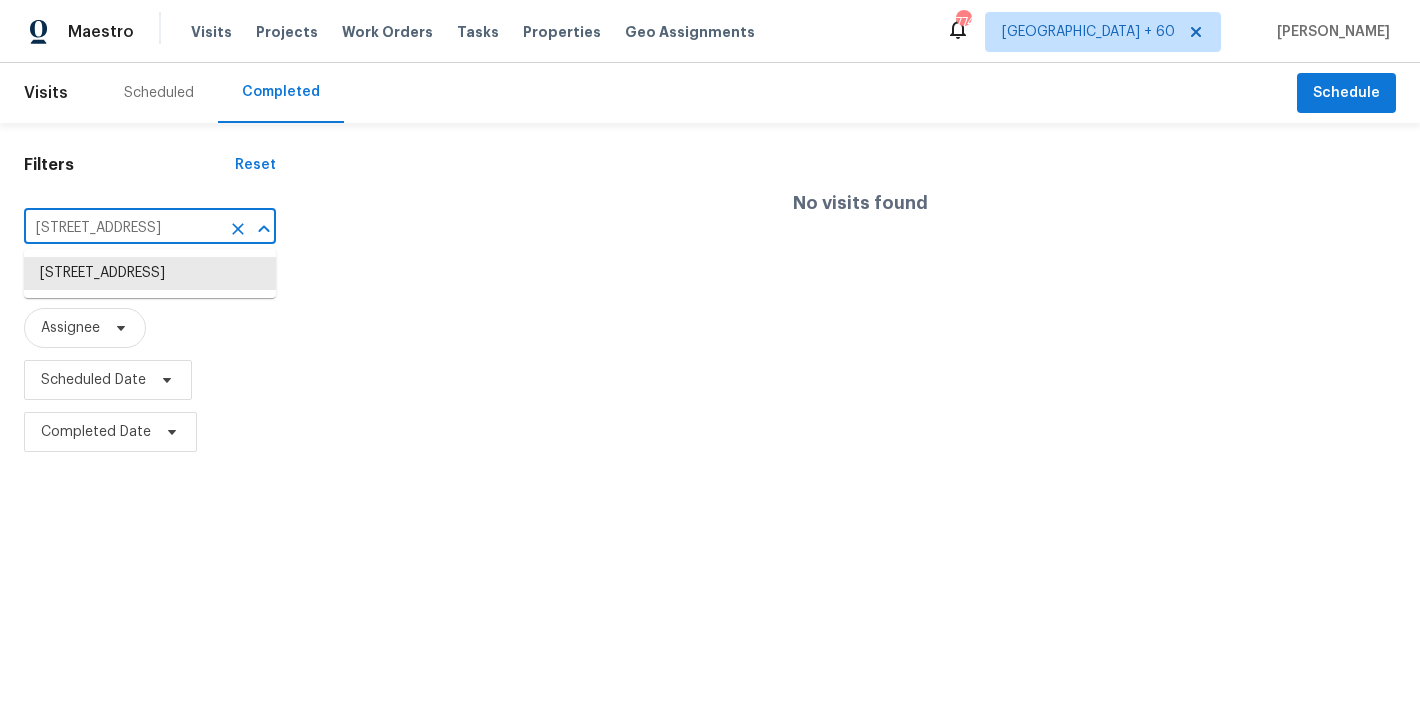 click on "[STREET_ADDRESS]" at bounding box center [122, 228] 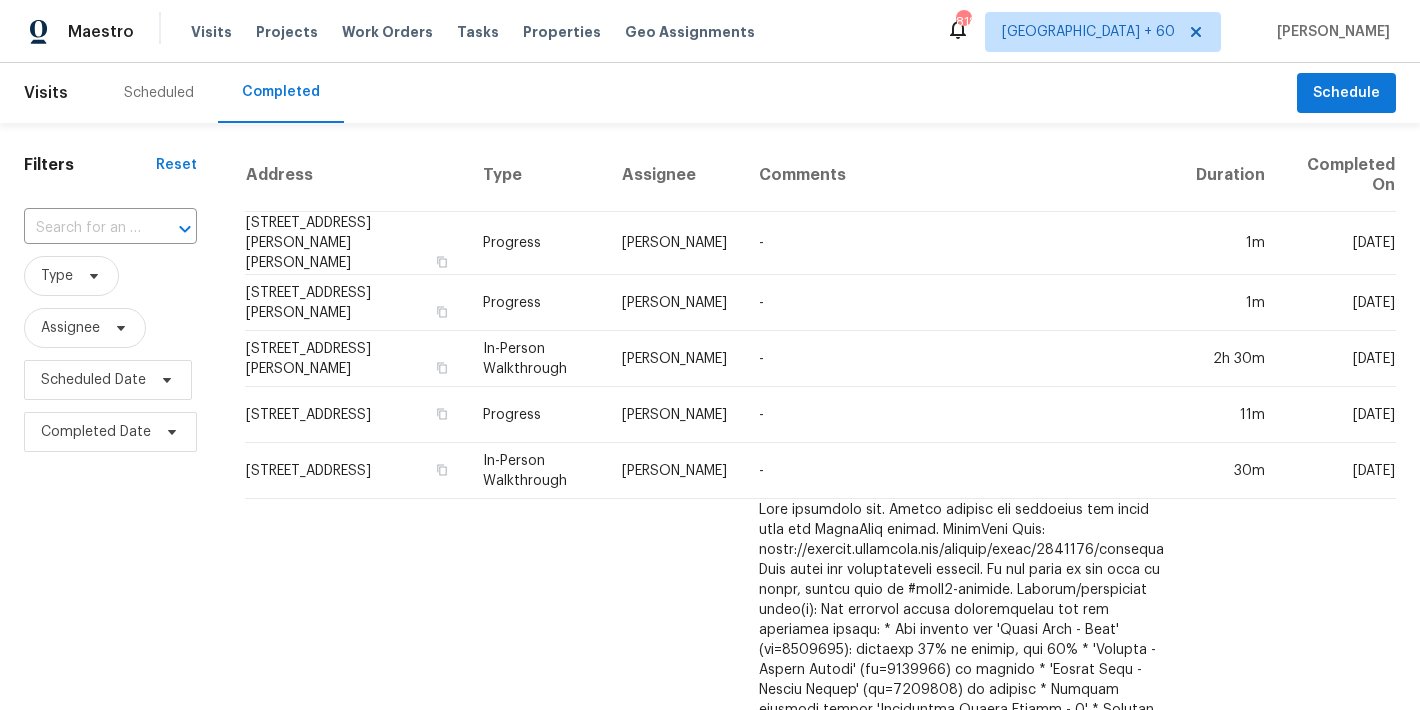 scroll, scrollTop: 0, scrollLeft: 0, axis: both 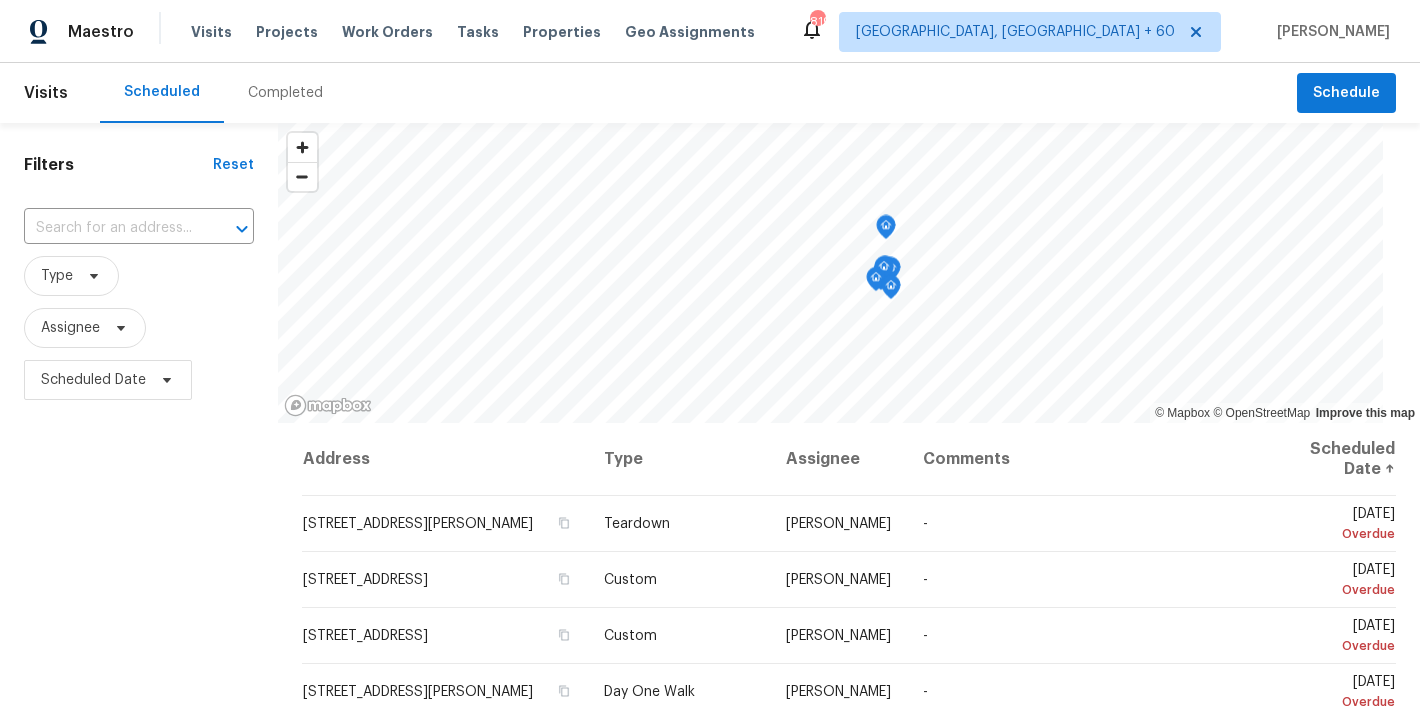 click on "Completed" at bounding box center [285, 93] 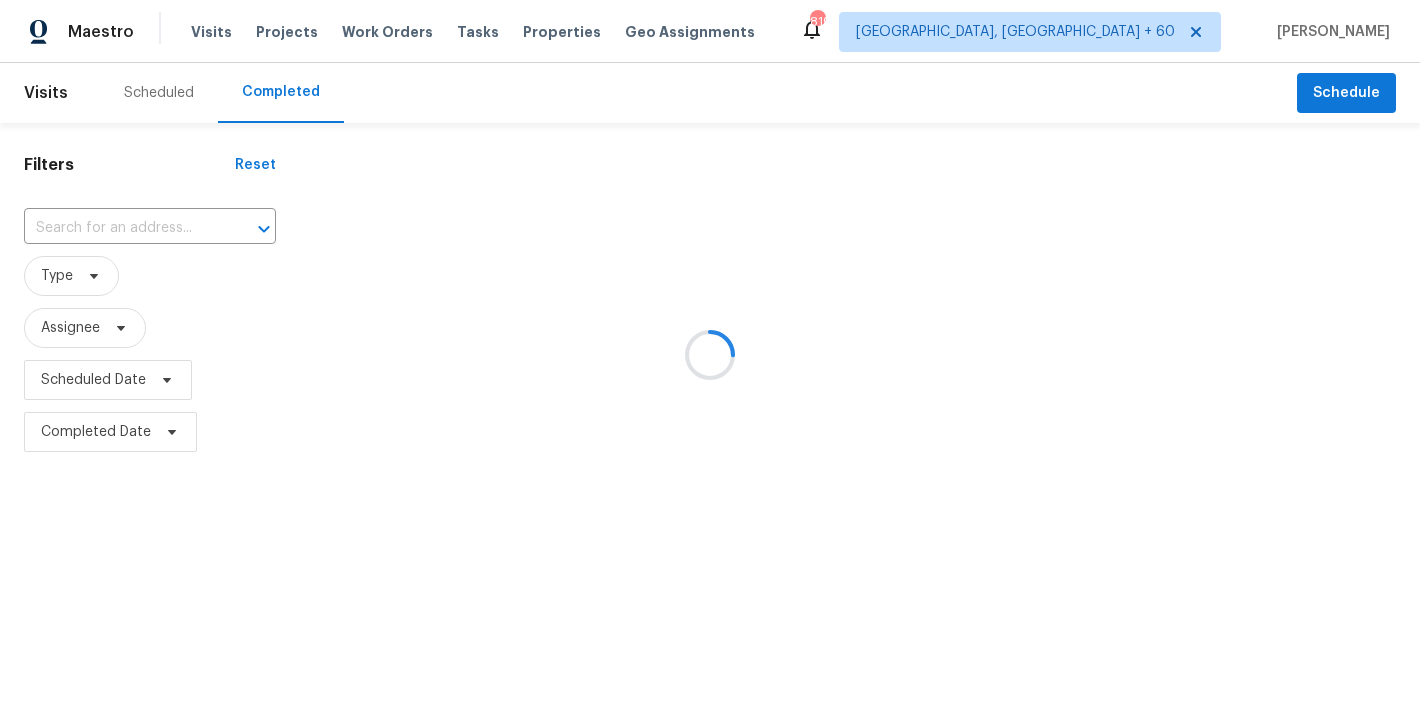click at bounding box center (710, 355) 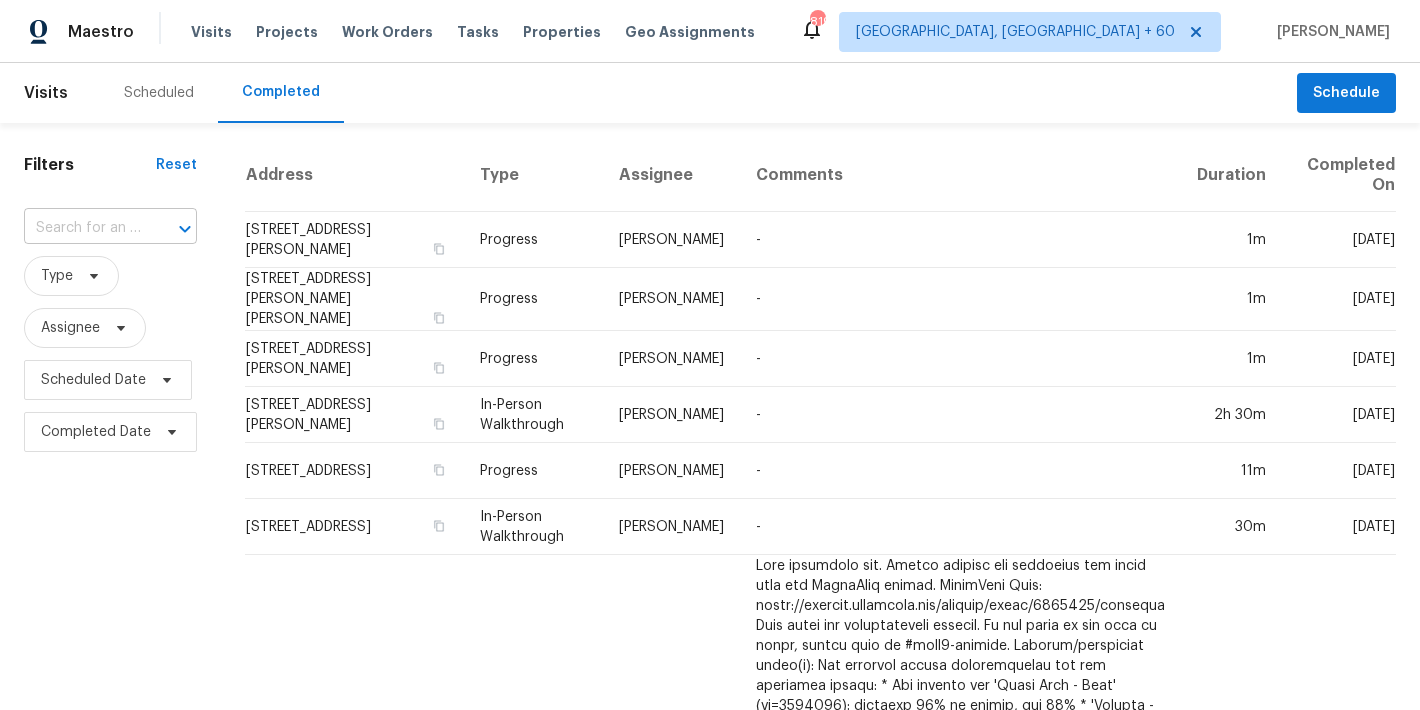 click at bounding box center (82, 228) 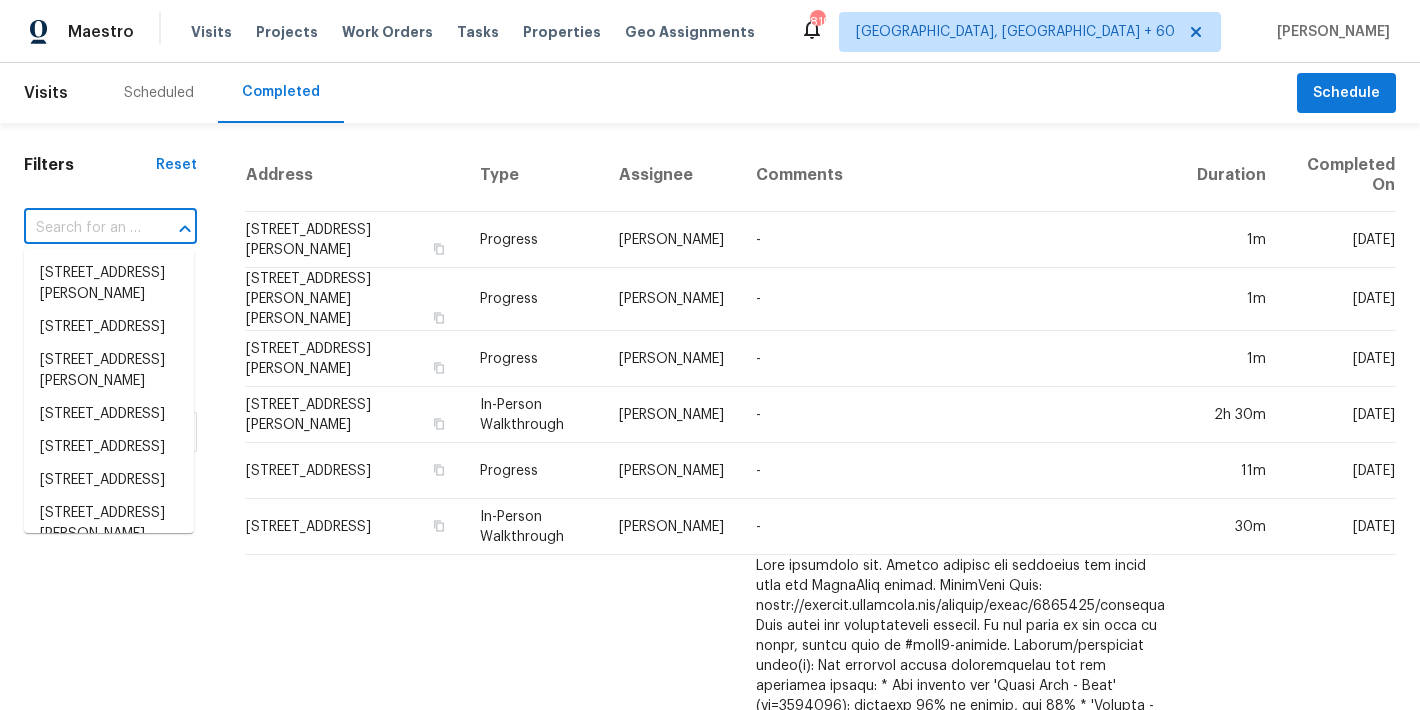 paste on "[STREET_ADDRESS]" 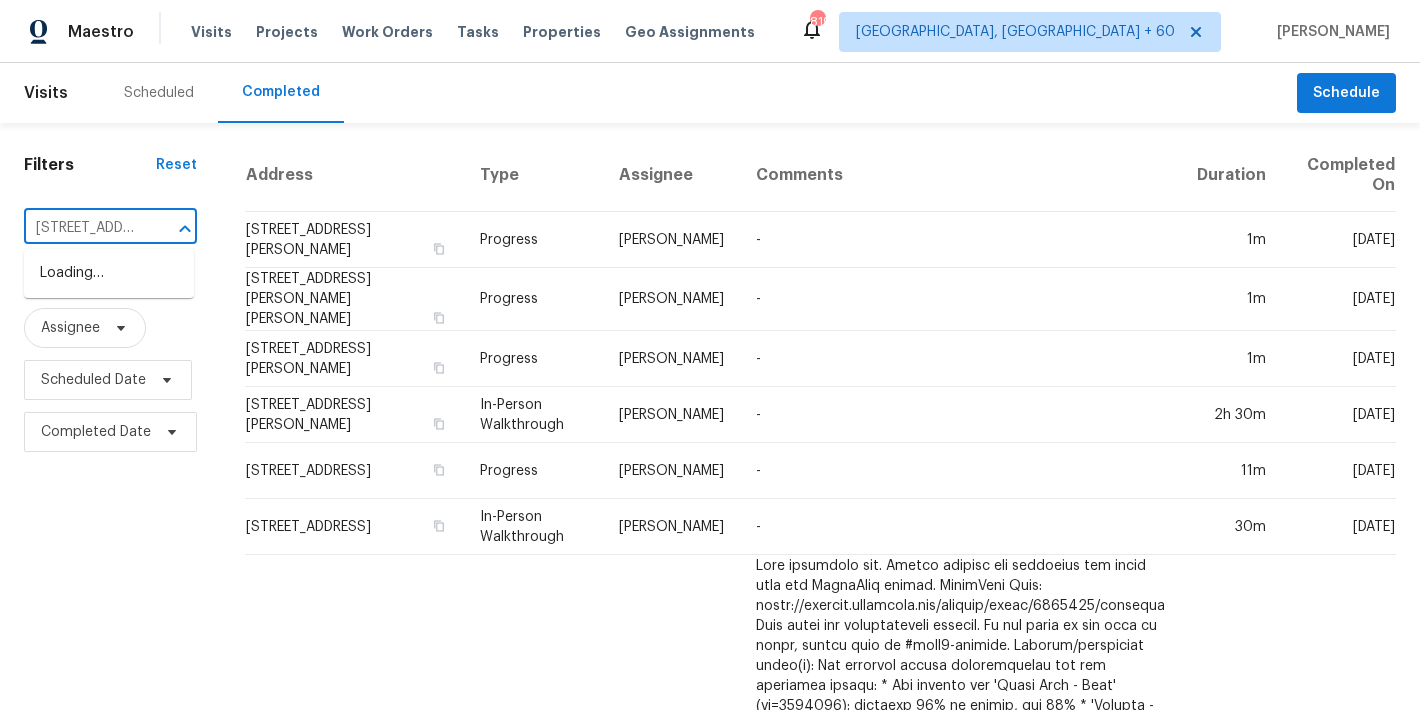 scroll, scrollTop: 0, scrollLeft: 151, axis: horizontal 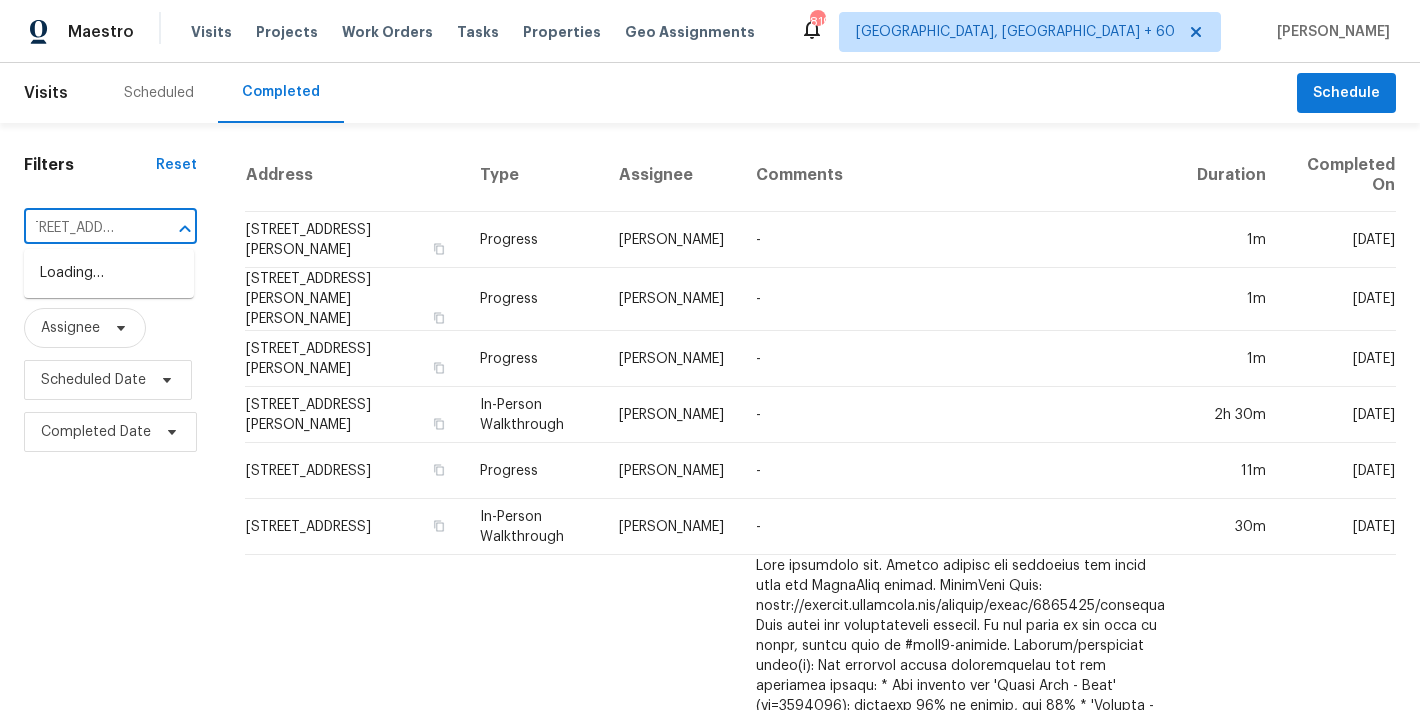 type on "[STREET_ADDRESS]" 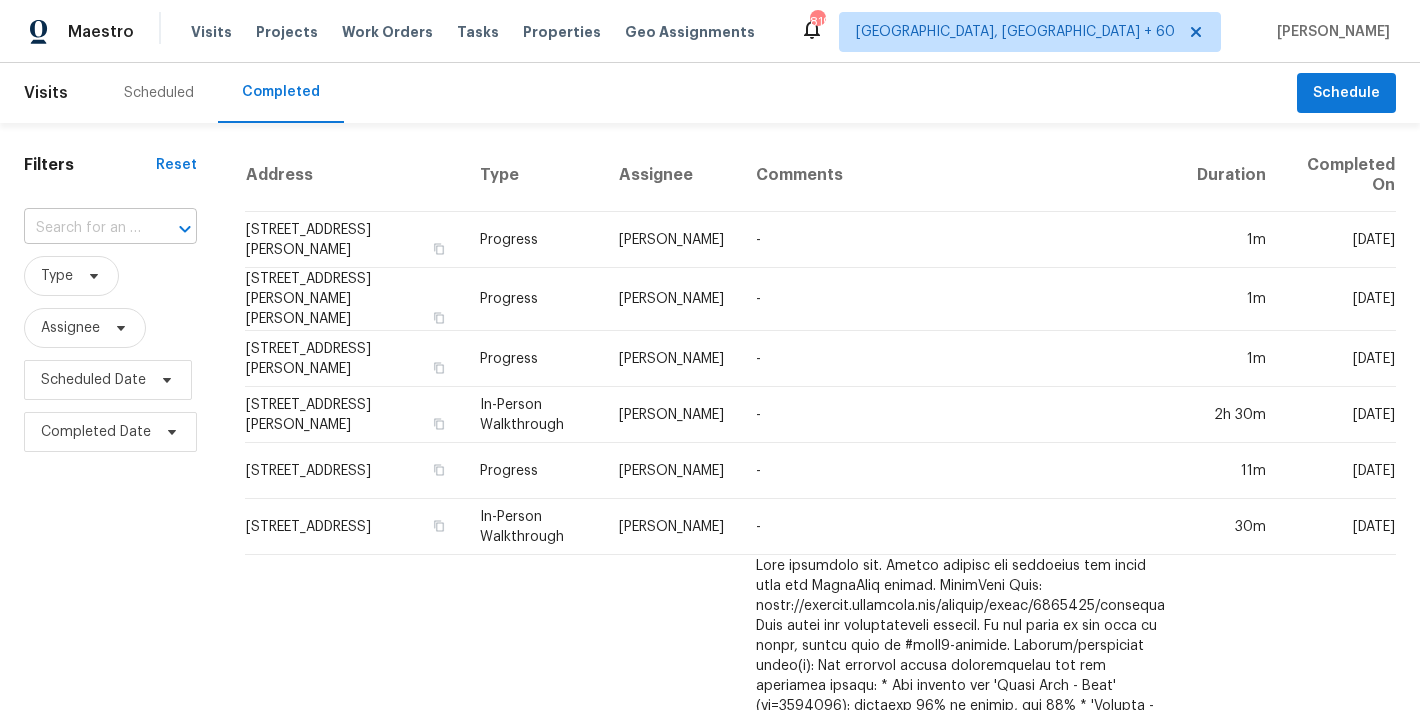 scroll, scrollTop: 0, scrollLeft: 0, axis: both 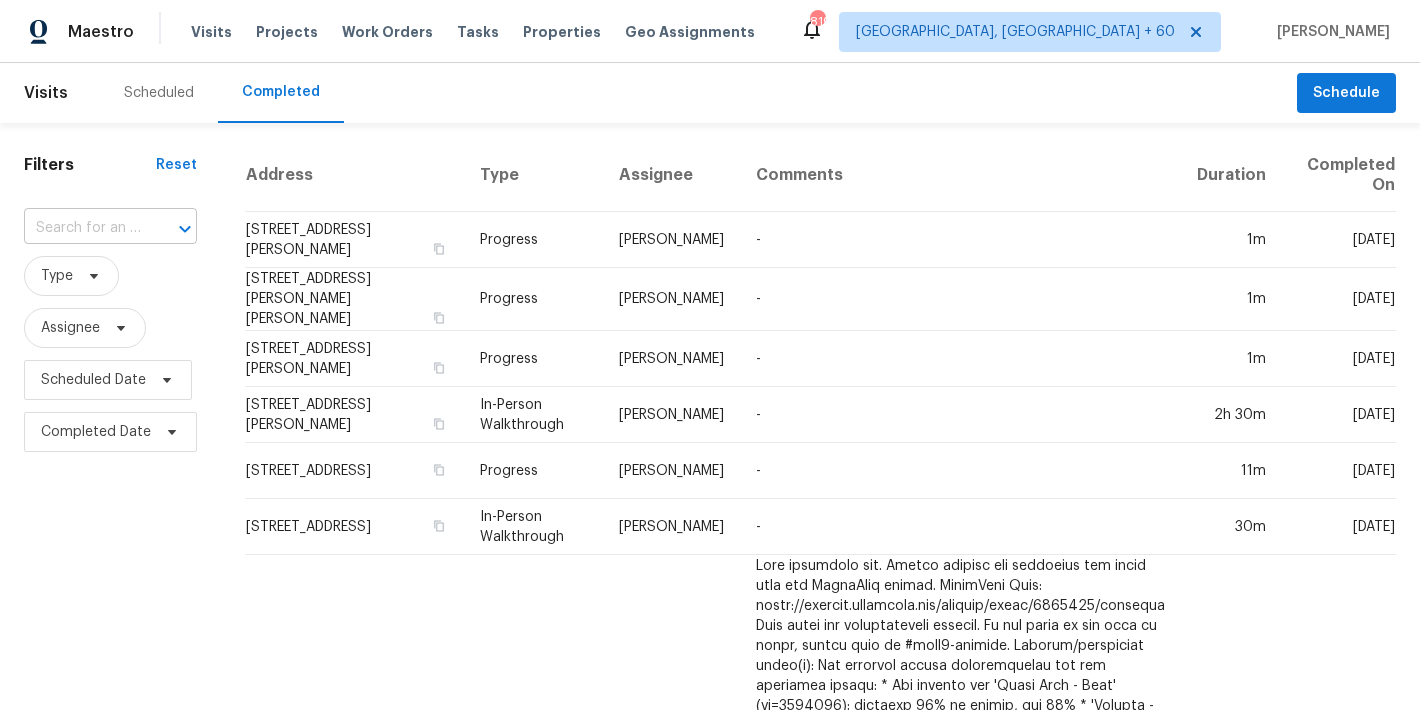 click at bounding box center (82, 228) 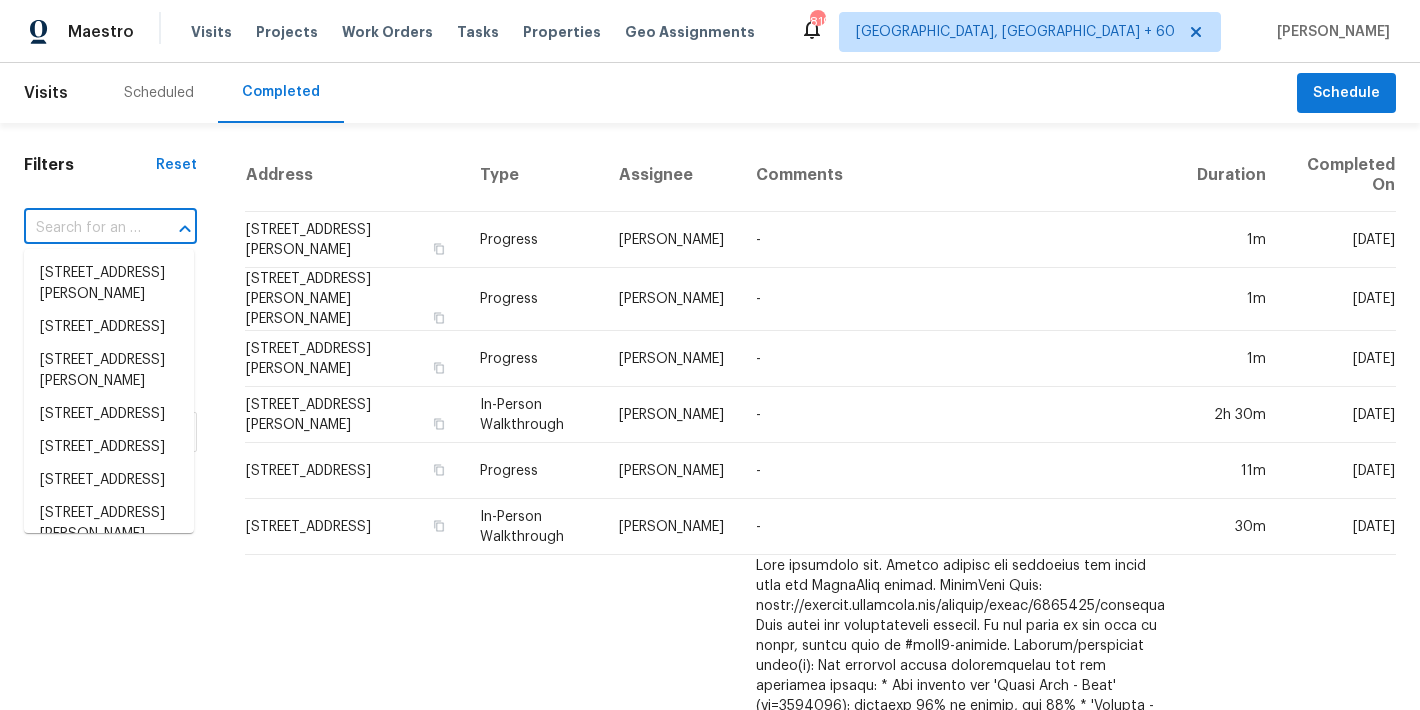 paste on "[STREET_ADDRESS]" 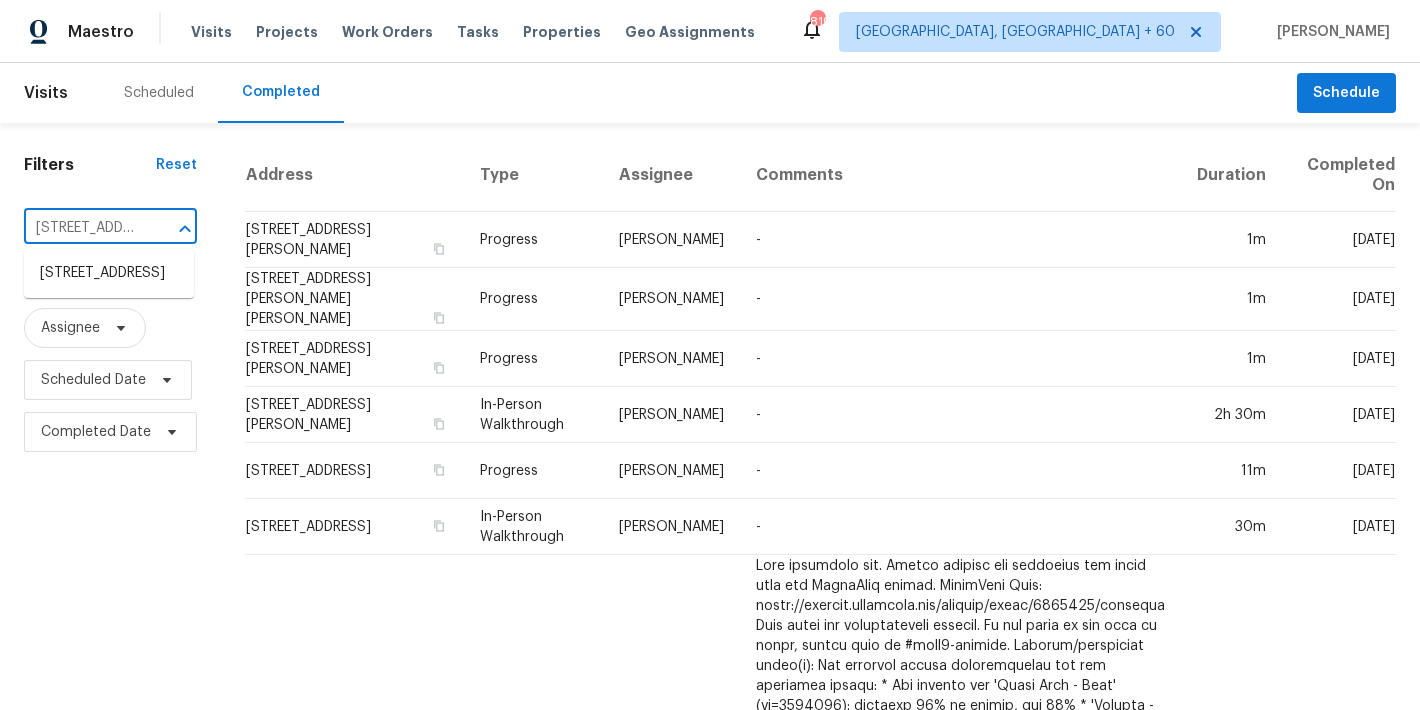 scroll, scrollTop: 0, scrollLeft: 151, axis: horizontal 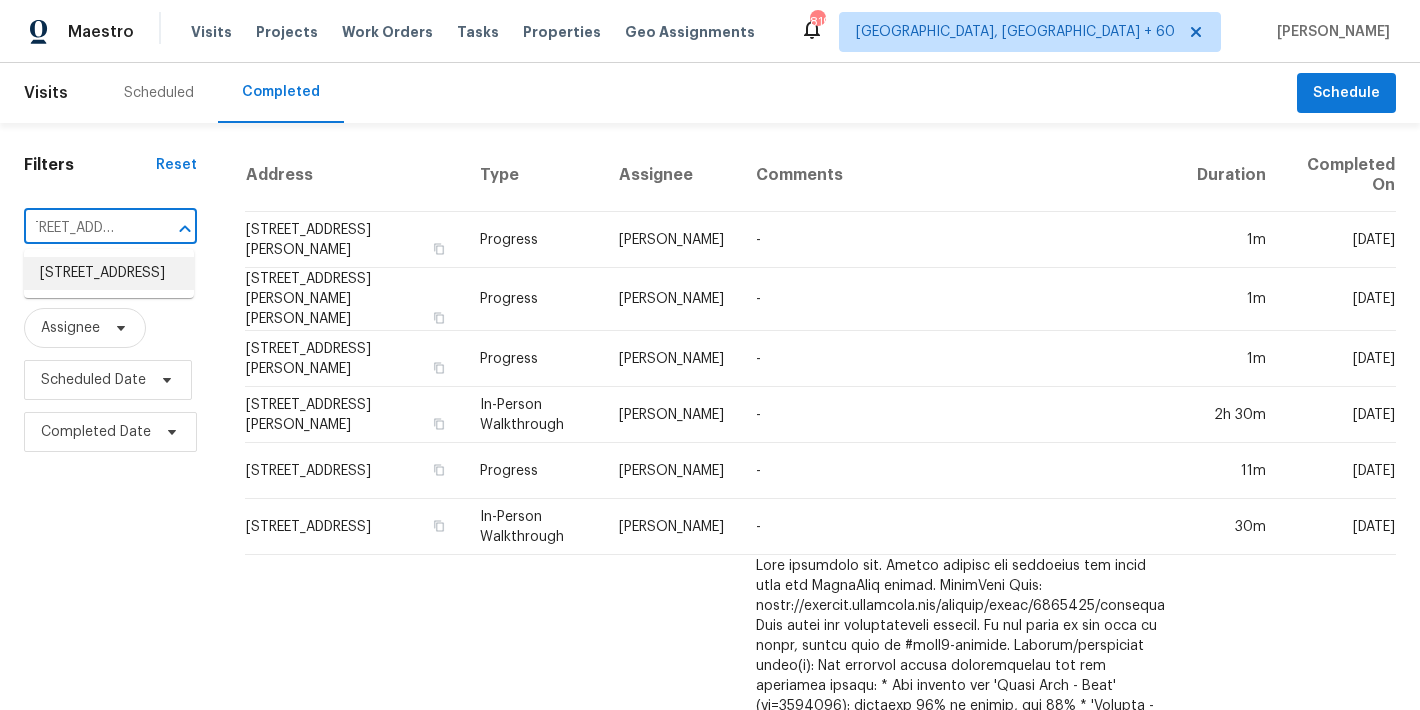 click on "[STREET_ADDRESS]" at bounding box center (109, 273) 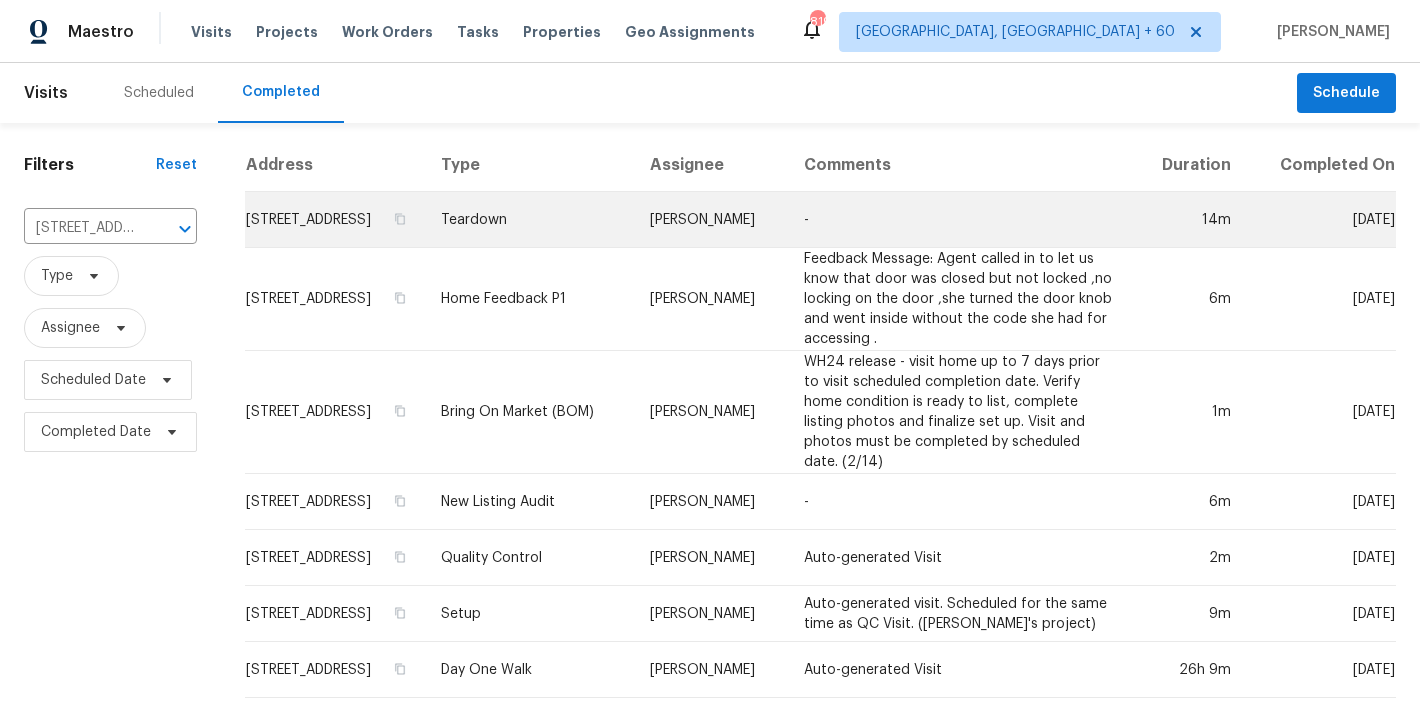 click on "[STREET_ADDRESS]" at bounding box center [335, 220] 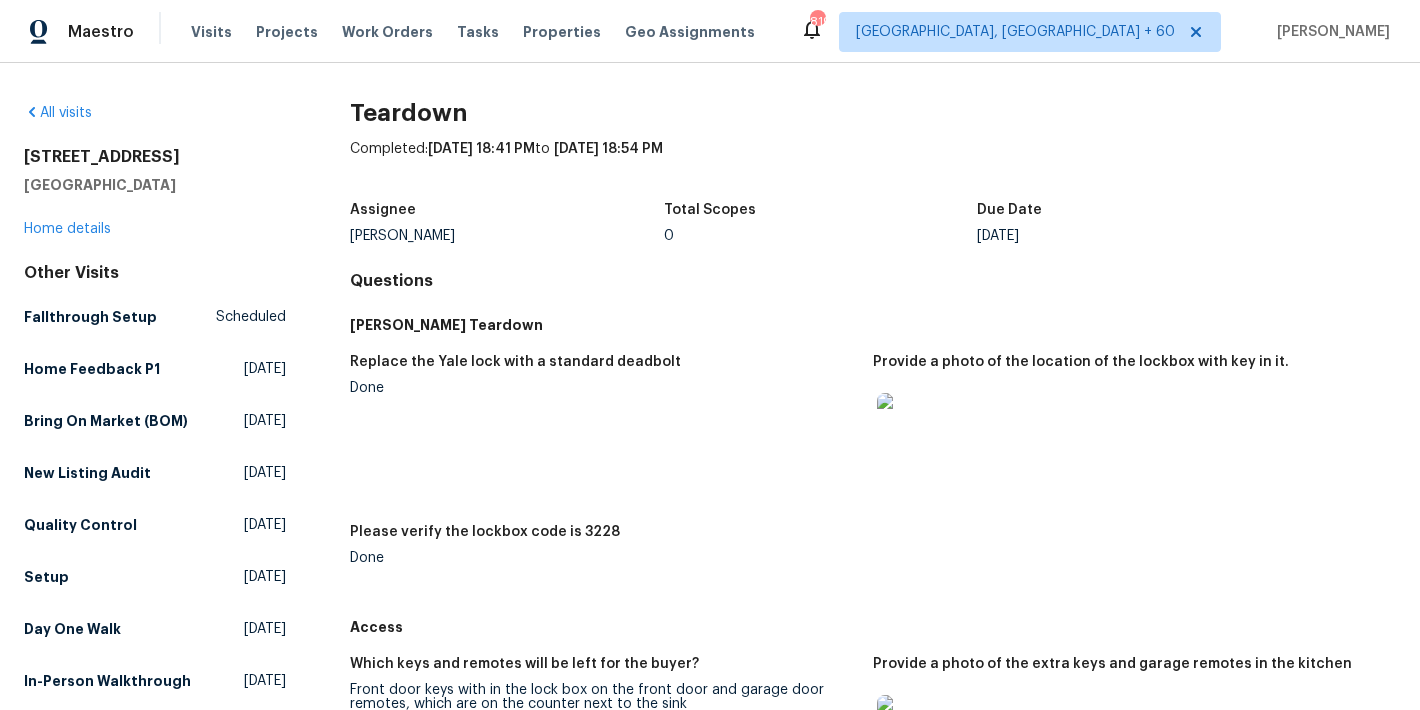 click on "[STREET_ADDRESS] Home details" at bounding box center [155, 193] 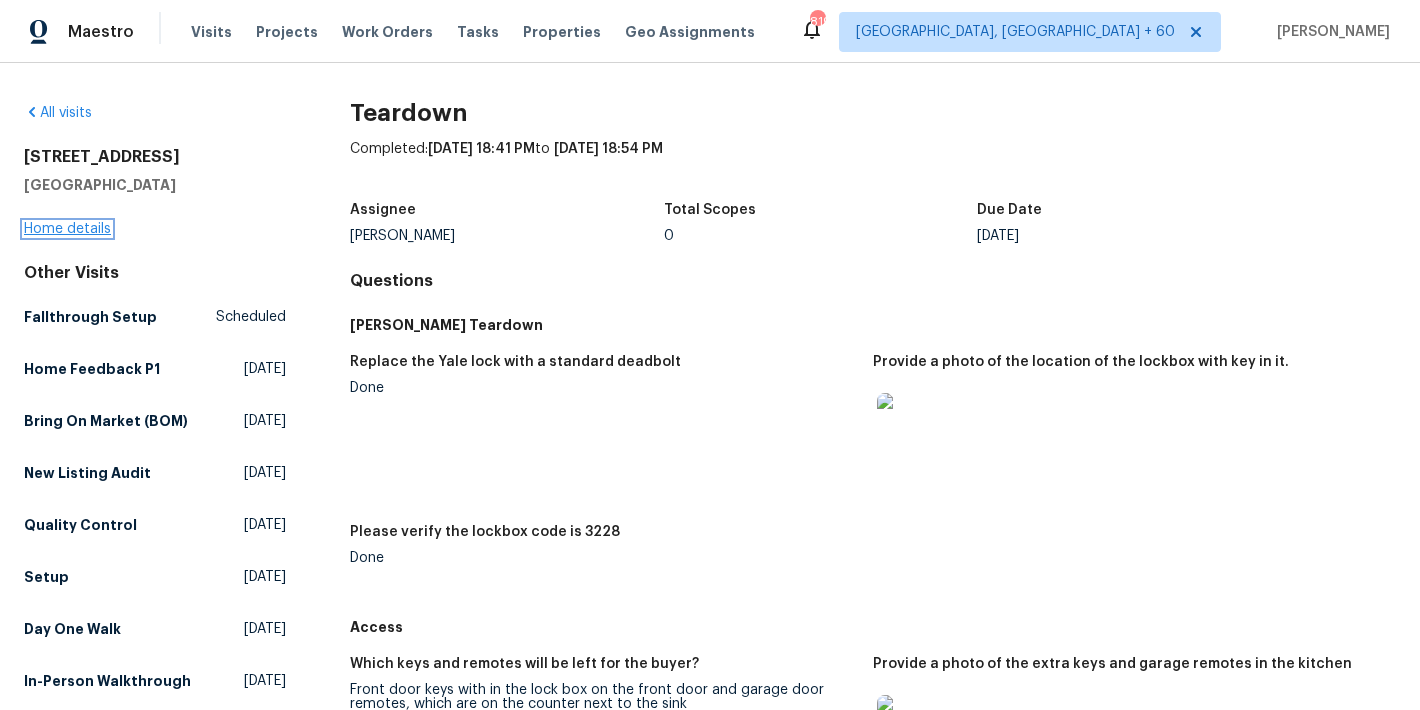 click on "Home details" at bounding box center (67, 229) 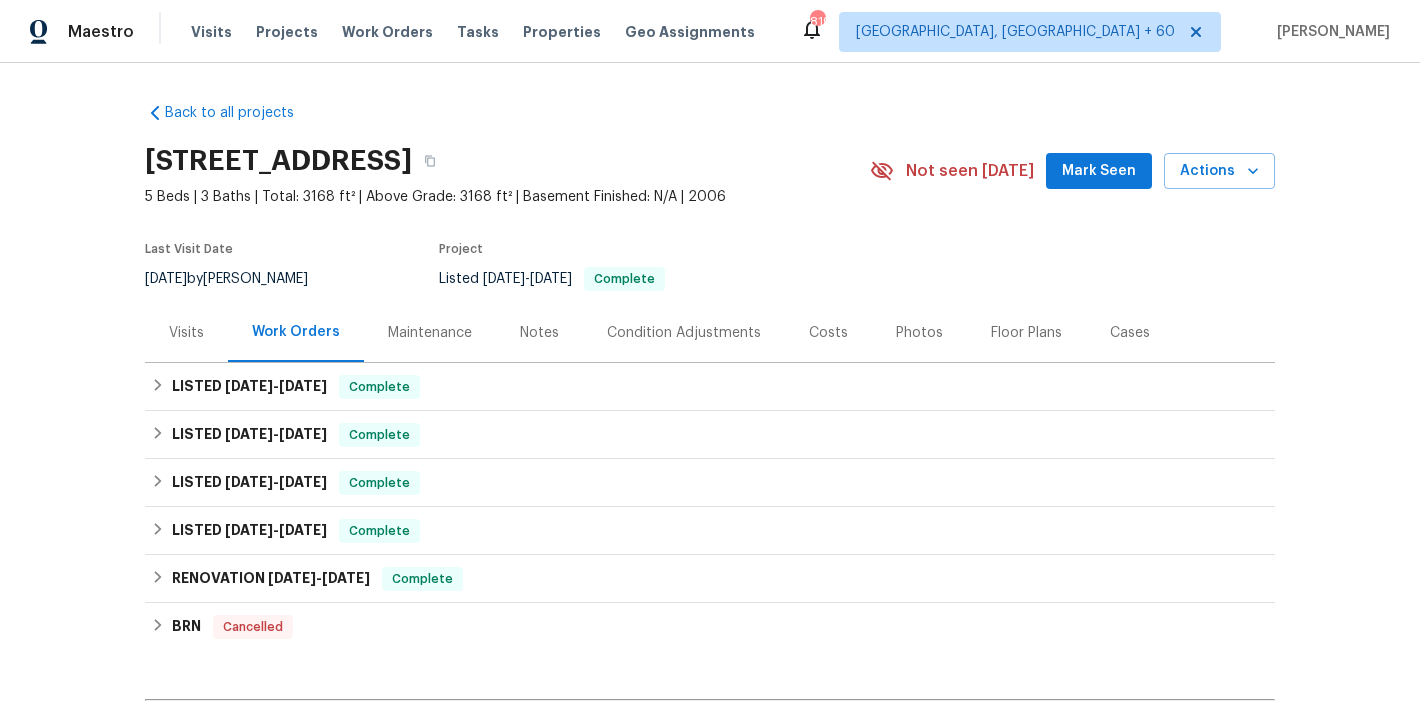 click on "Mark Seen" at bounding box center (1099, 171) 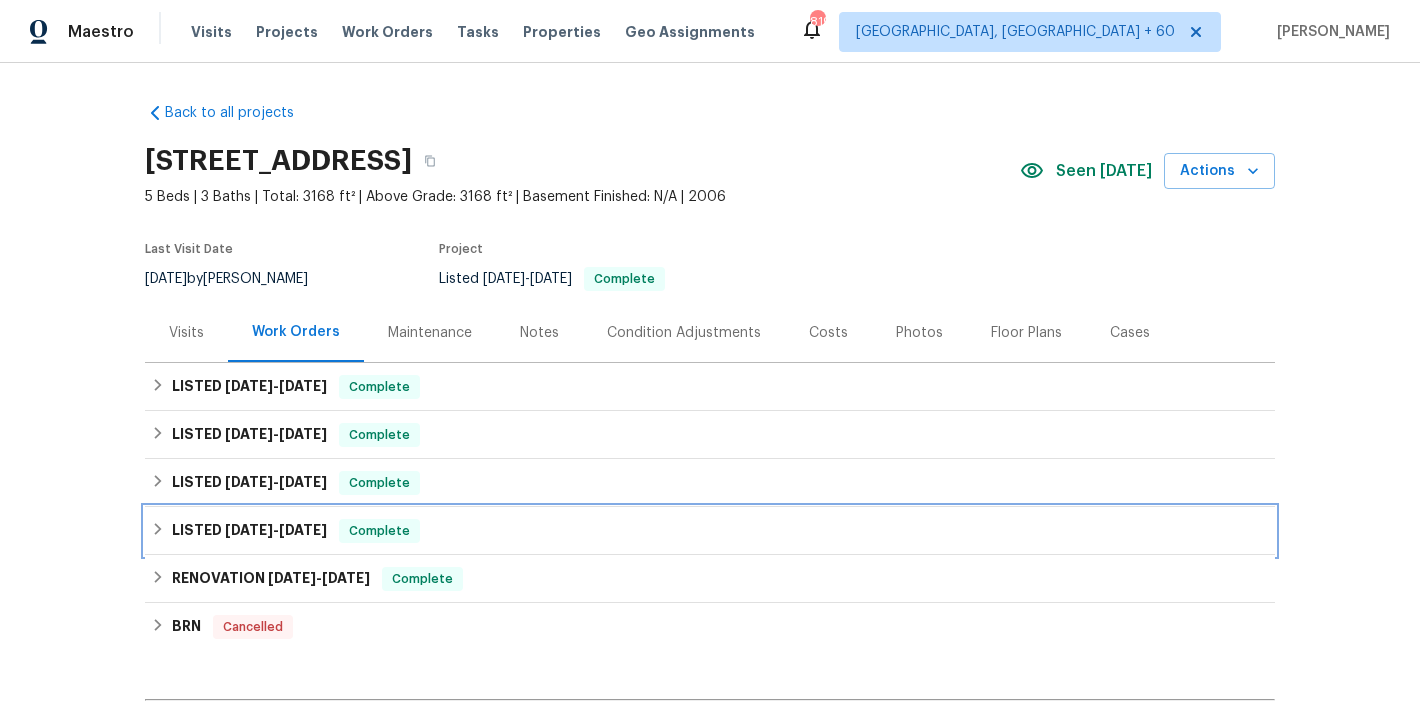 click on "[DATE]  -  [DATE]" at bounding box center (276, 530) 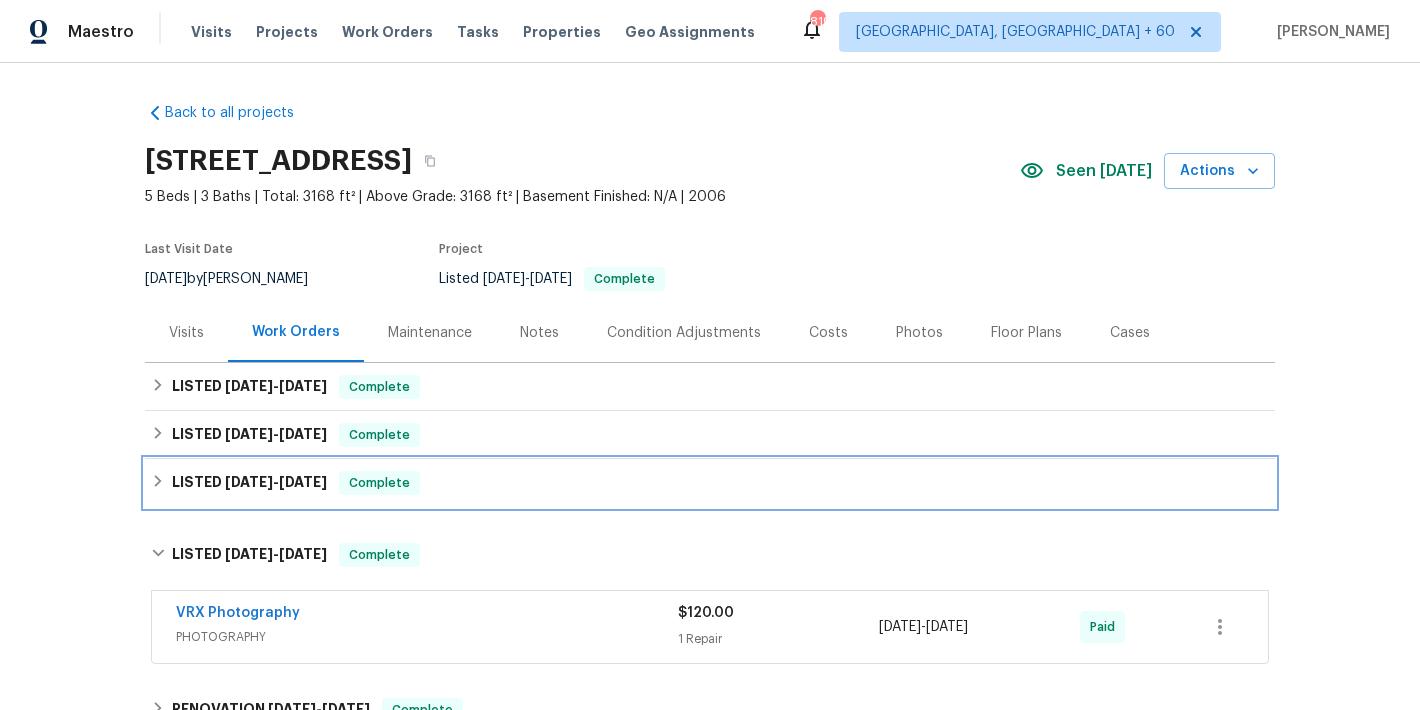 click on "LISTED   [DATE]  -  [DATE]" at bounding box center (249, 483) 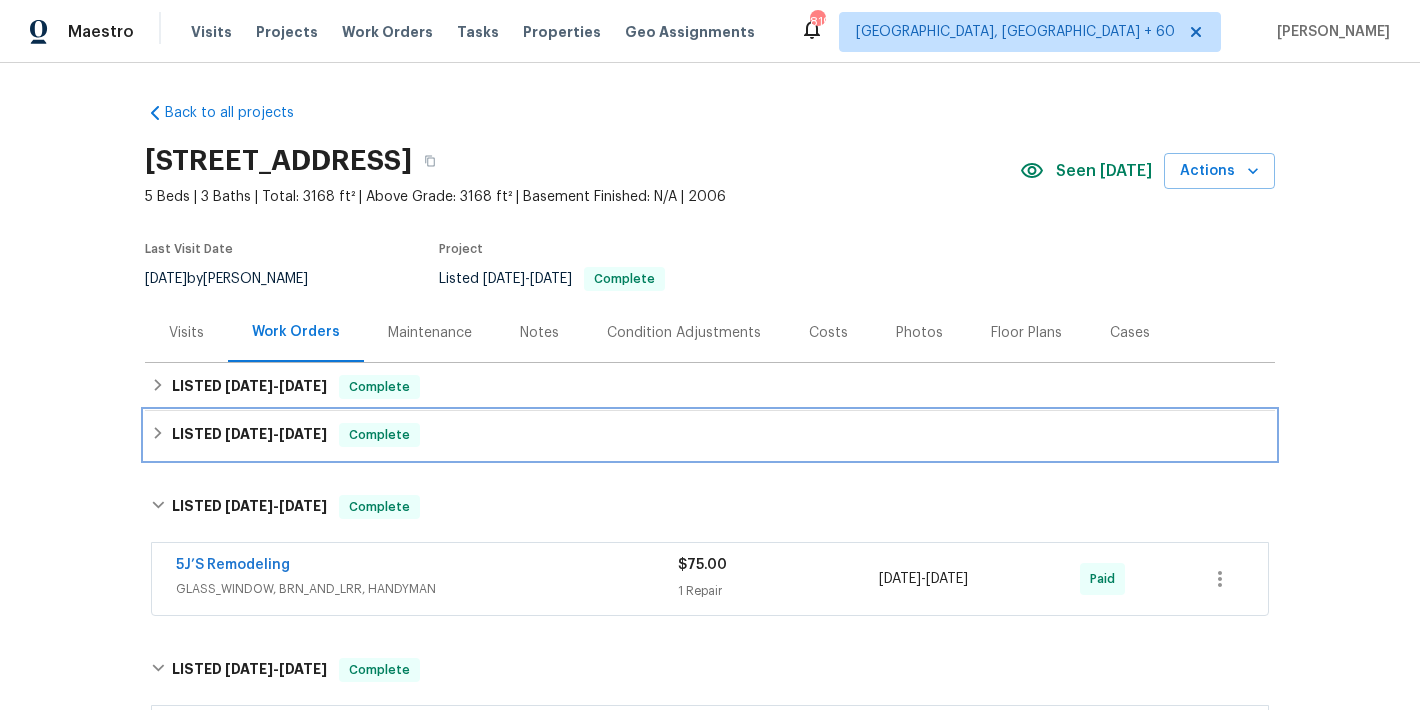click on "LISTED   [DATE]  -  [DATE] Complete" at bounding box center (710, 435) 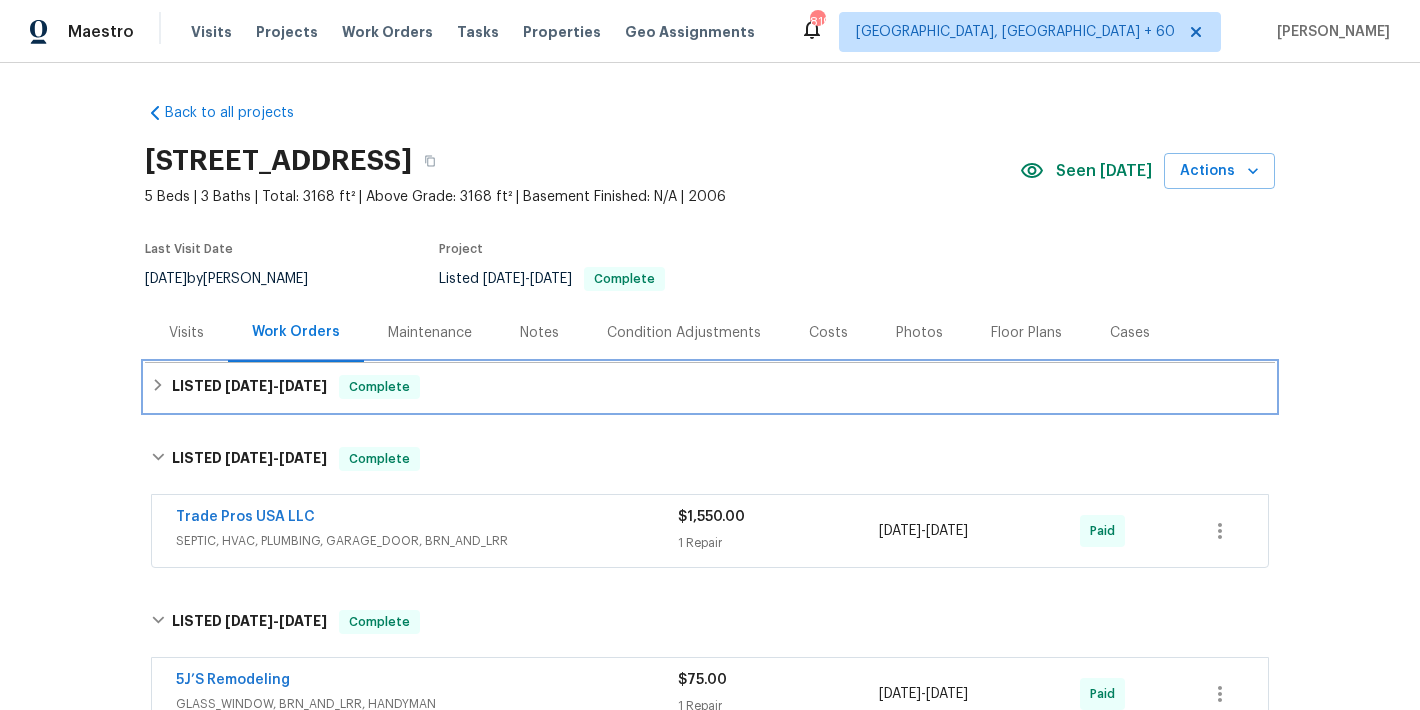 click on "LISTED   [DATE]  -  [DATE] Complete" at bounding box center [710, 387] 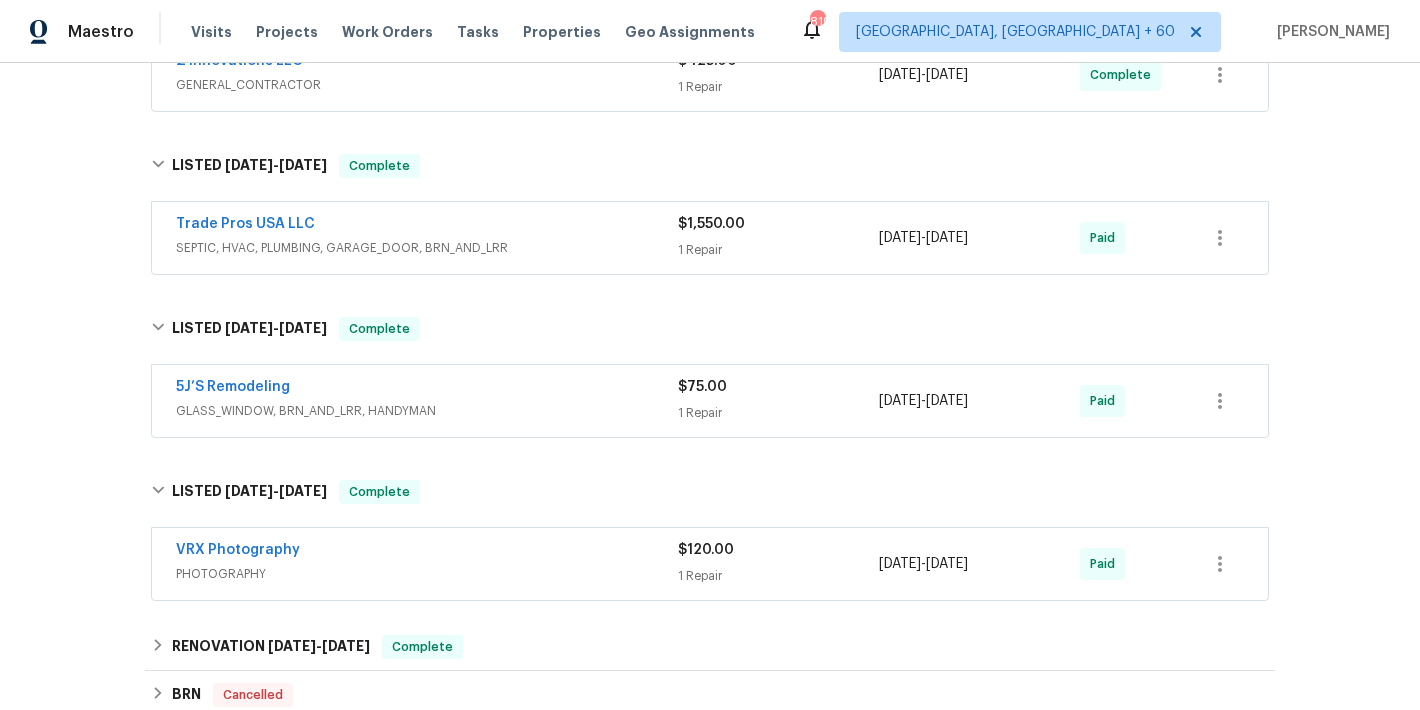 scroll, scrollTop: 386, scrollLeft: 0, axis: vertical 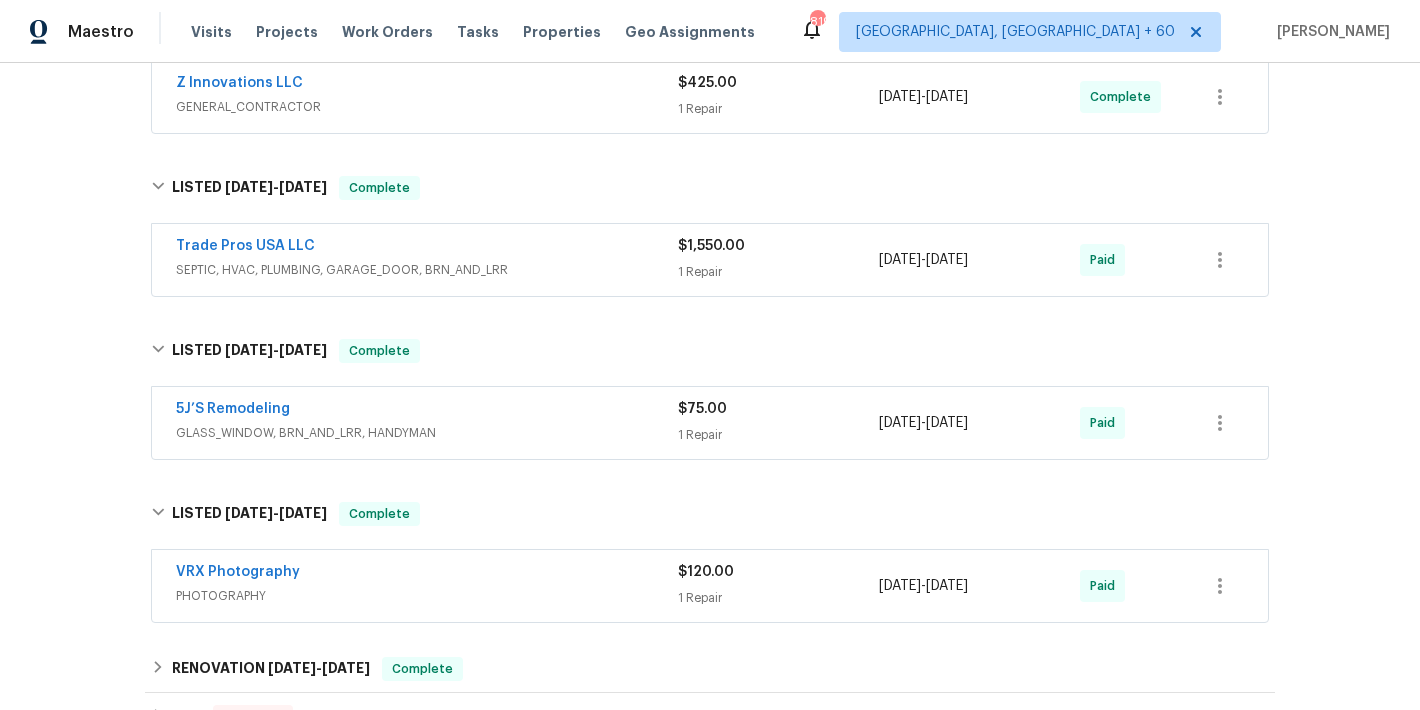 click on "Trade Pros USA LLC" at bounding box center (427, 248) 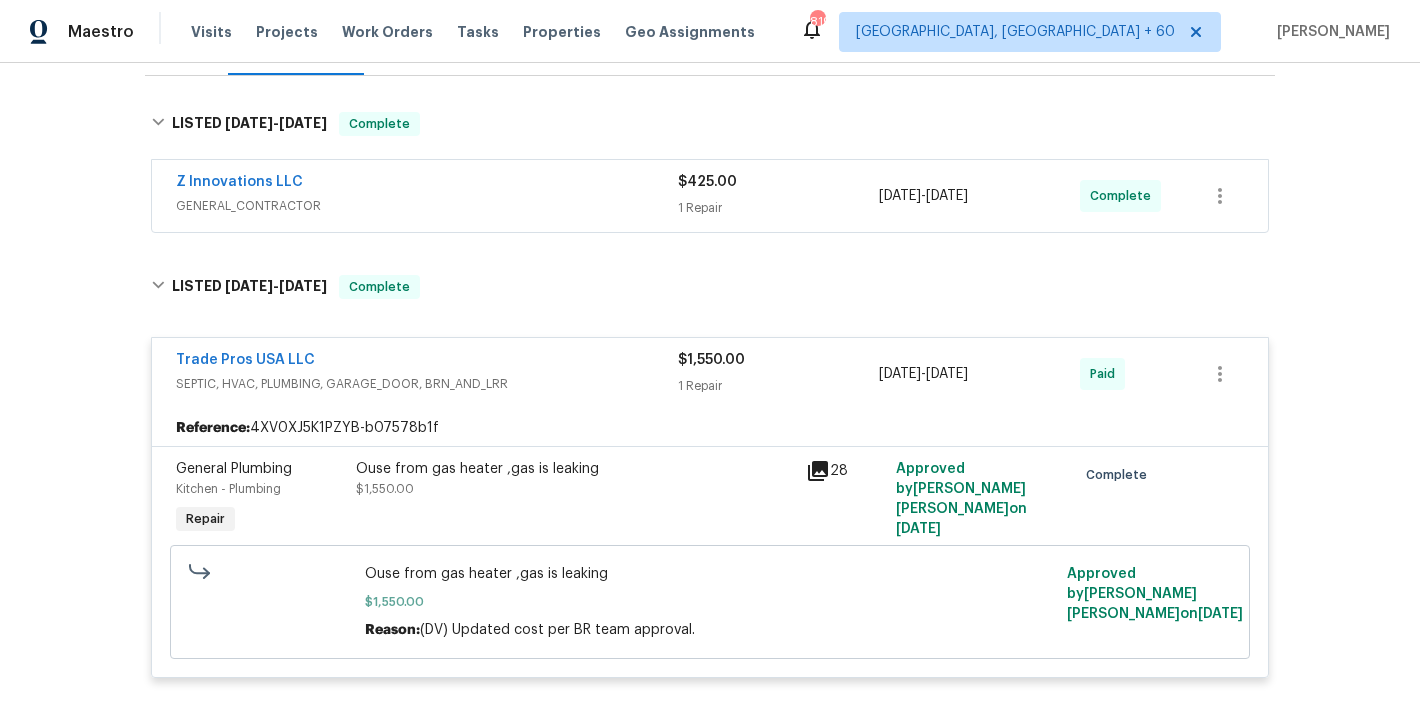 scroll, scrollTop: 281, scrollLeft: 0, axis: vertical 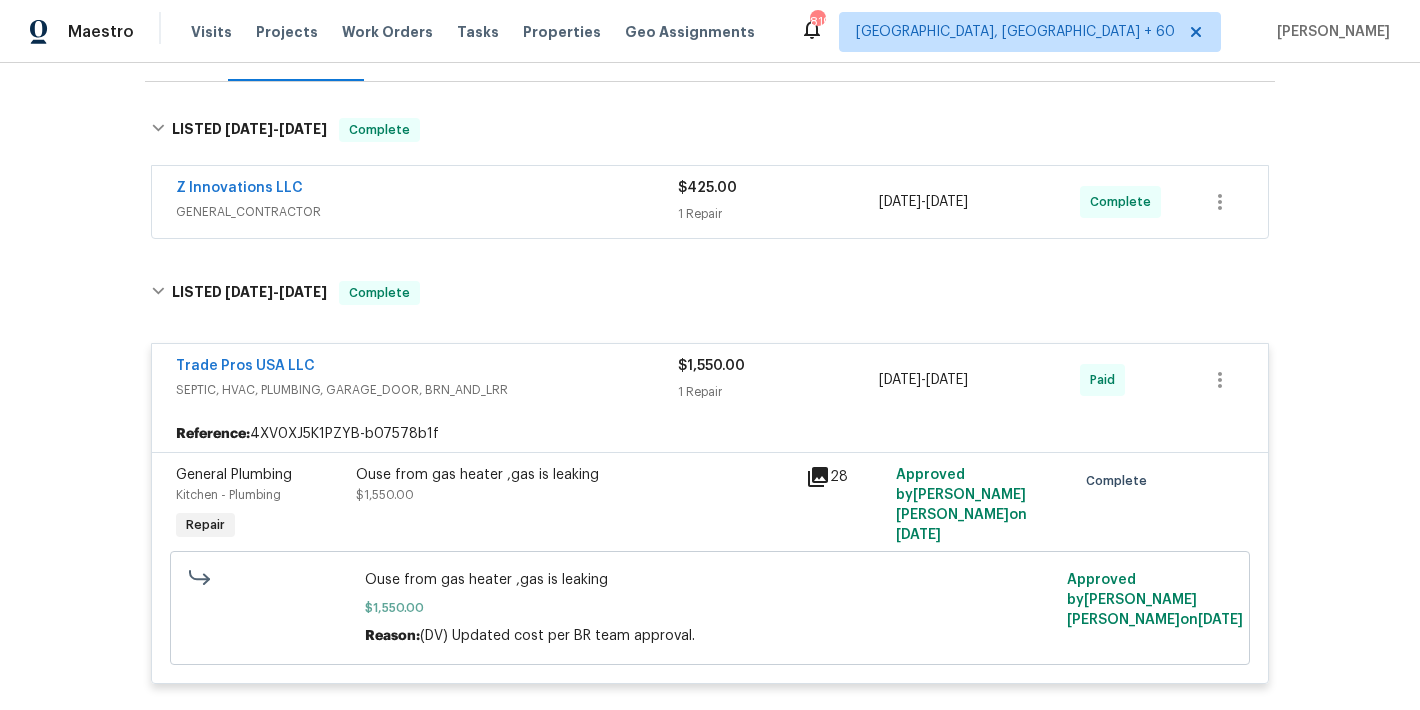 click on "GENERAL_CONTRACTOR" at bounding box center [427, 212] 